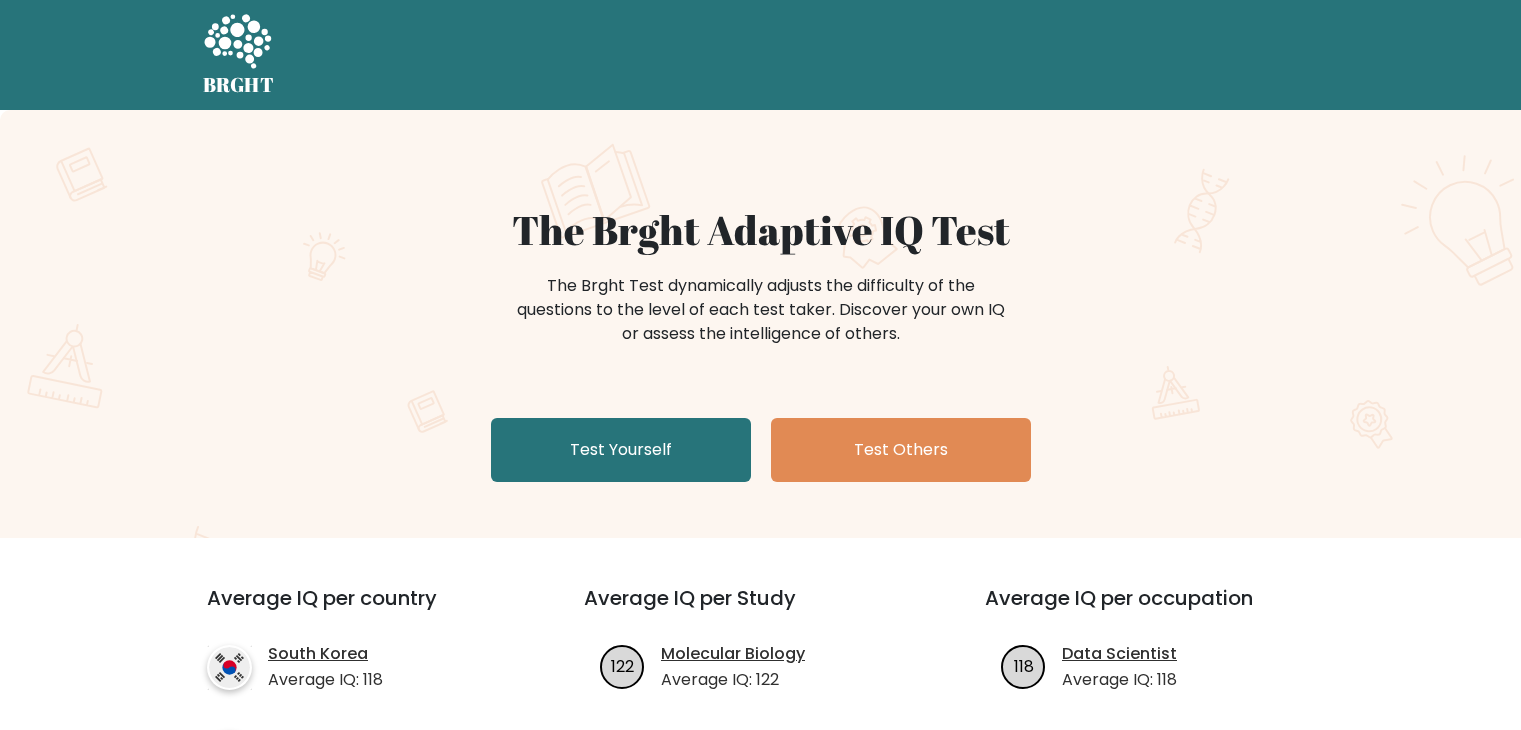 scroll, scrollTop: 0, scrollLeft: 0, axis: both 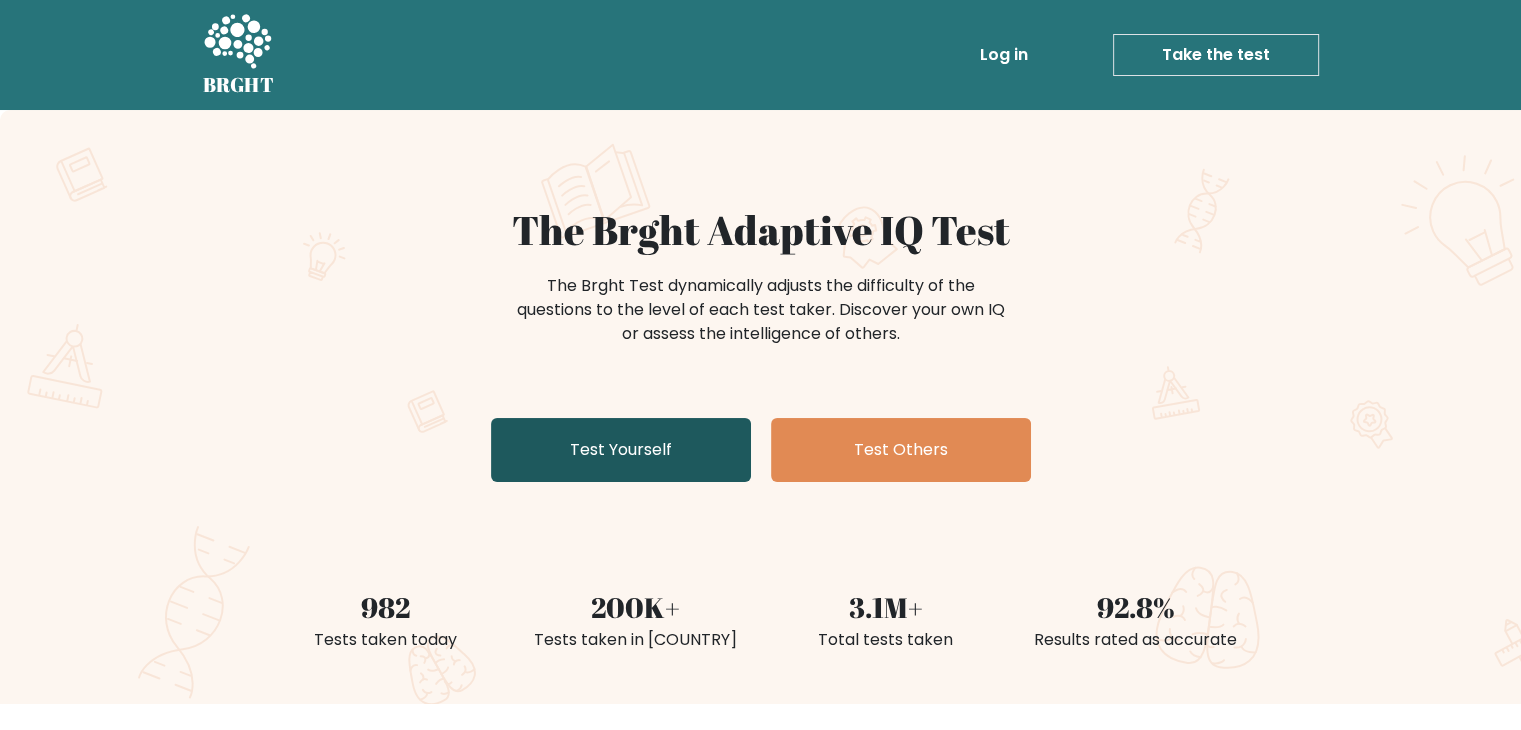 click on "Test Yourself" at bounding box center [621, 450] 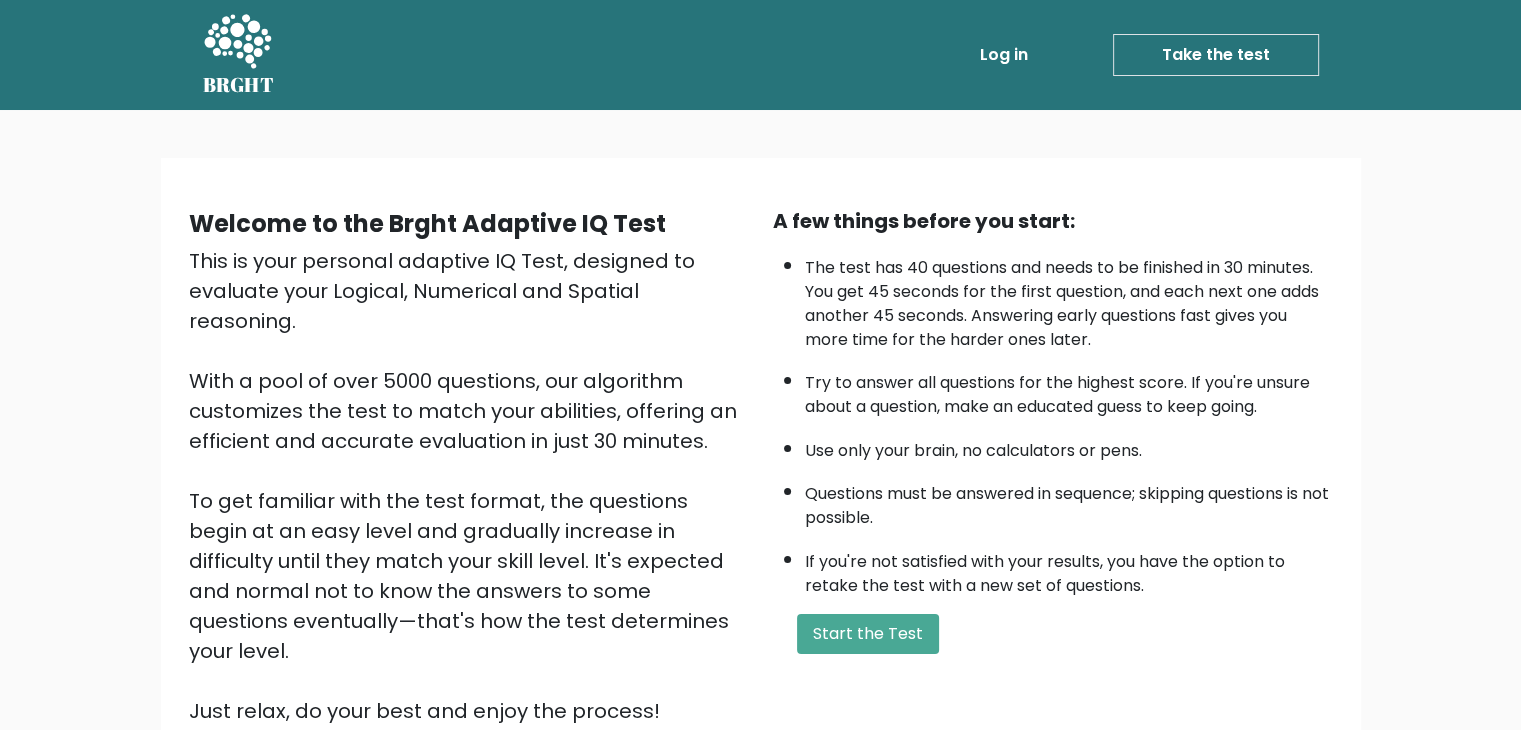 scroll, scrollTop: 186, scrollLeft: 0, axis: vertical 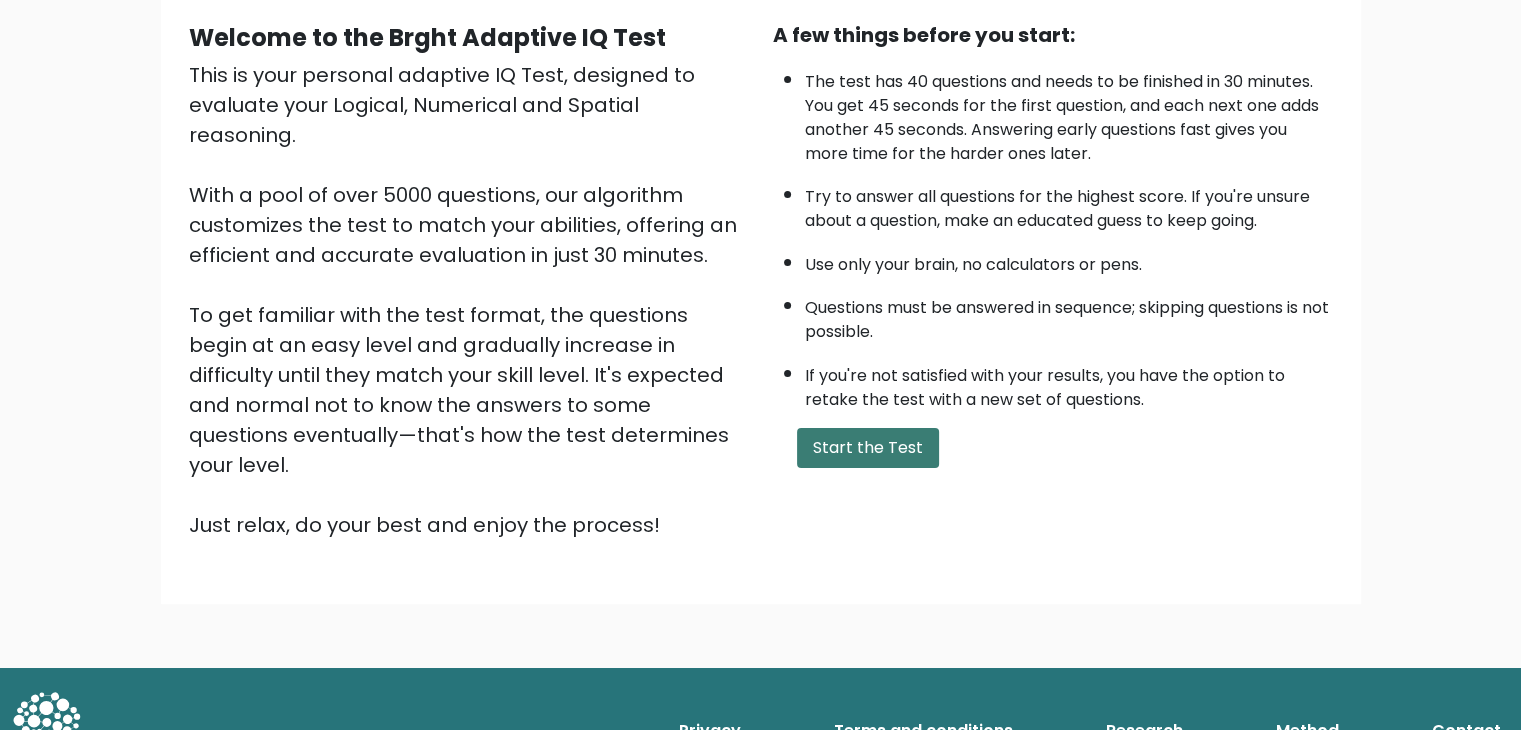 click on "Start the Test" at bounding box center (868, 448) 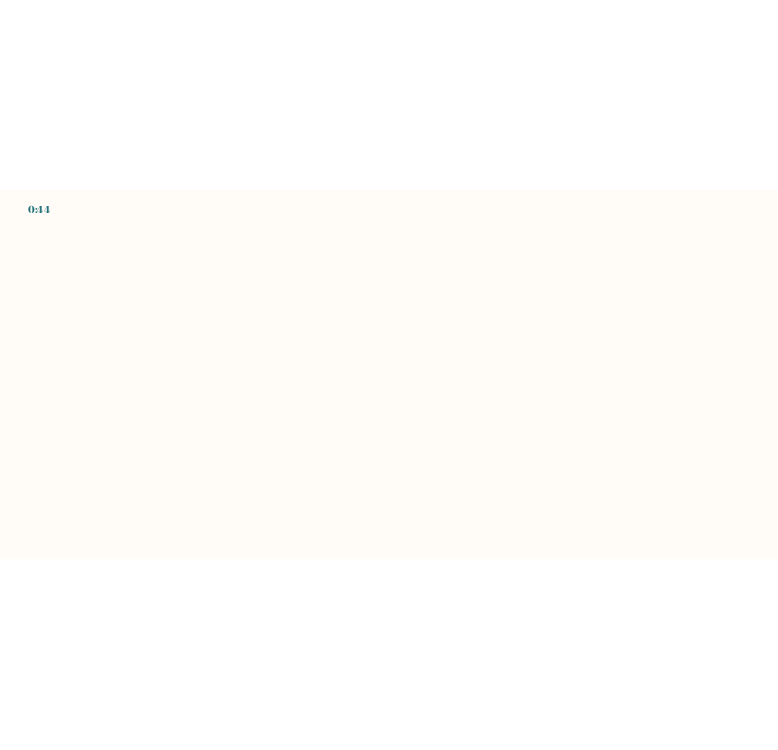 scroll, scrollTop: 0, scrollLeft: 0, axis: both 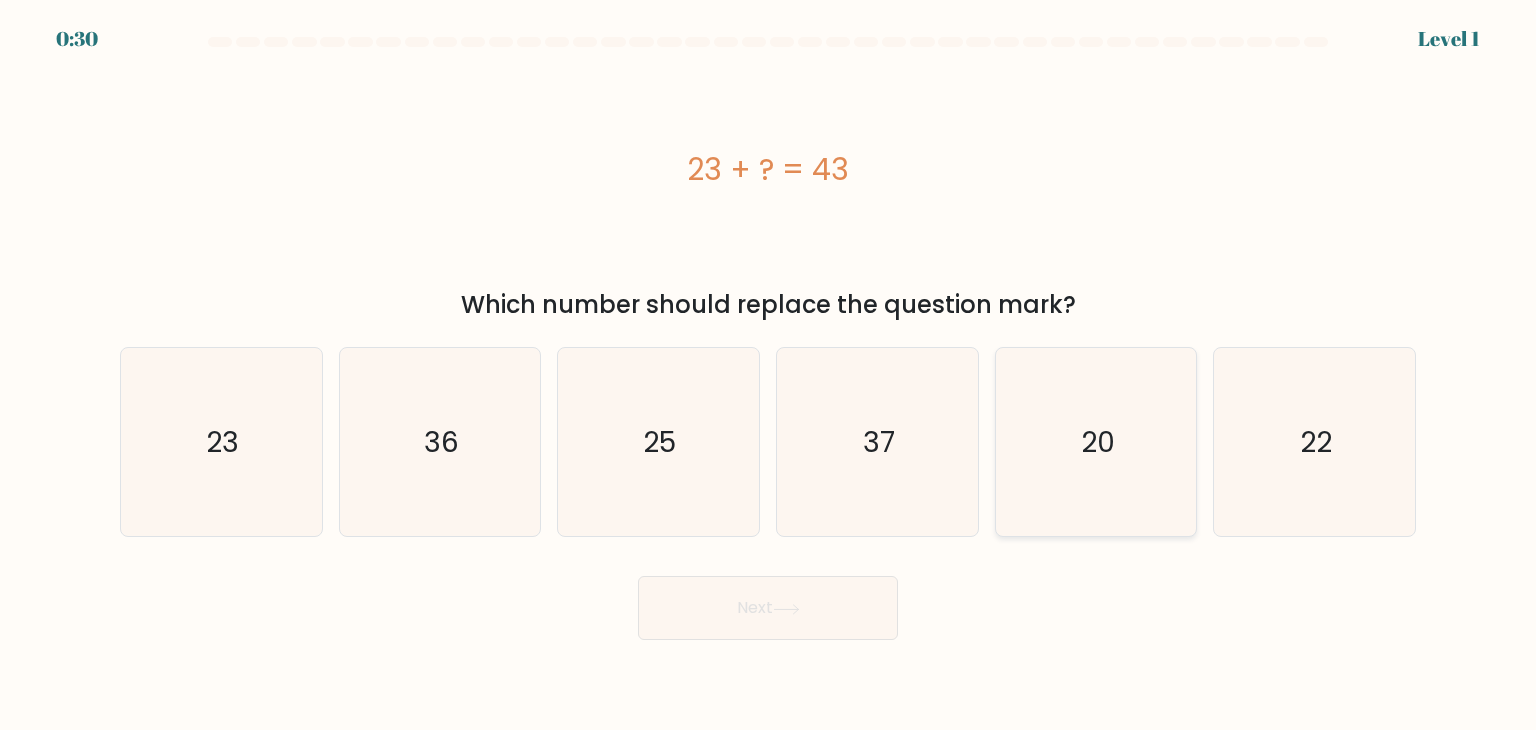 click on "20" 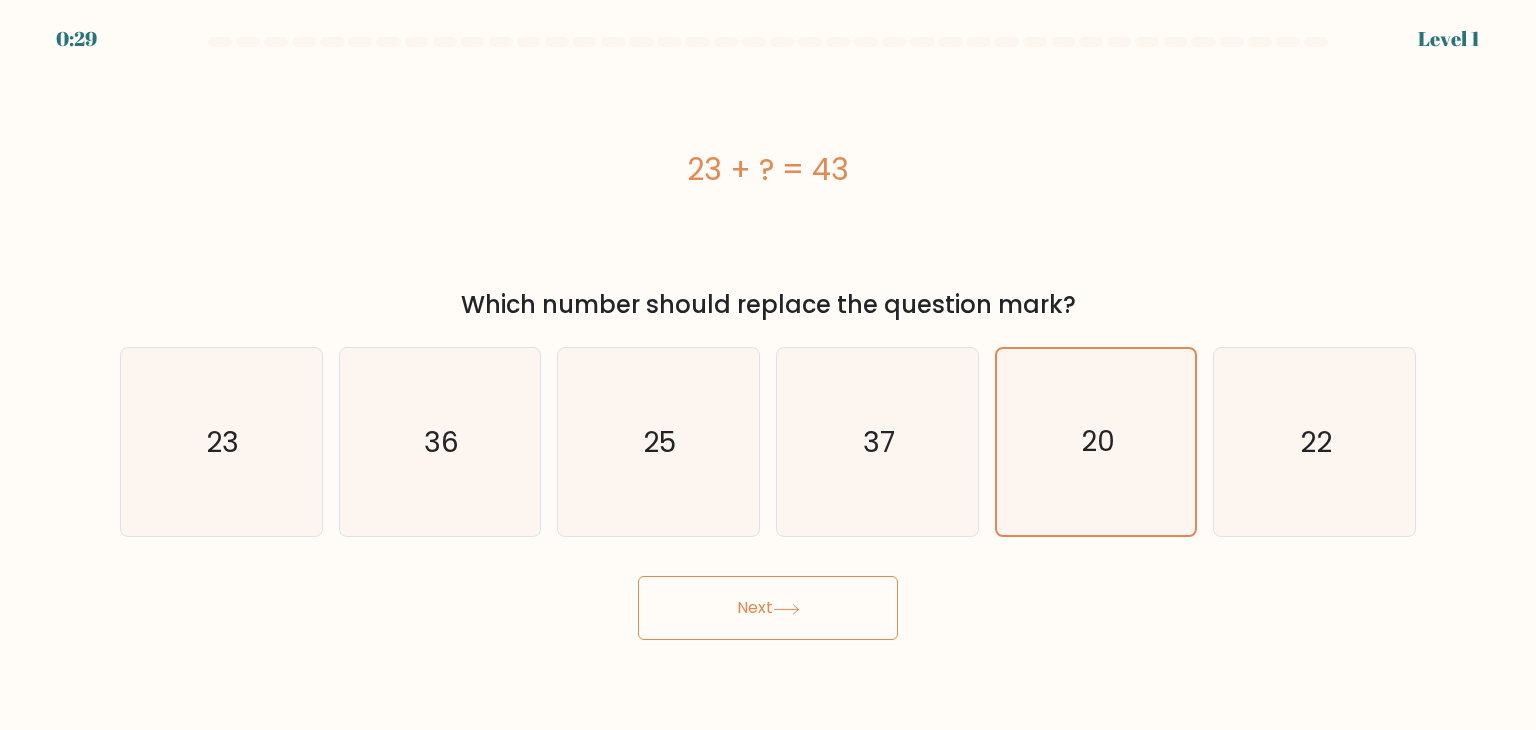 click on "Next" at bounding box center [768, 608] 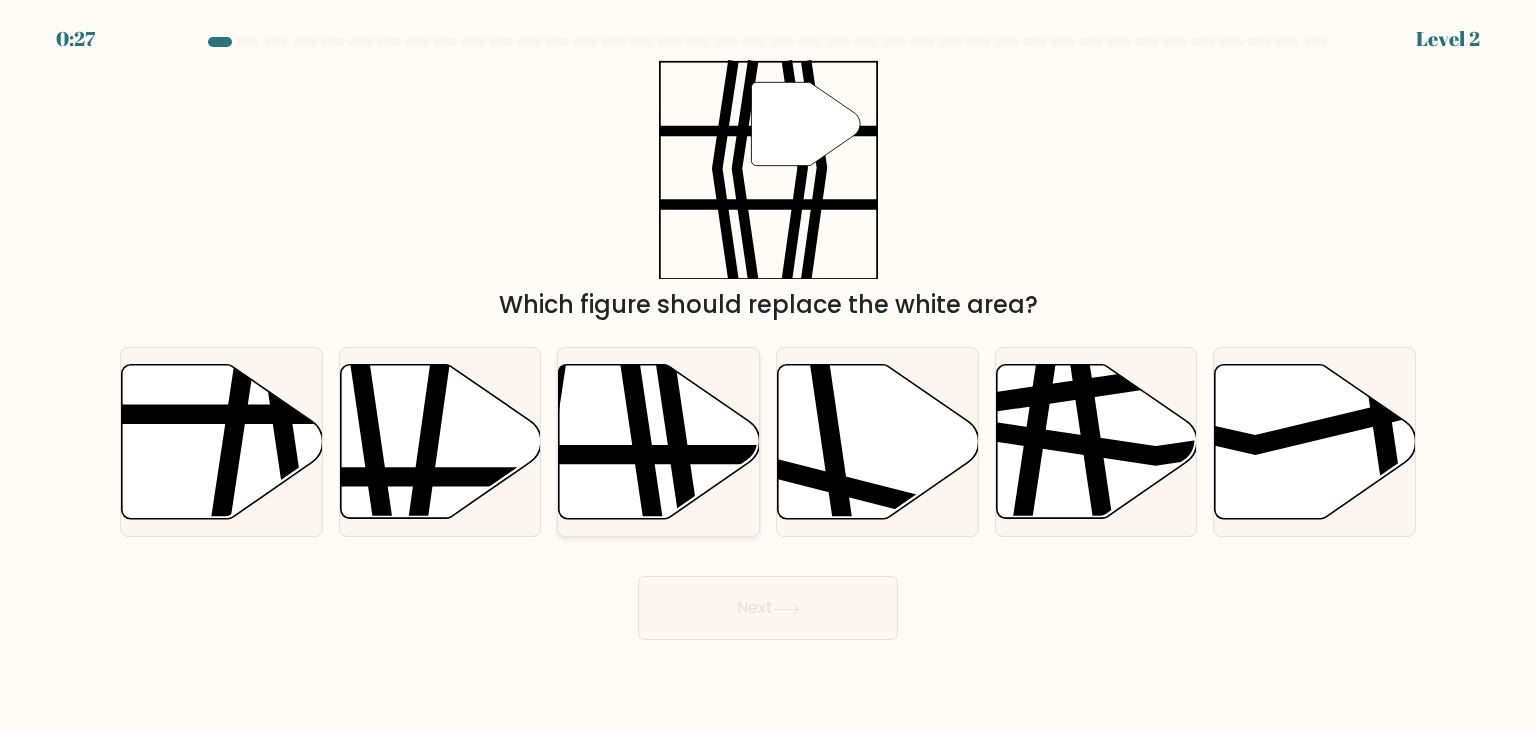 click 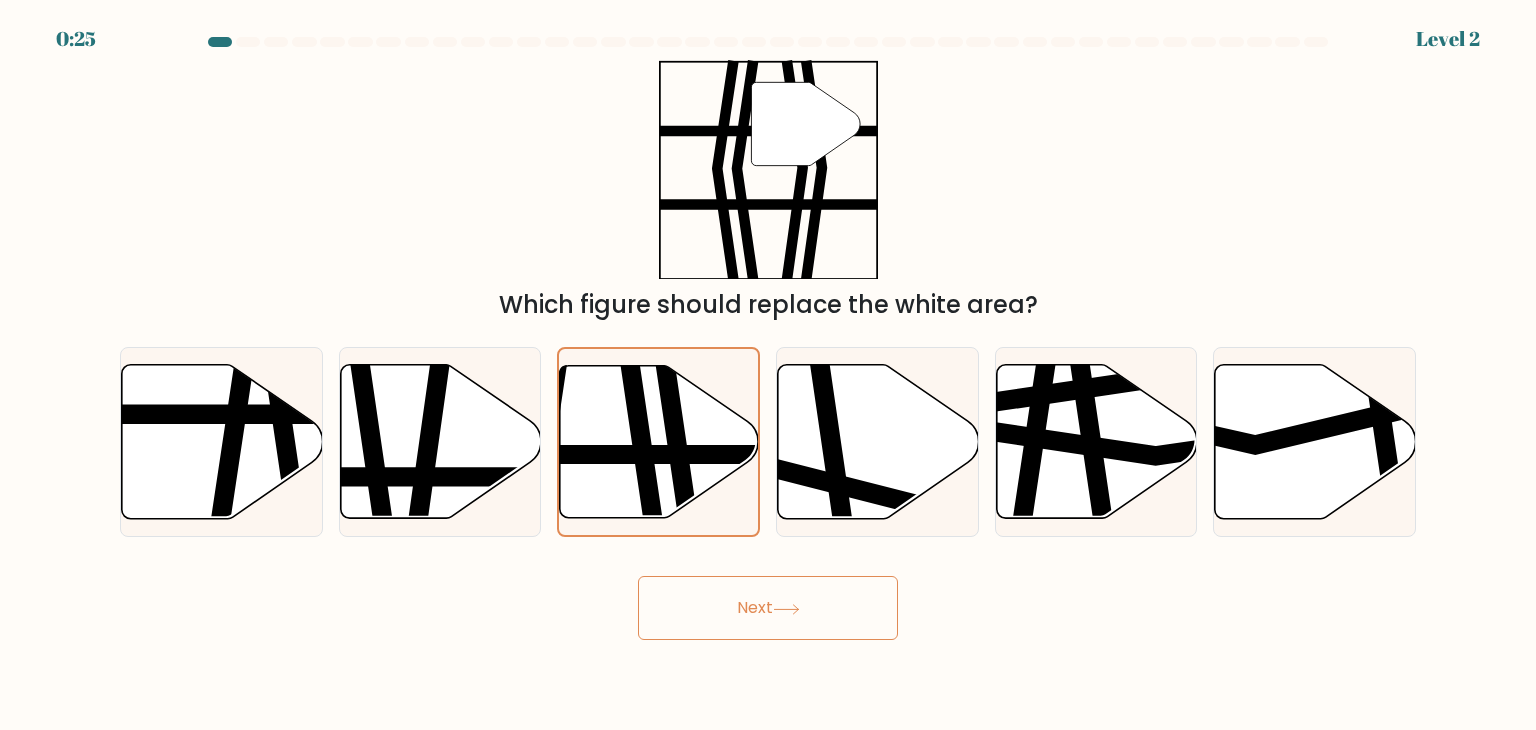 click on "Next" at bounding box center [768, 608] 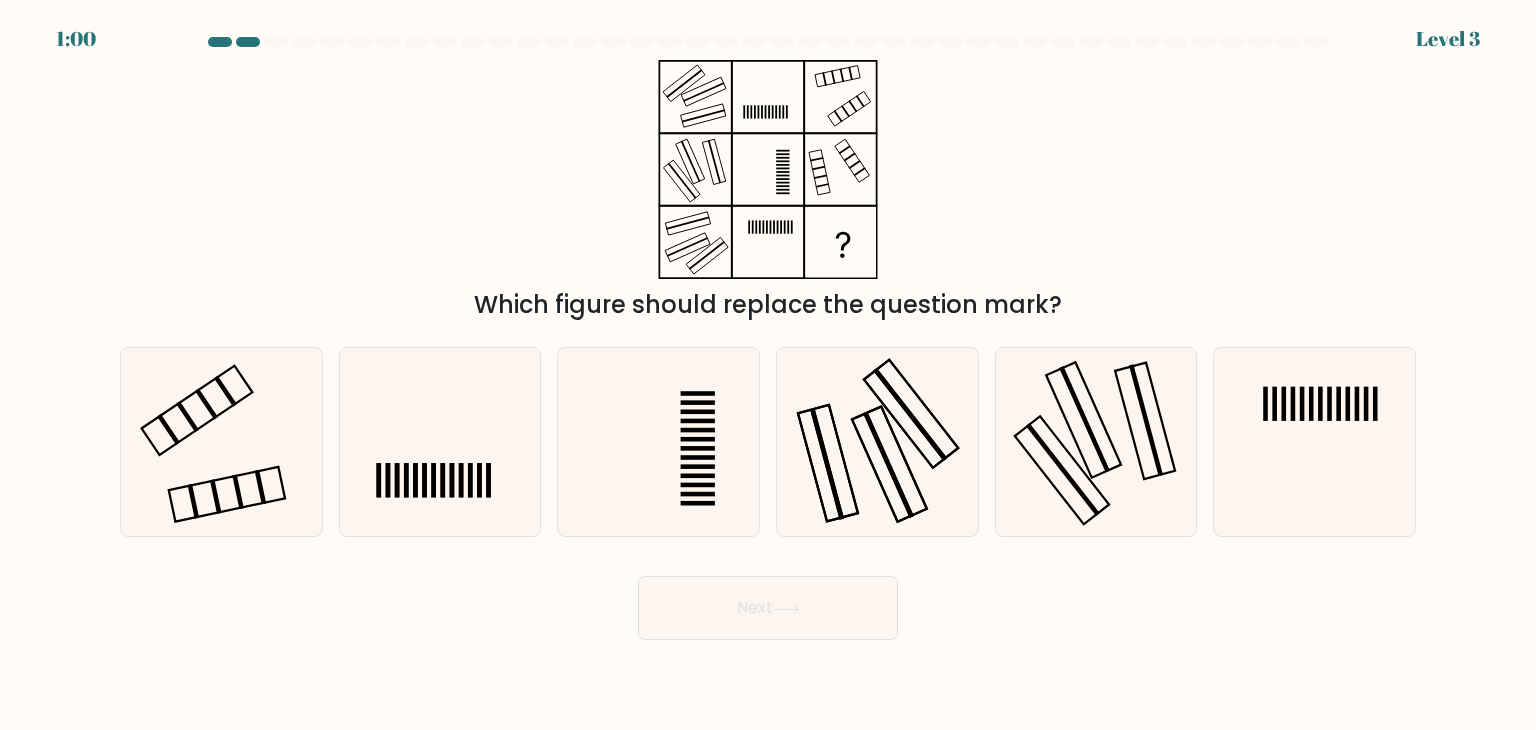 click on "Which figure should replace the question mark?" at bounding box center [768, 191] 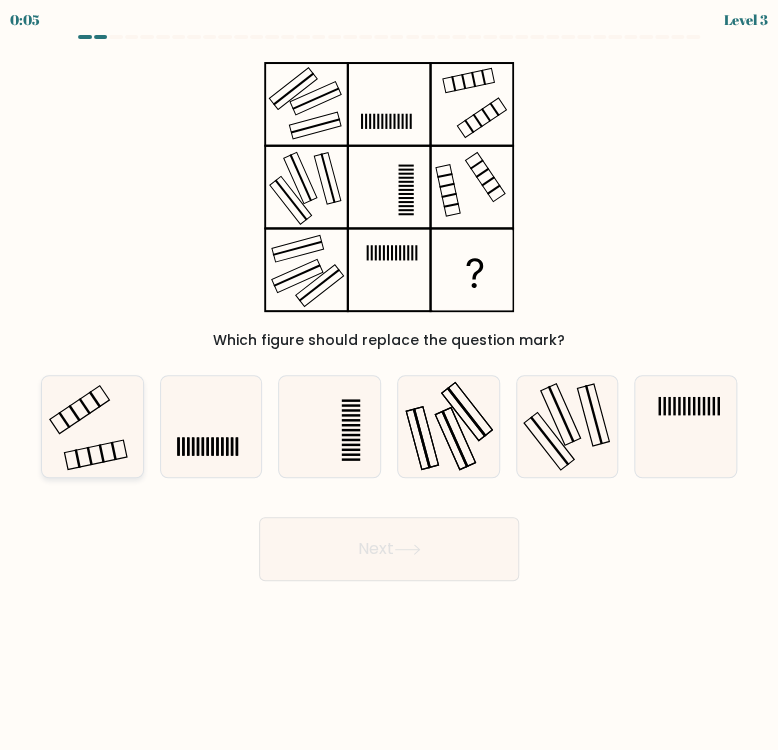 click 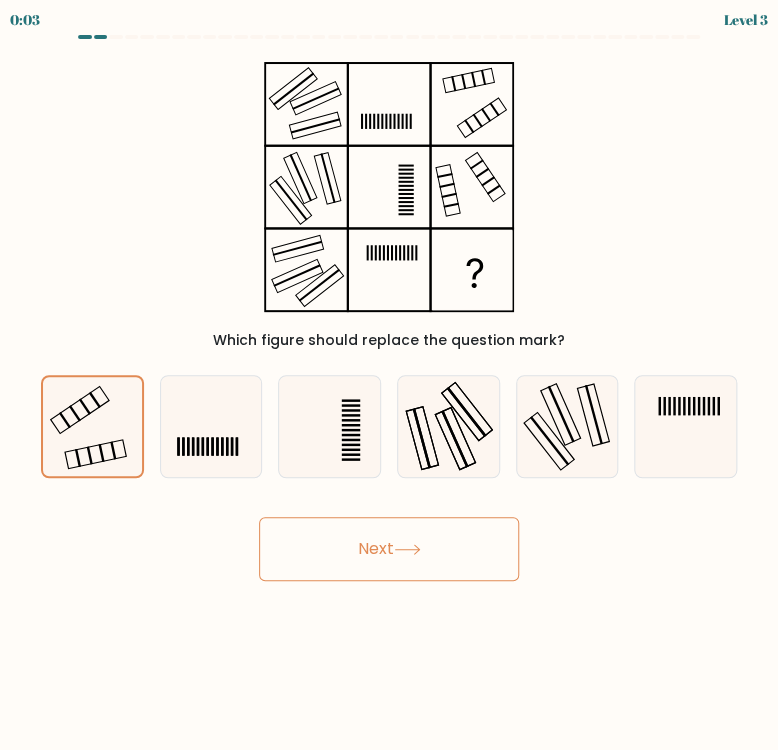 click on "Next" at bounding box center [389, 549] 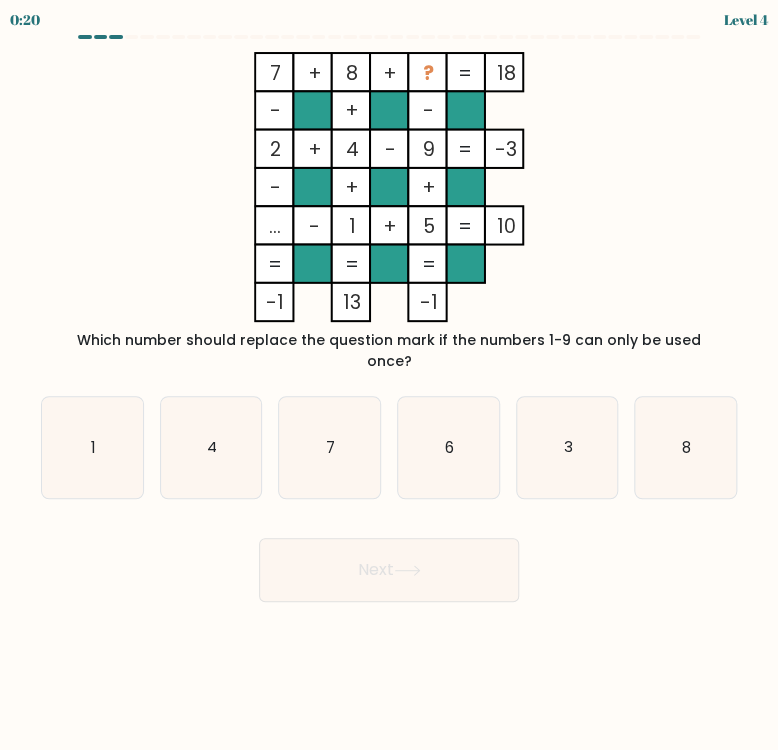 click on "7    +    8    +    ?    18    -    +    -    2    +    4    -    9    -3    -    +    +    ...    -    1    +    5    =   10    =   =   =   =   -1    13    -1    =" 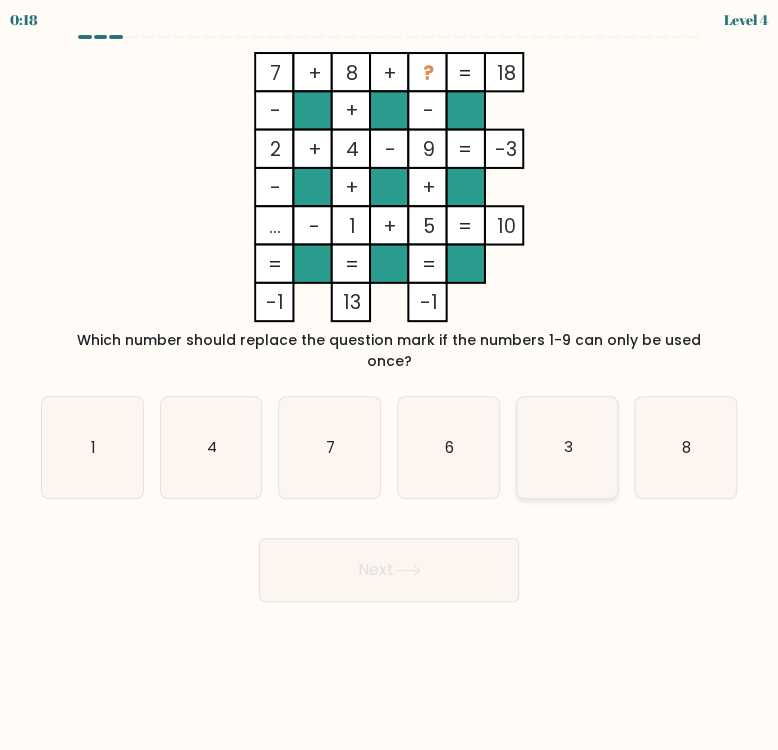 click on "3" 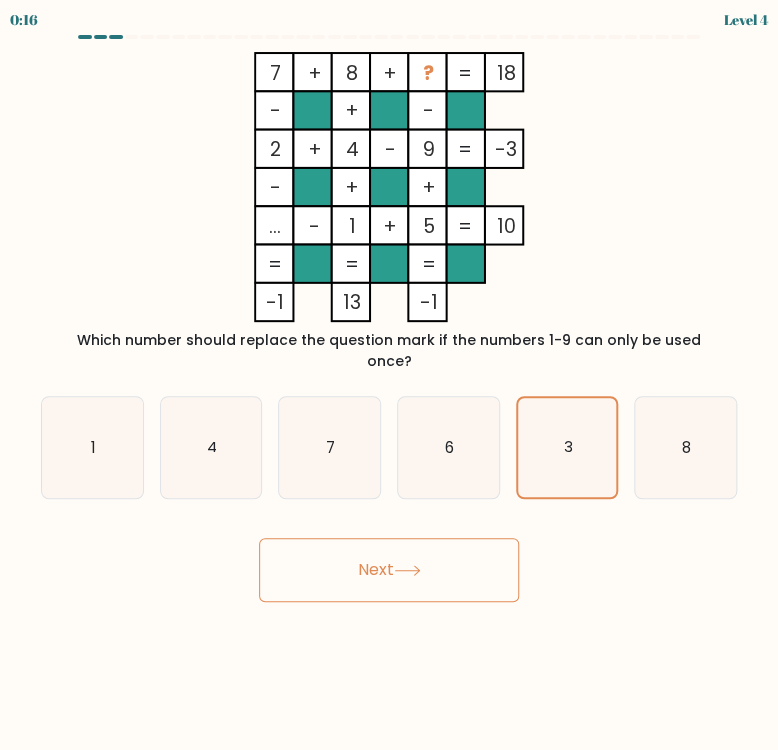 click on "Next" at bounding box center (389, 570) 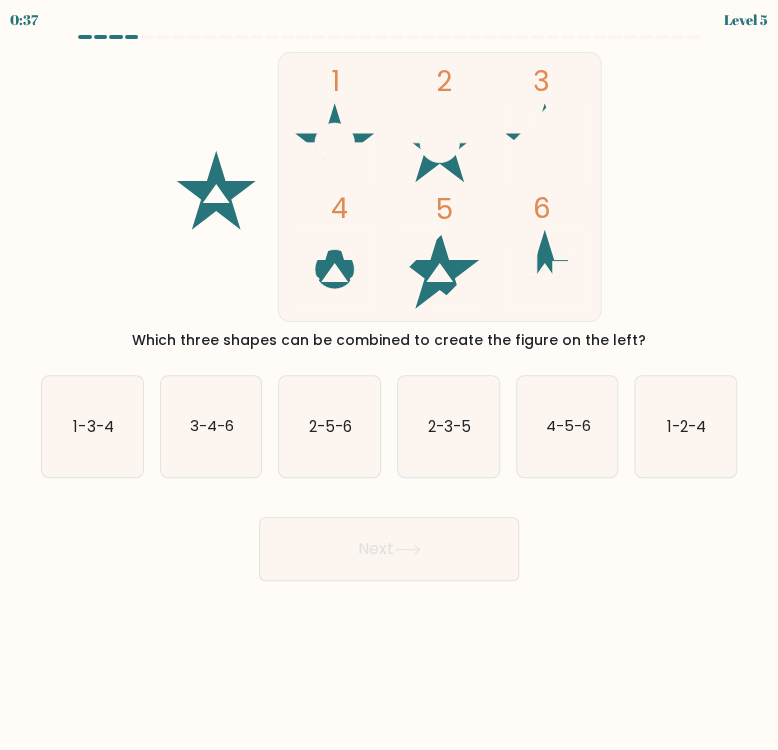 click on "1
2
3
4
5
6" 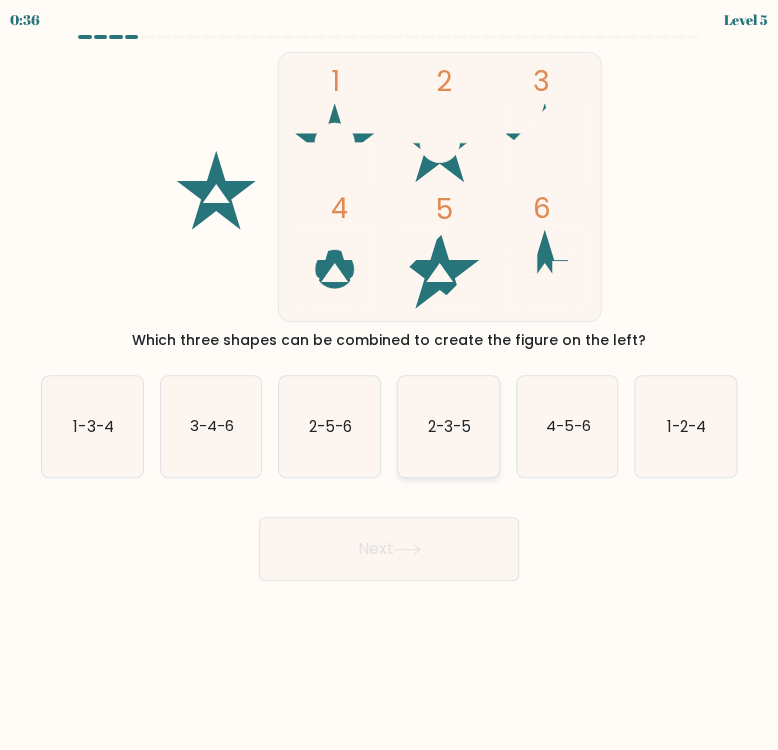 click on "2-3-5" 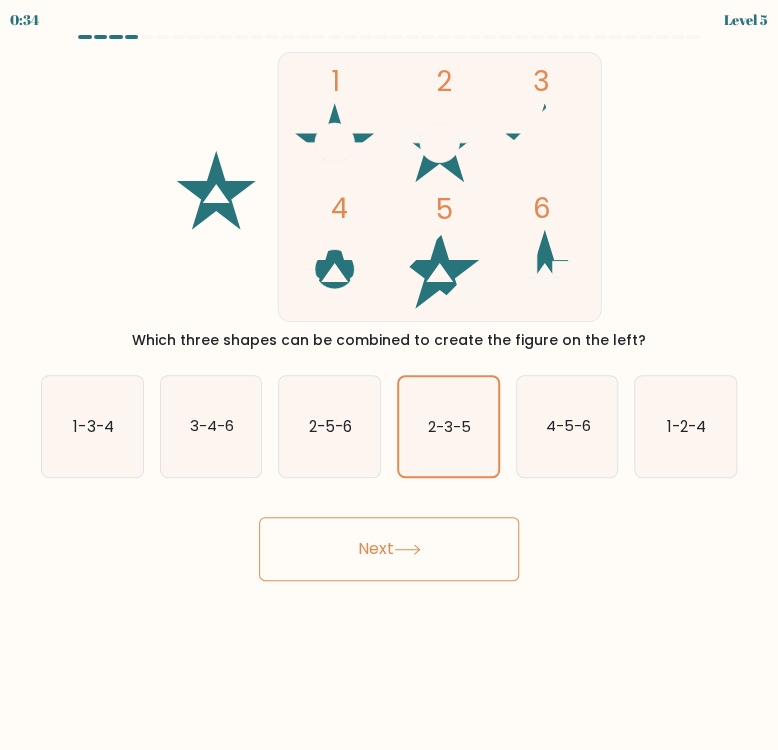 click on "Next" at bounding box center (389, 549) 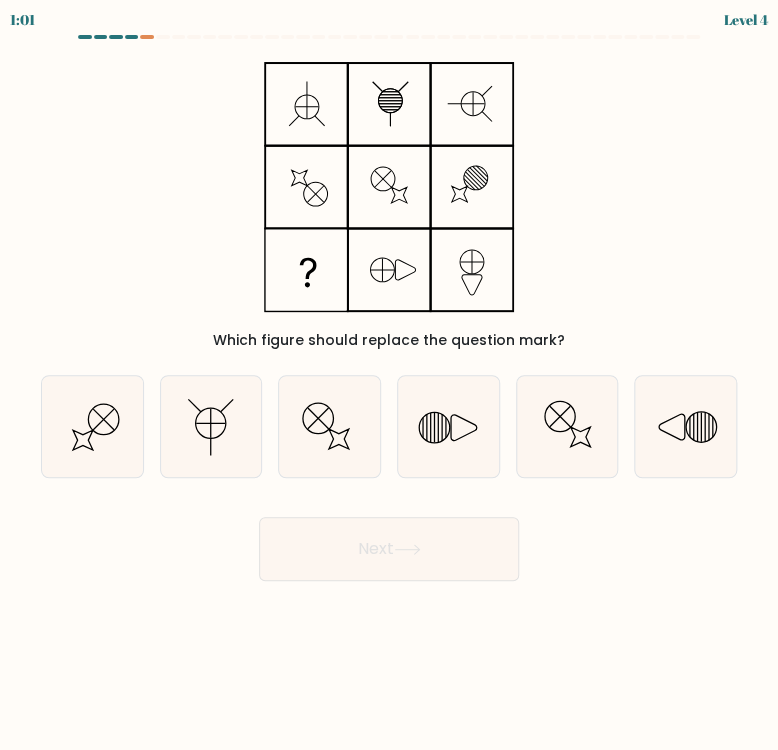 click at bounding box center [389, 308] 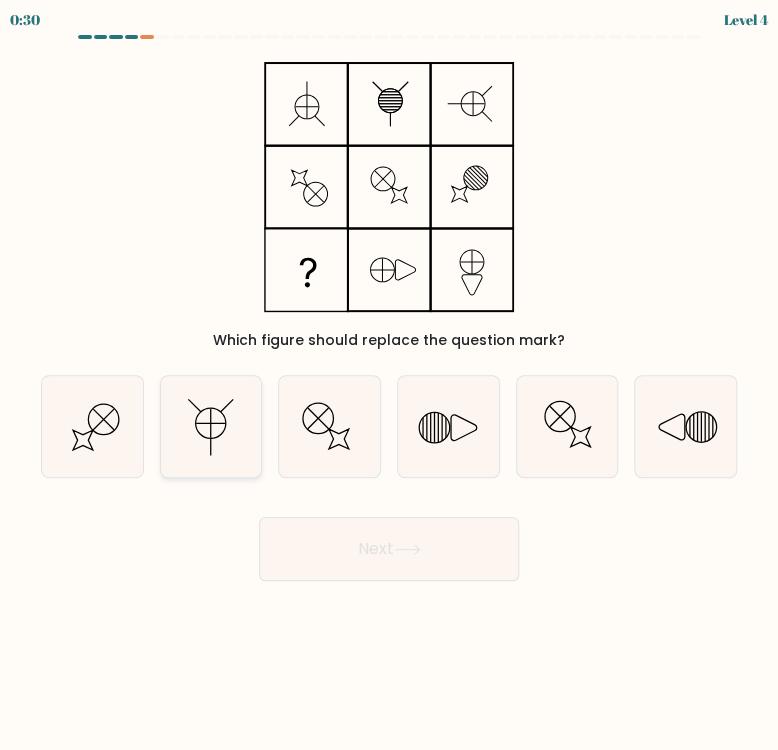click 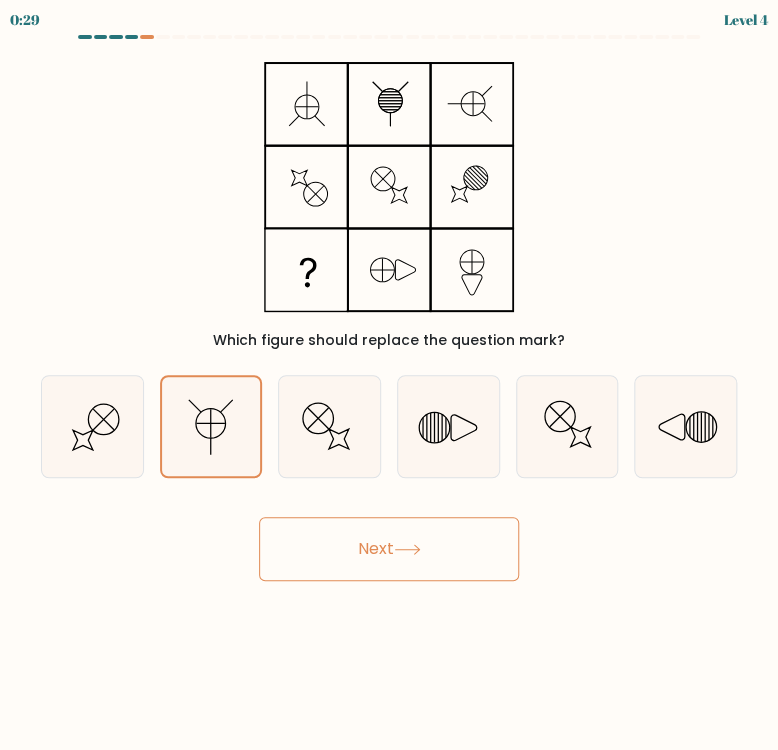 click on "Next" at bounding box center [389, 549] 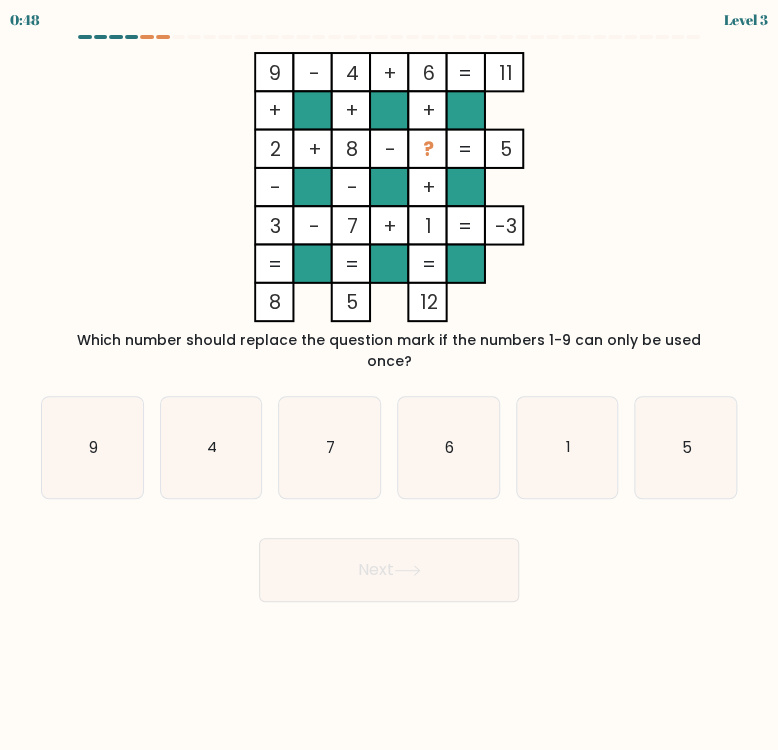 click on "9    -    4    +    6    11    +    +    +    2    +    8    -    ?    5    -    -    +    3    -    7    +    1    =   -3    =   =   =   =   8    5    12    =" 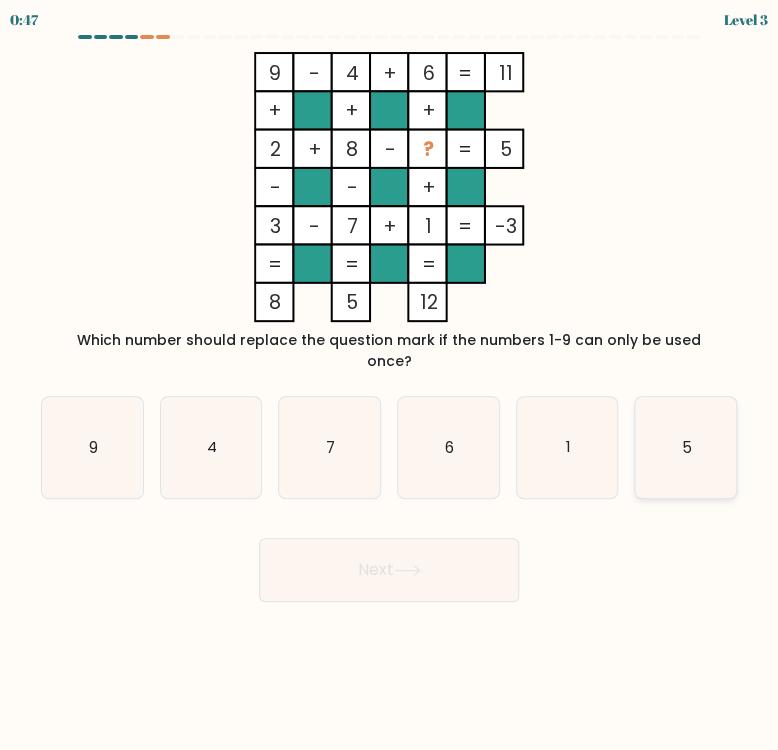 click on "5" 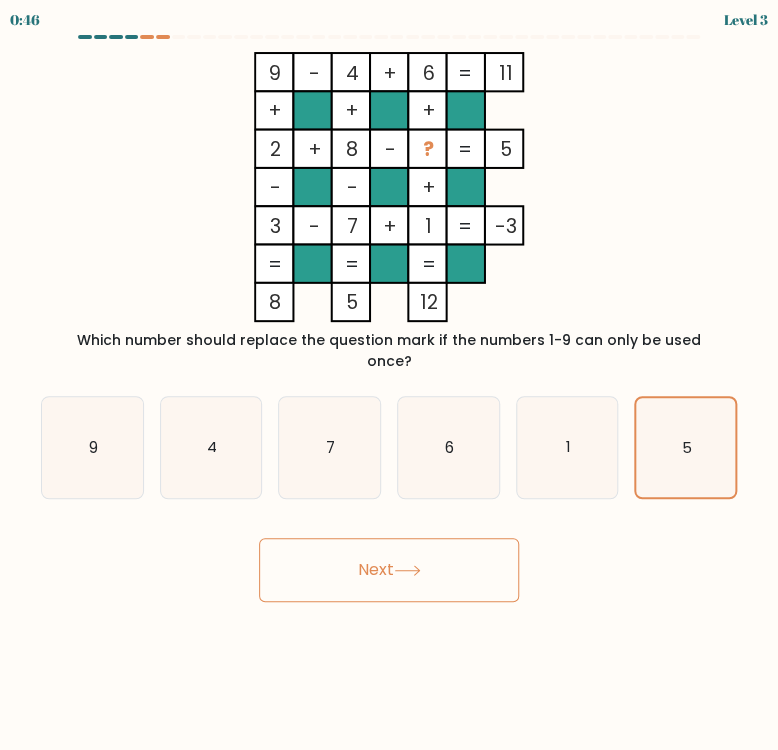 click on "Next" at bounding box center [389, 570] 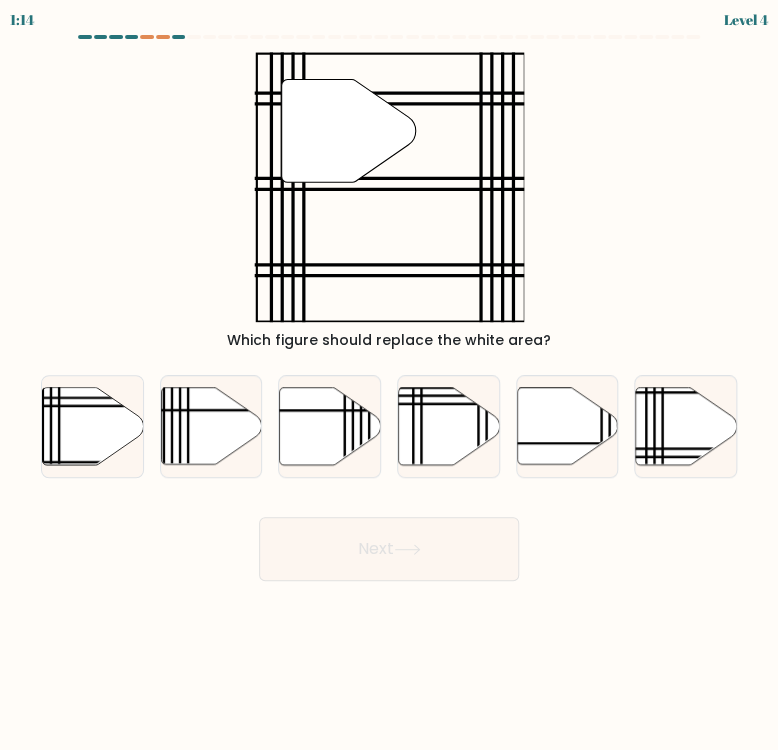 click on "1:14
Level 4" at bounding box center [389, 17] 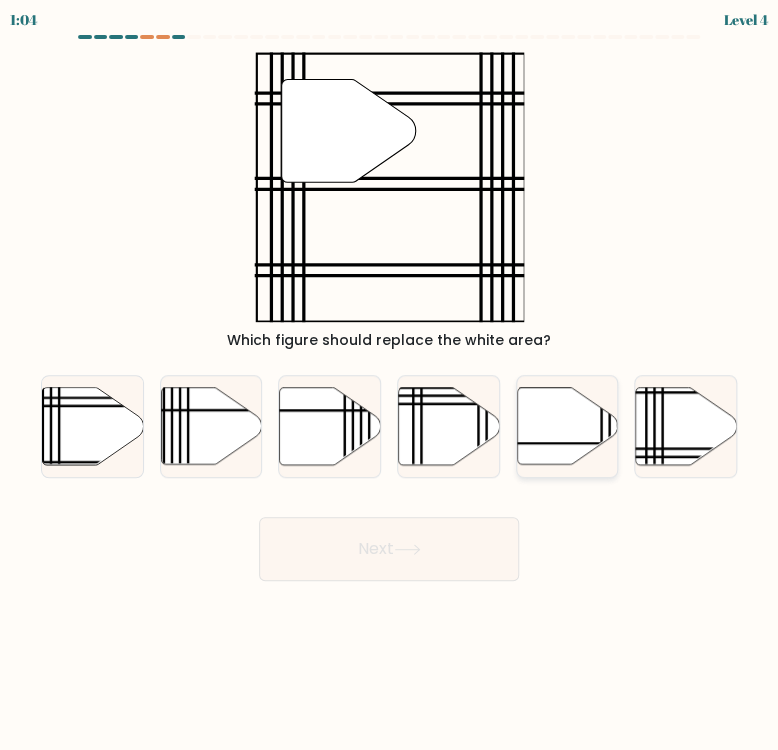 click 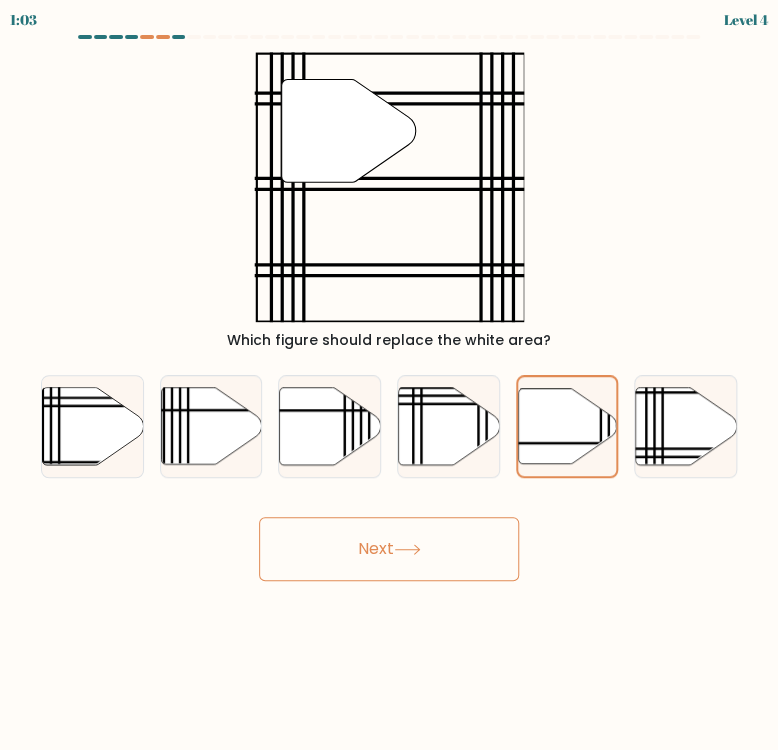 click on "Next" at bounding box center (389, 549) 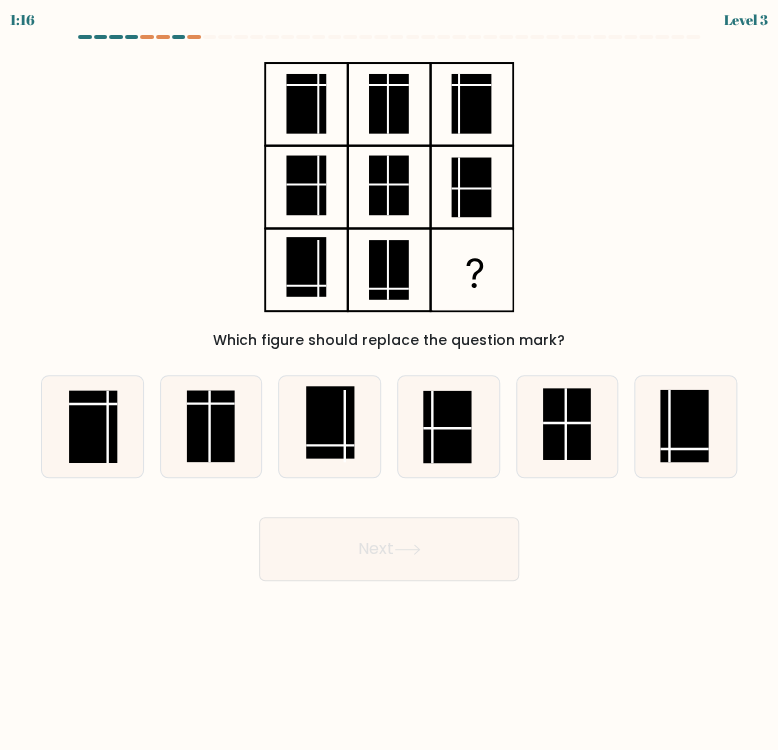 click on "Which figure should replace the question mark?" at bounding box center [389, 201] 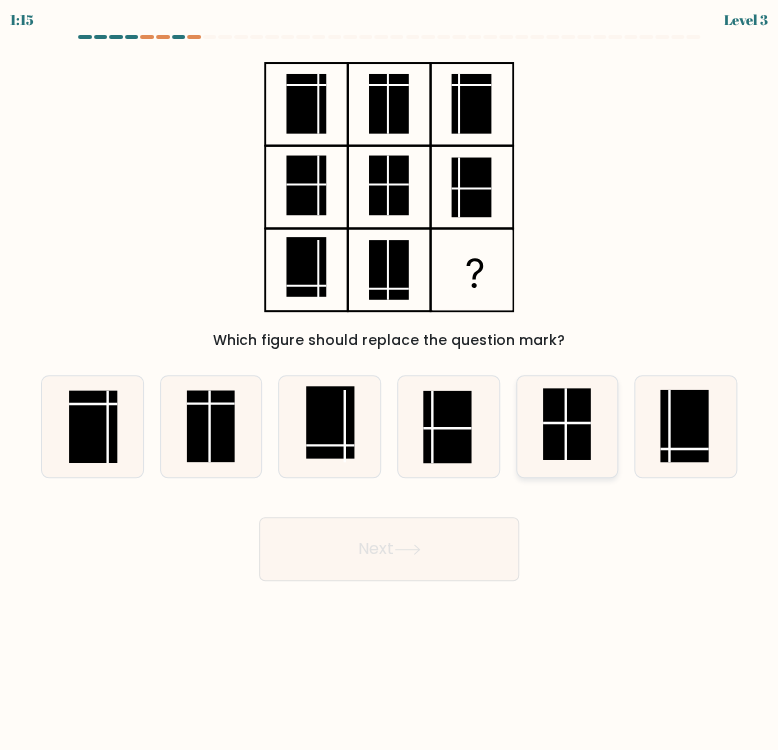 click 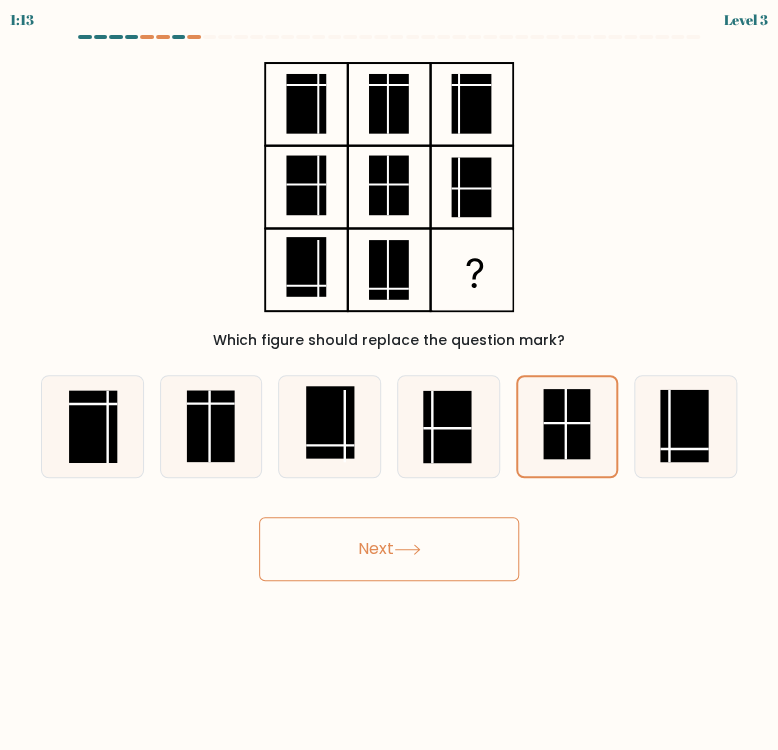 click on "Next" at bounding box center [389, 549] 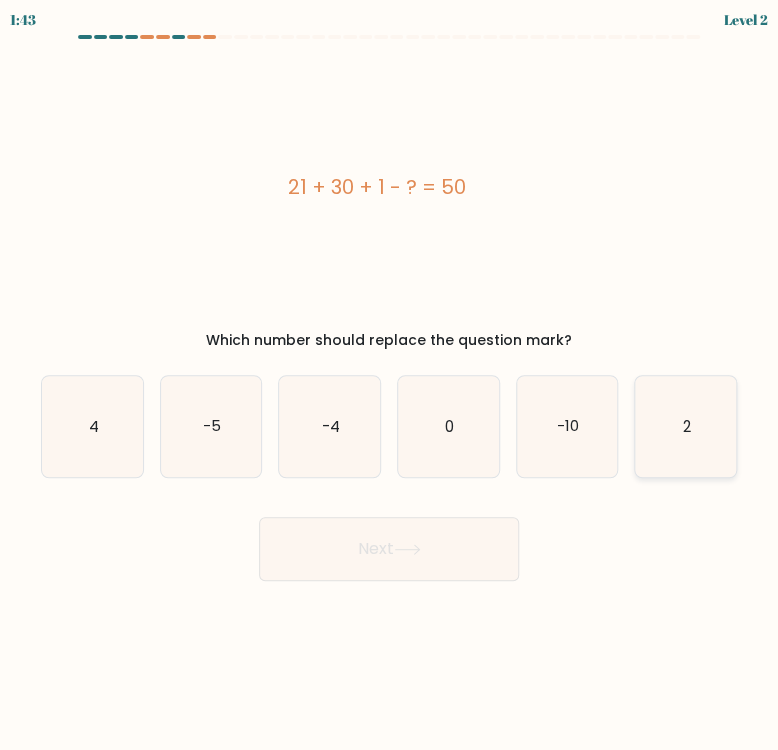 click on "2" 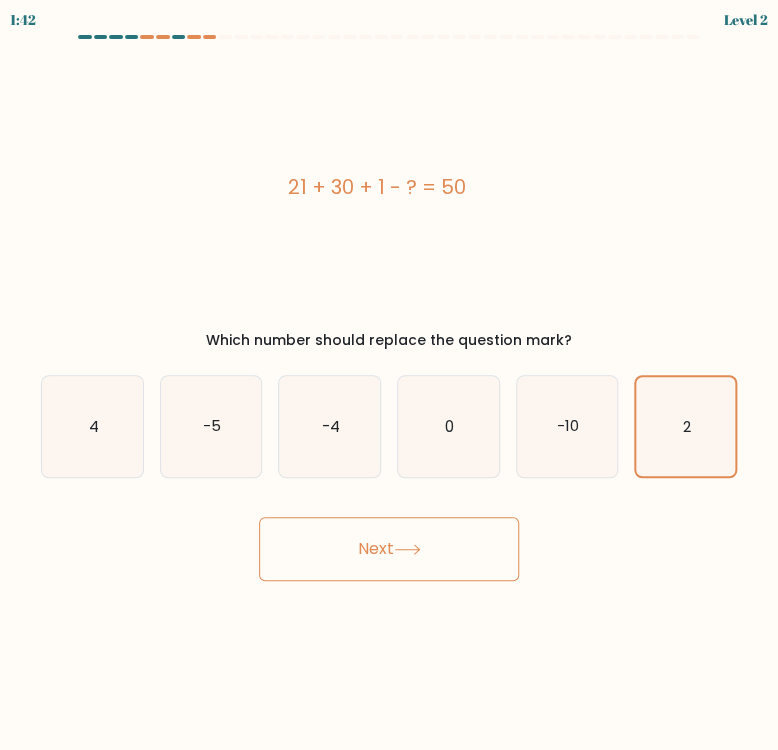 click on "Next" at bounding box center [389, 549] 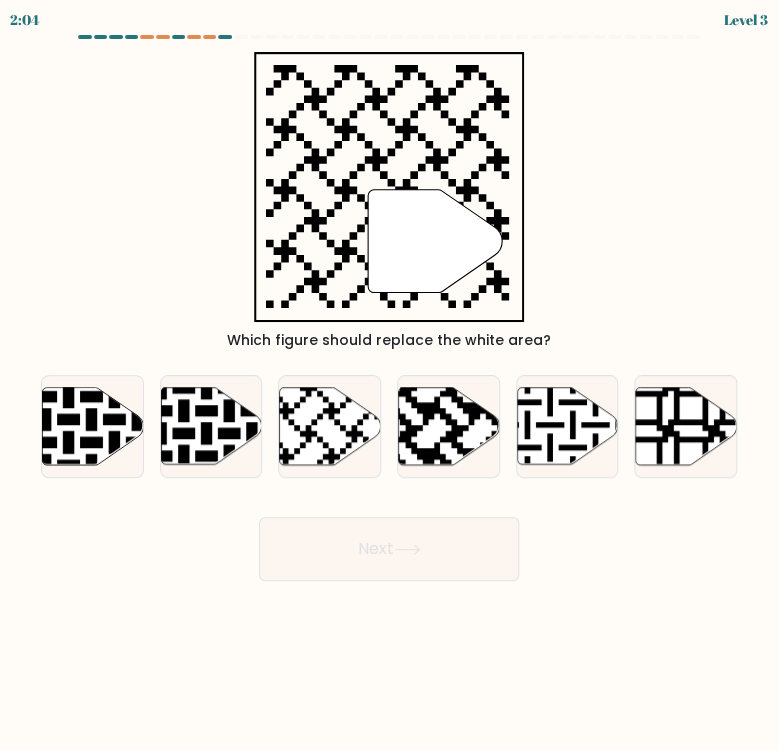 click on ""
Which figure should replace the white area?" at bounding box center [389, 201] 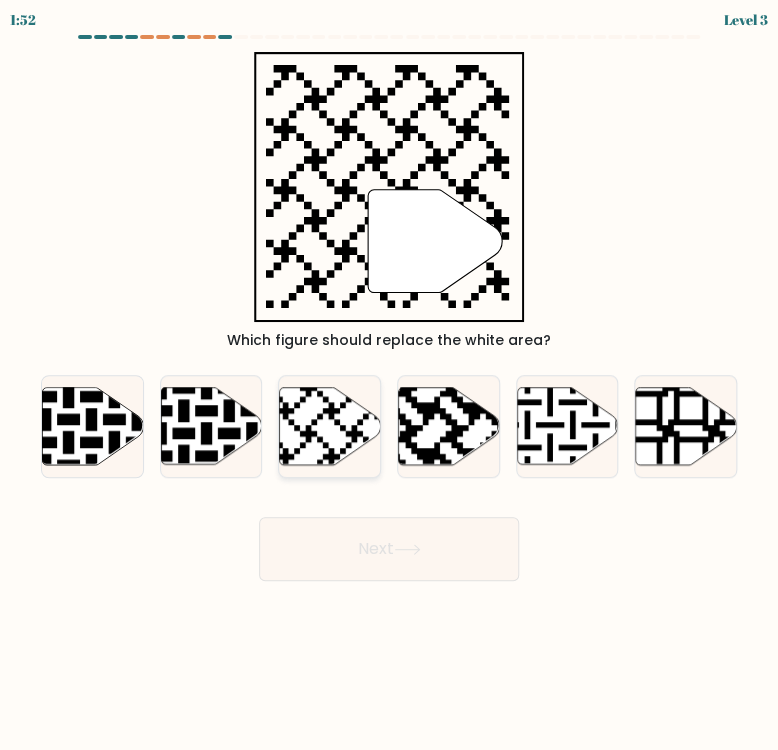 click 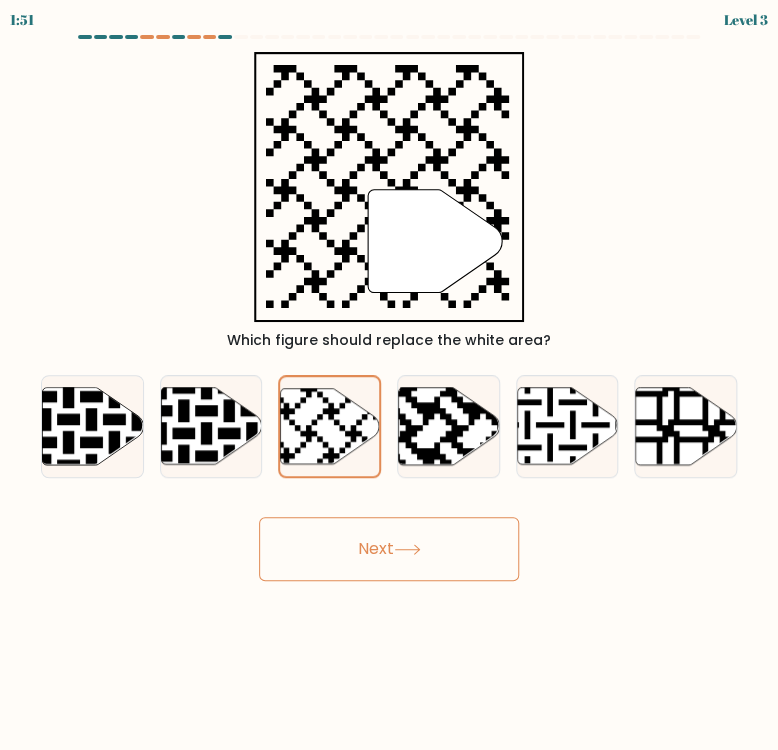 click on "Next" at bounding box center (389, 549) 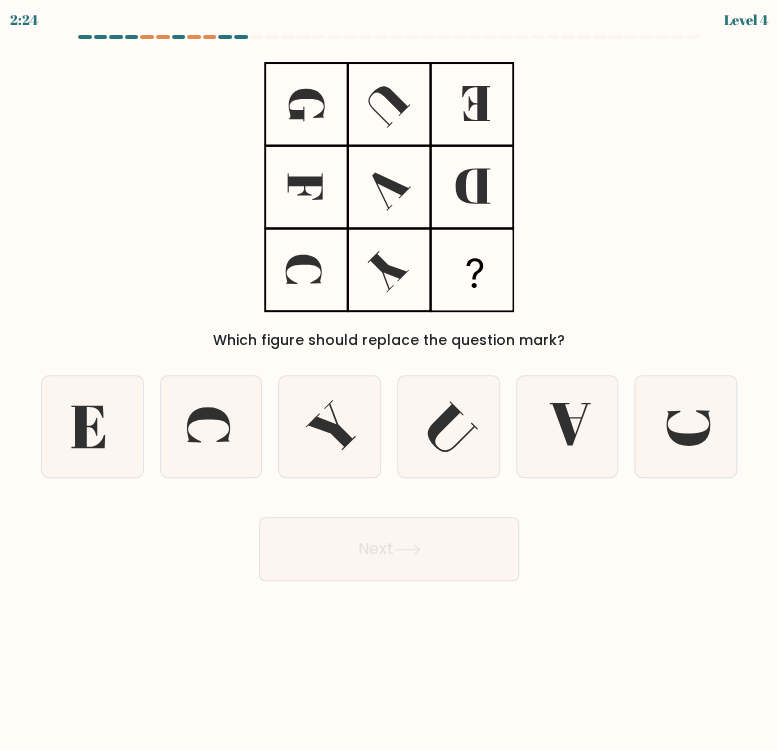click on "Which figure should replace the question mark?" at bounding box center [389, 201] 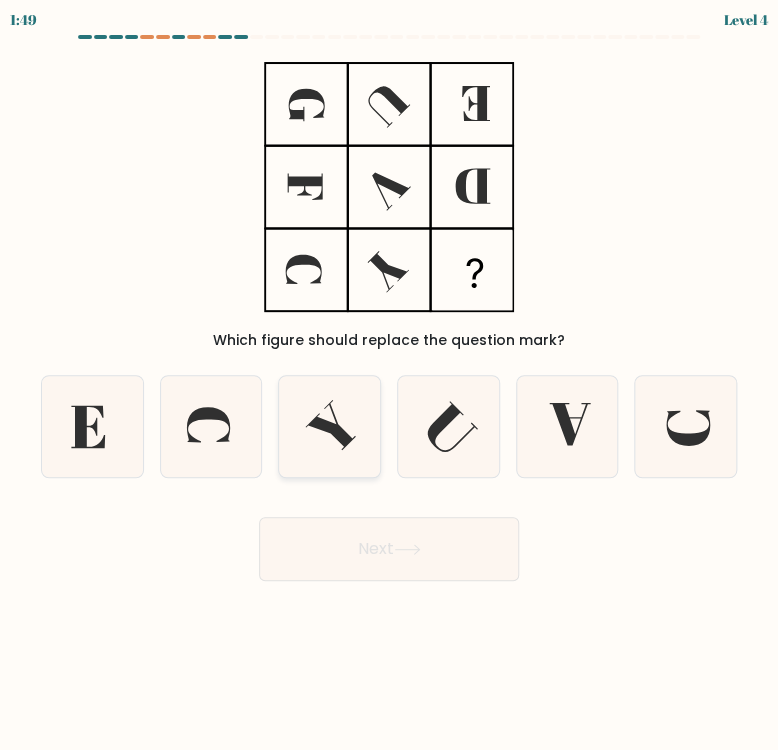 click 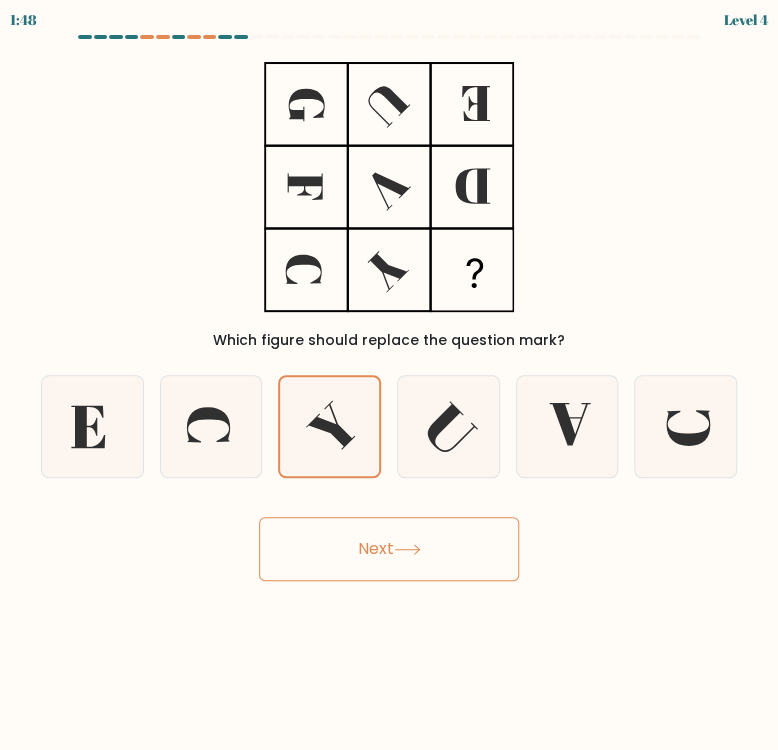 click on "Next" at bounding box center [389, 549] 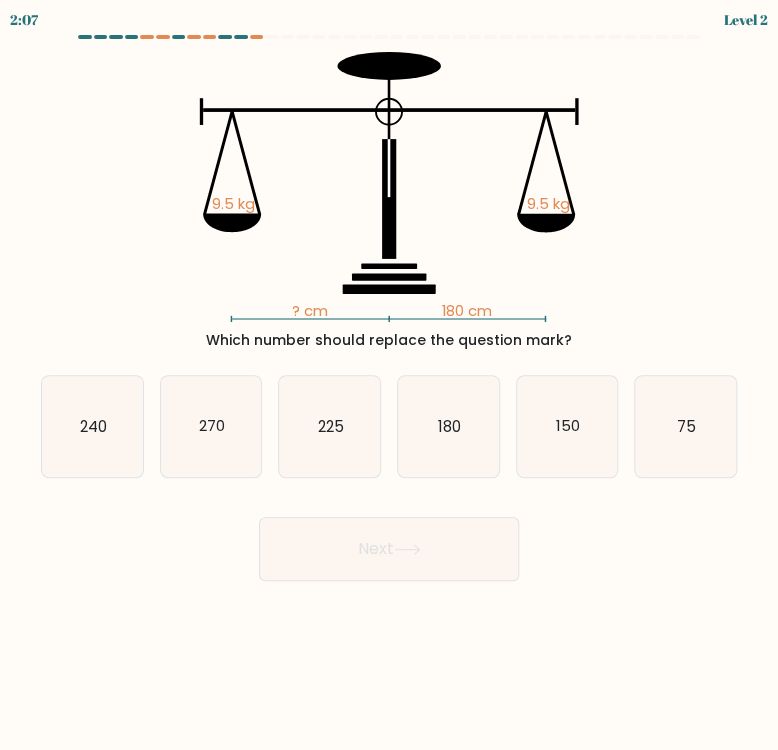 click on "Next" at bounding box center (389, 549) 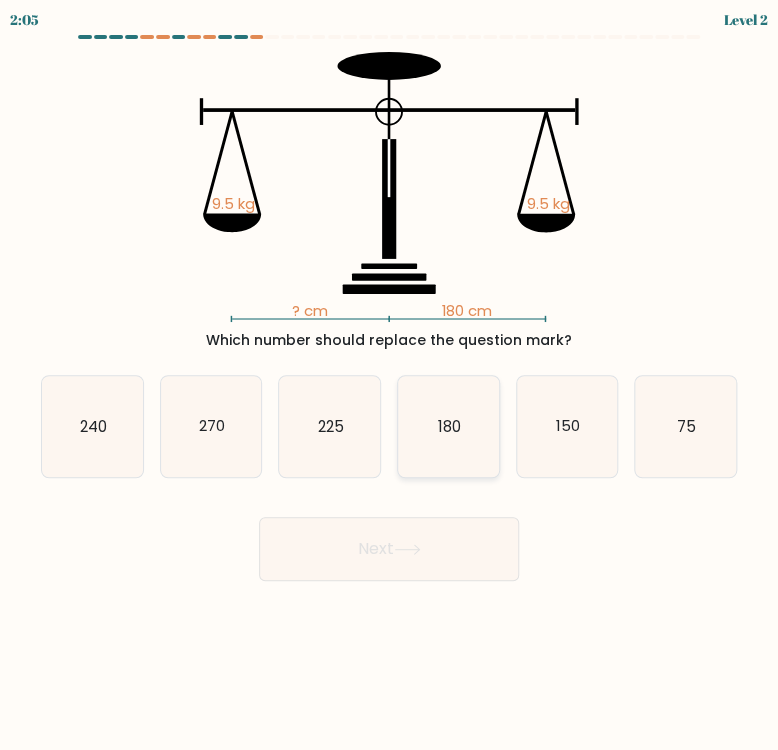click on "180" 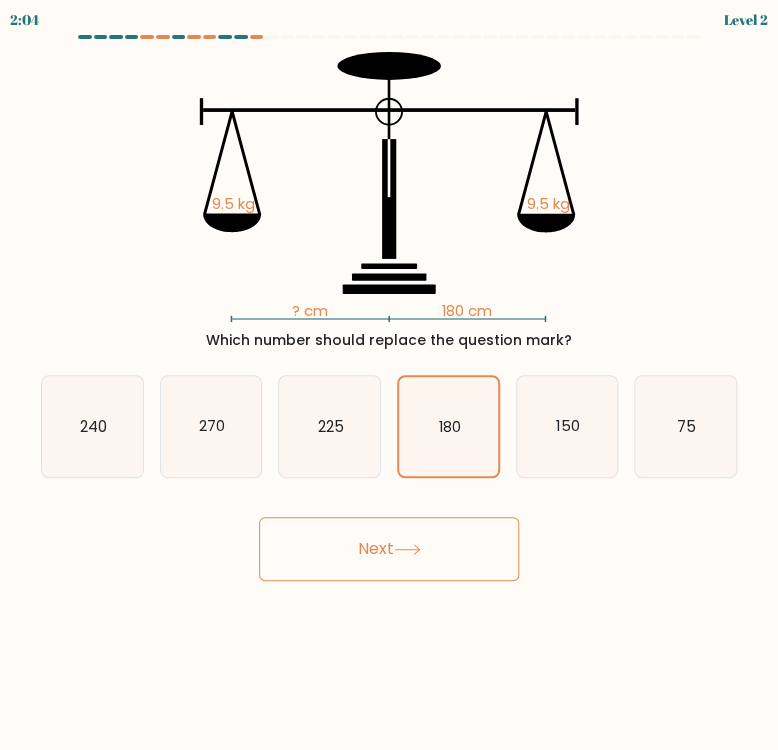 click on "Next" at bounding box center [389, 549] 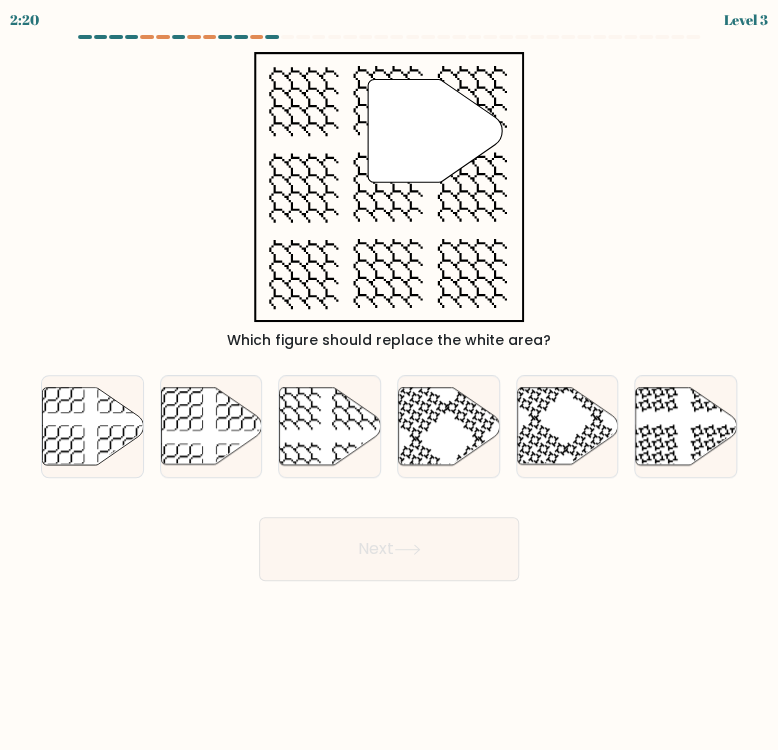 click on "Next" at bounding box center (389, 541) 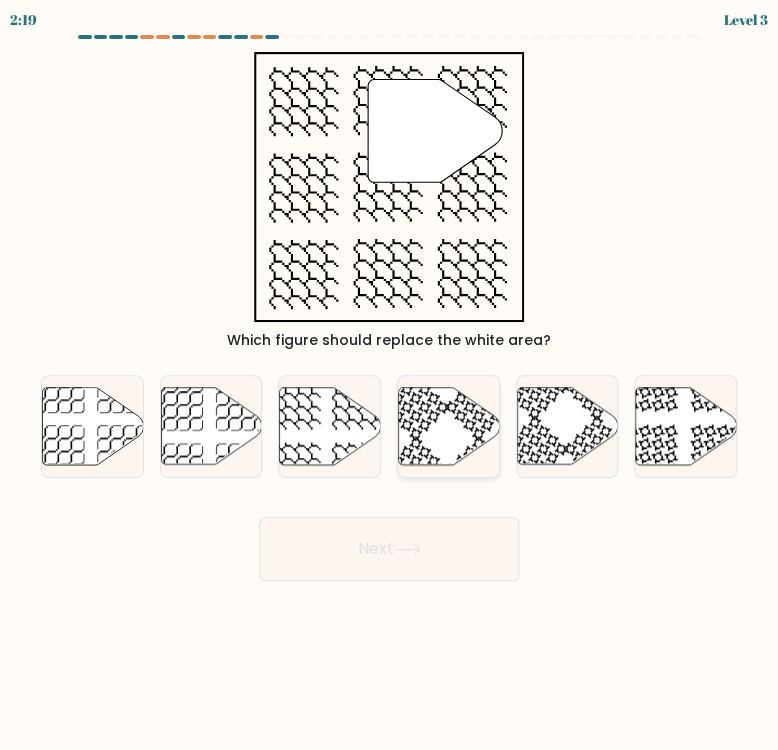 click 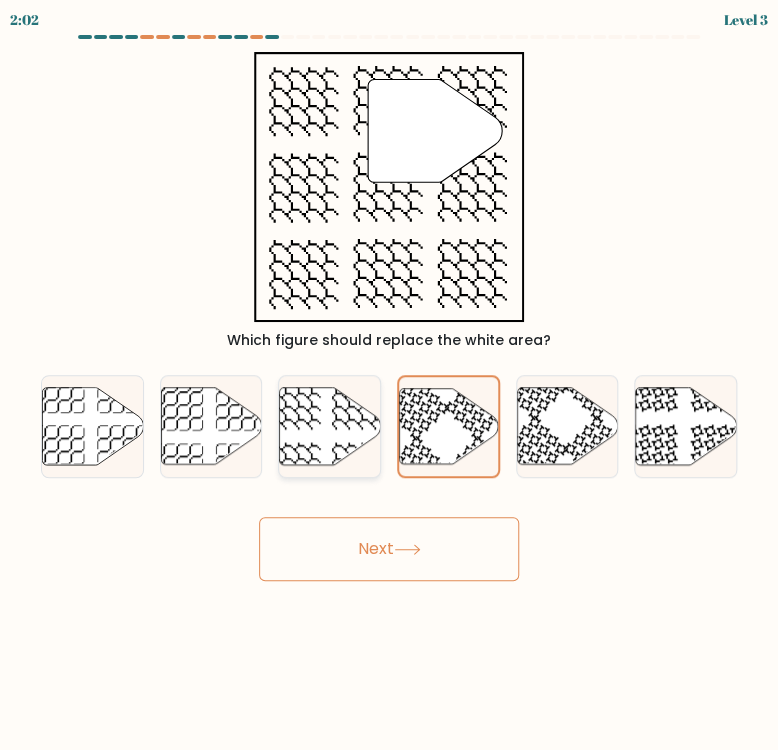 click 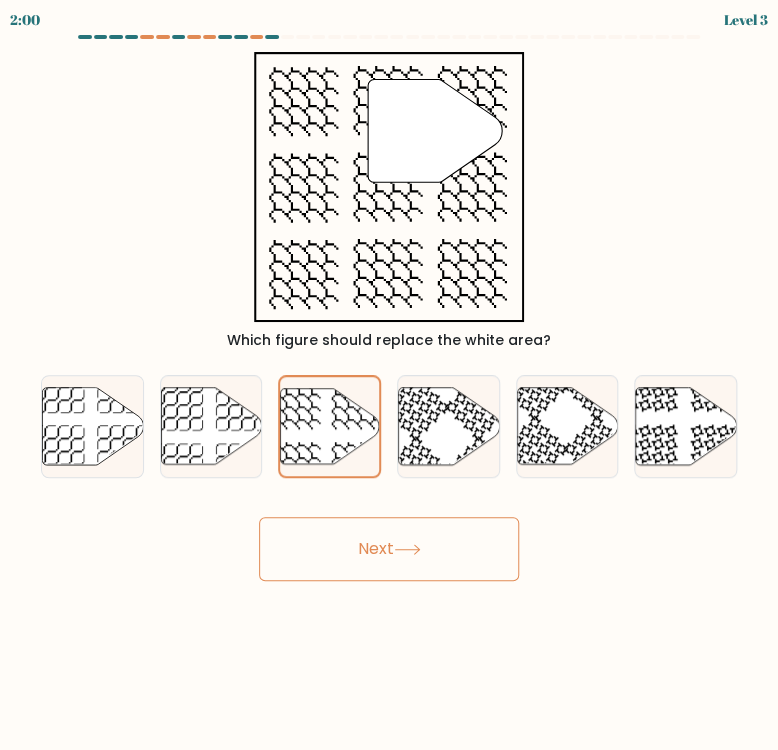 click on "Next" at bounding box center [389, 549] 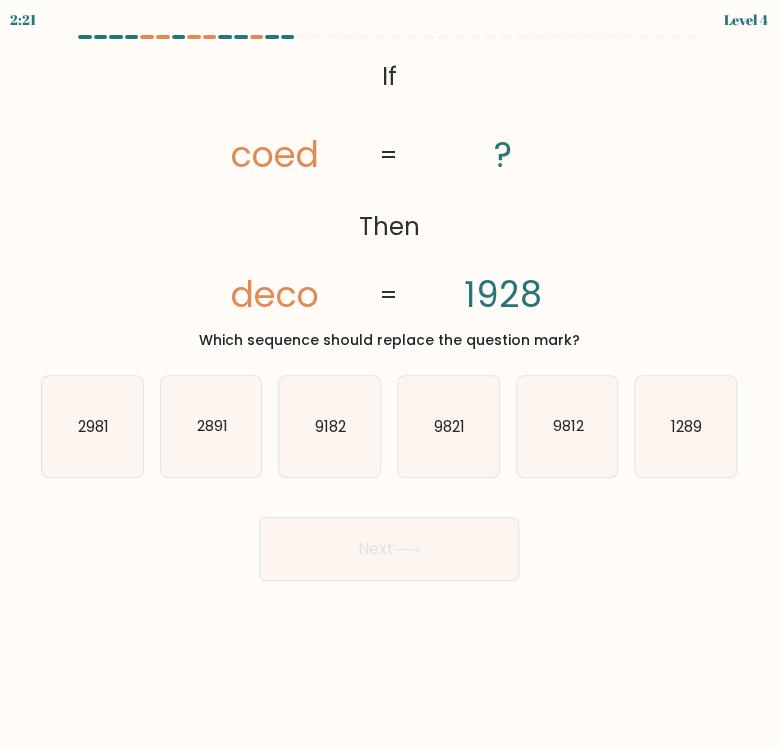 click on "Next" at bounding box center [389, 541] 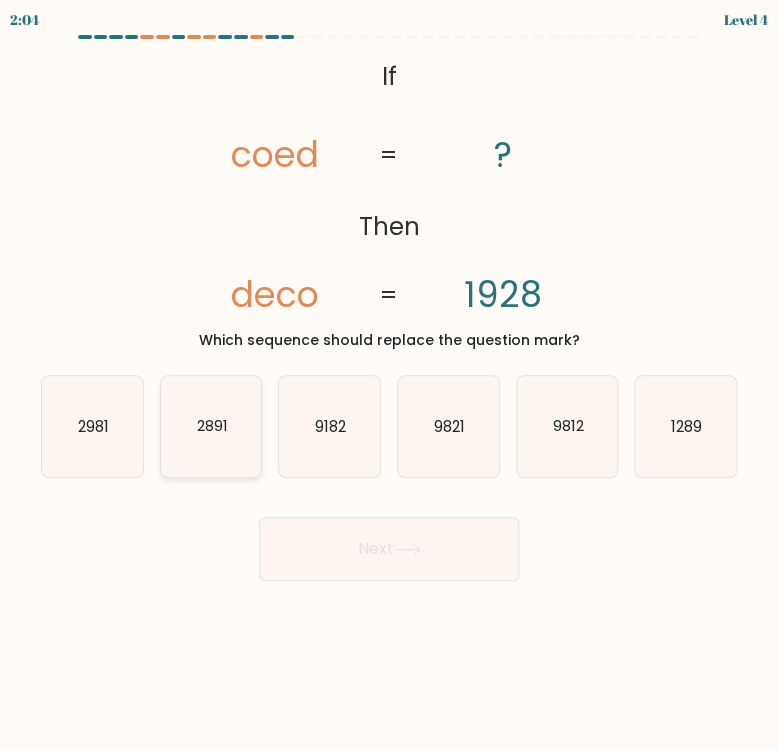 click on "2891" 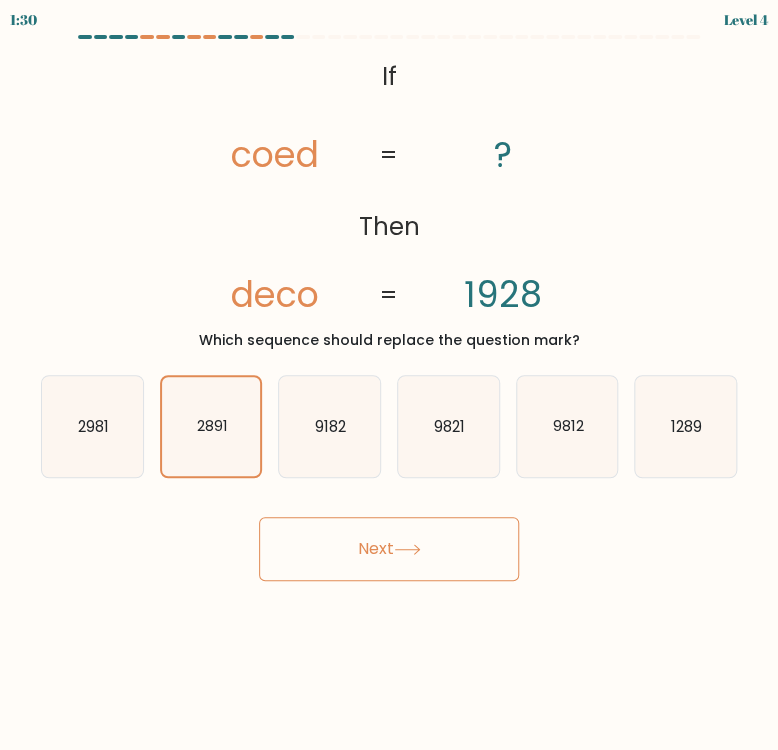 click on "Next" at bounding box center (389, 549) 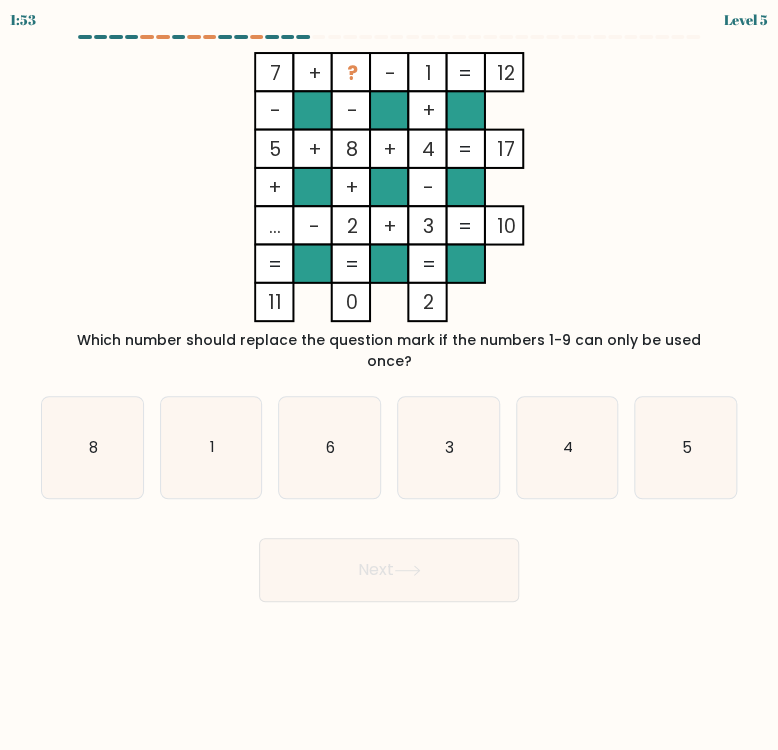 click on "Next" at bounding box center [389, 562] 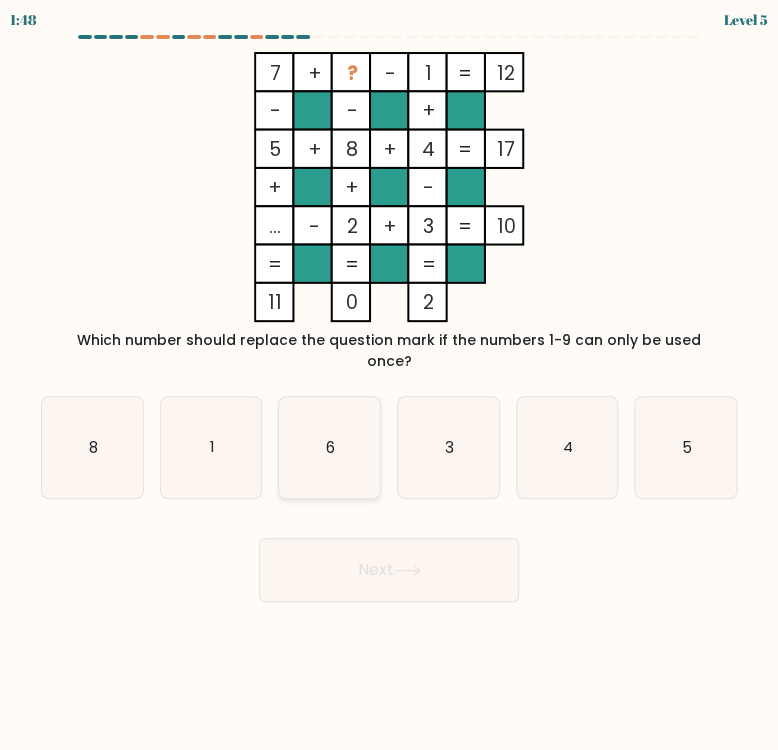 click on "6" 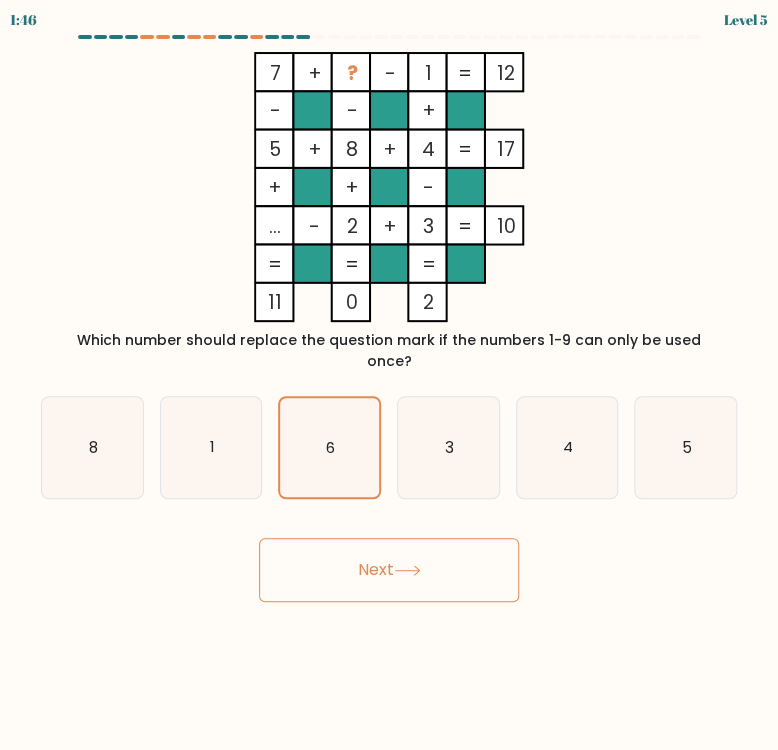 click on "Next" at bounding box center [389, 570] 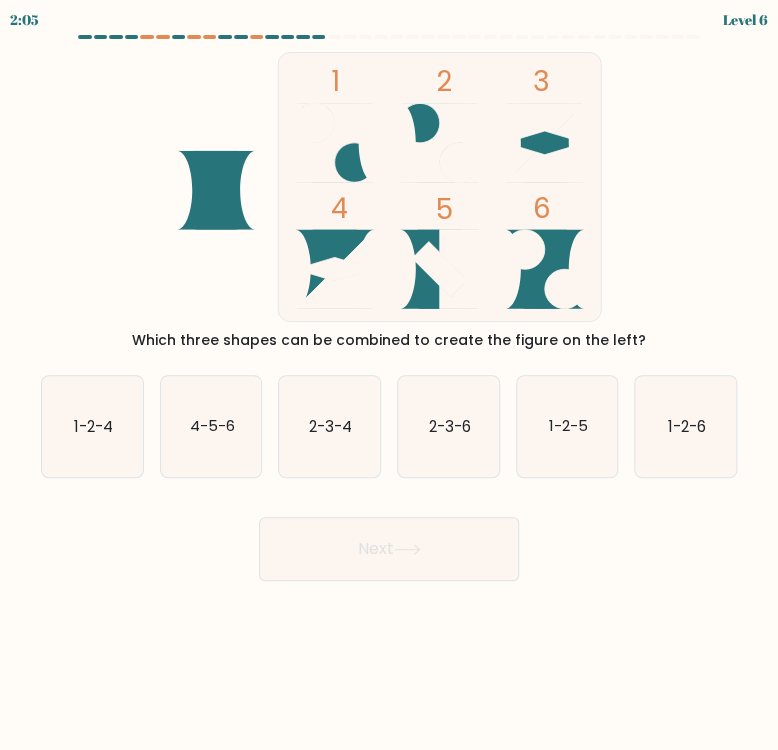 click on "Next" at bounding box center [389, 541] 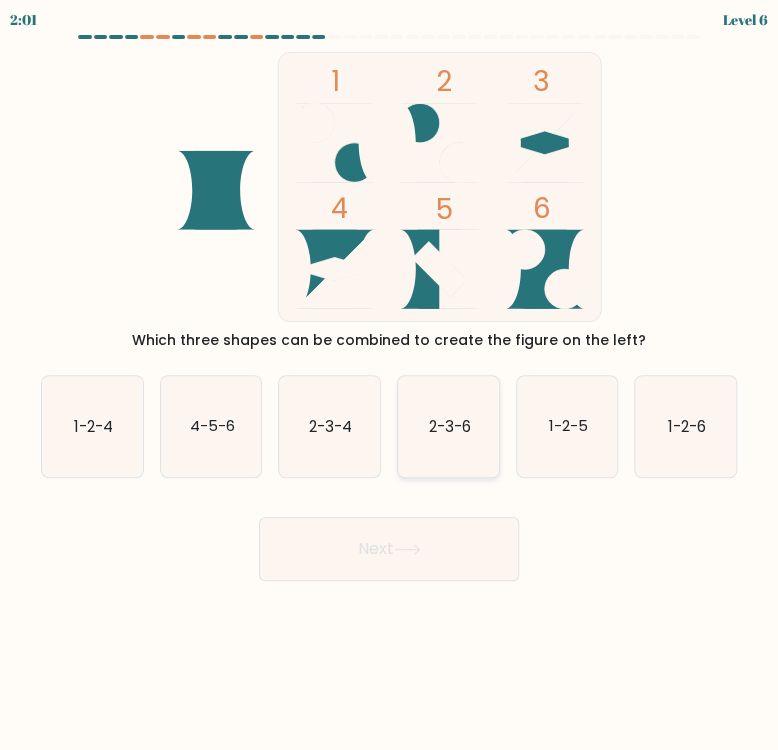 click on "2-3-6" 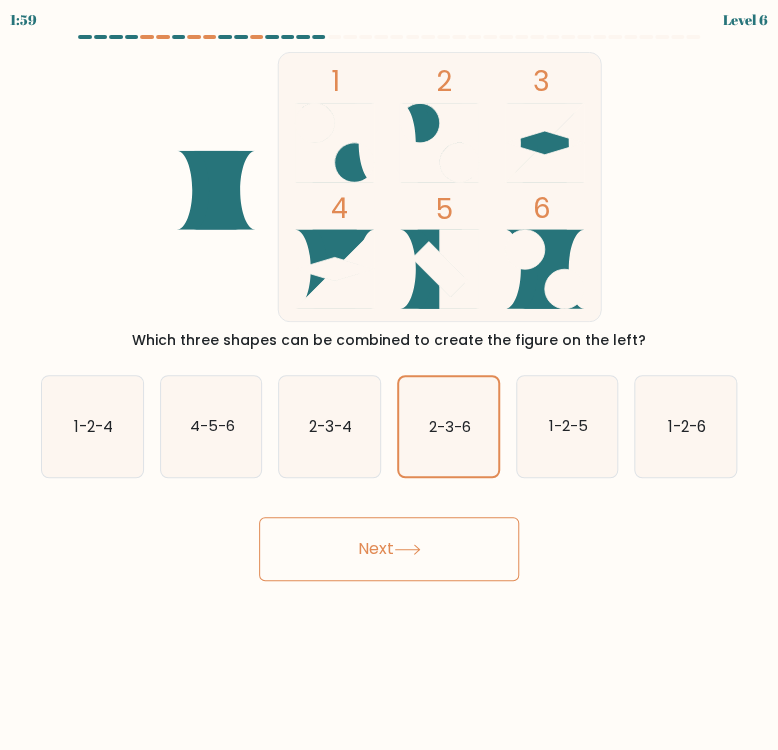 click on "Next" at bounding box center (389, 549) 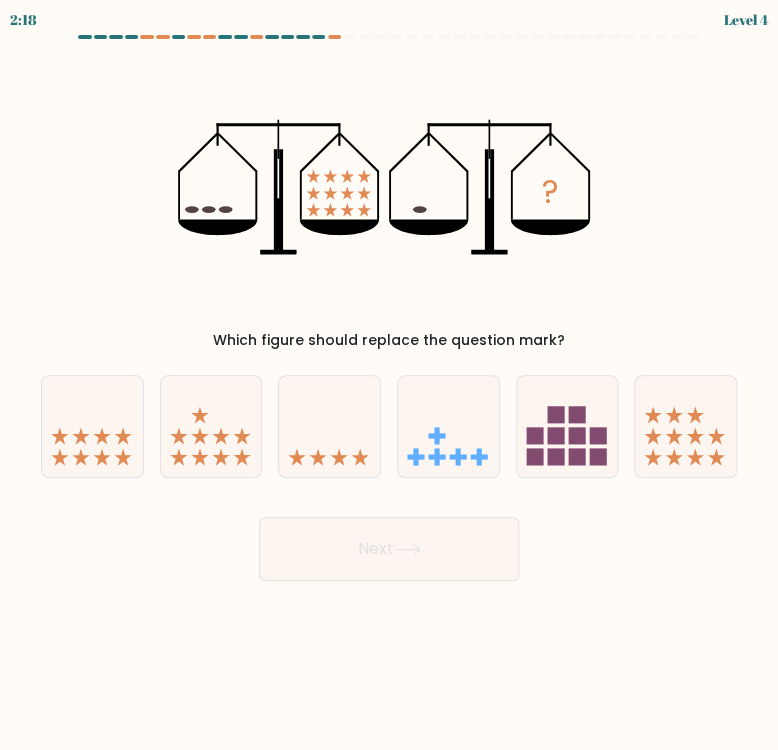 click on "Next" at bounding box center (389, 541) 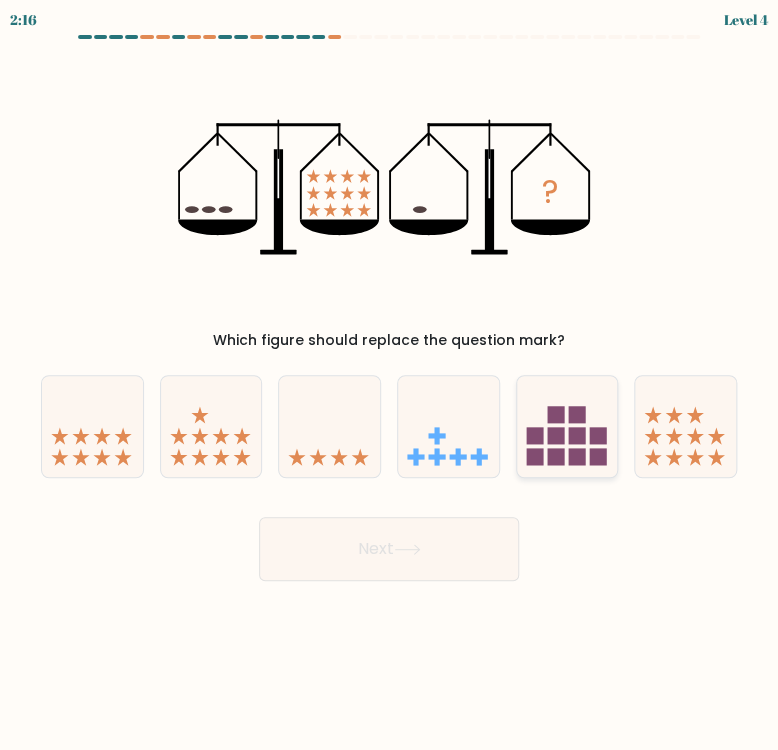 click 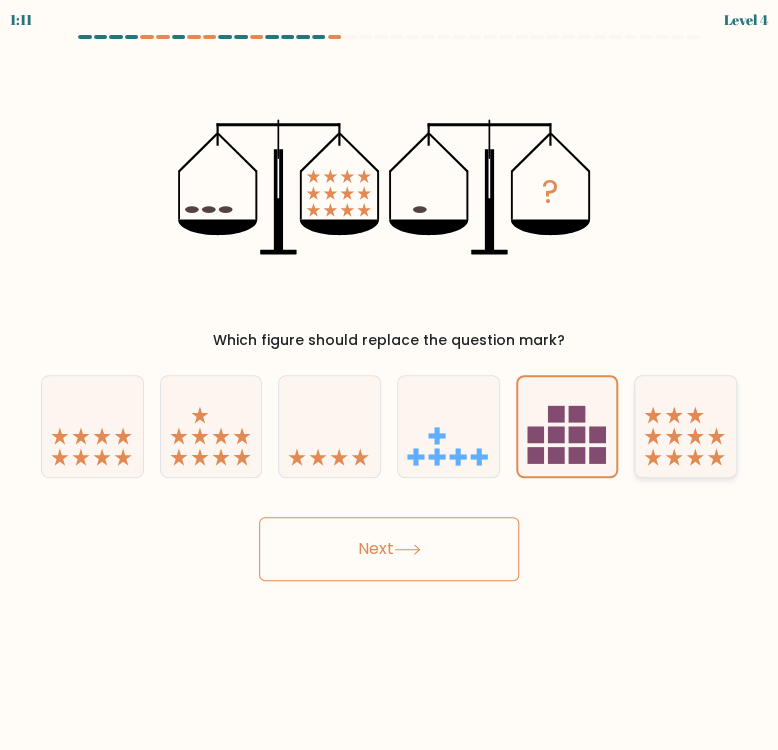click 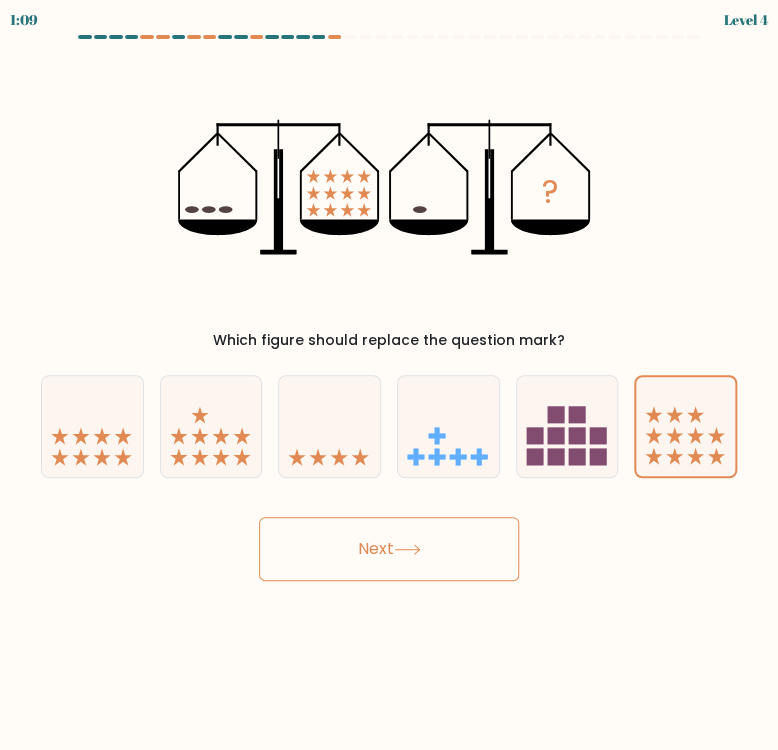 click on "Next" at bounding box center [389, 549] 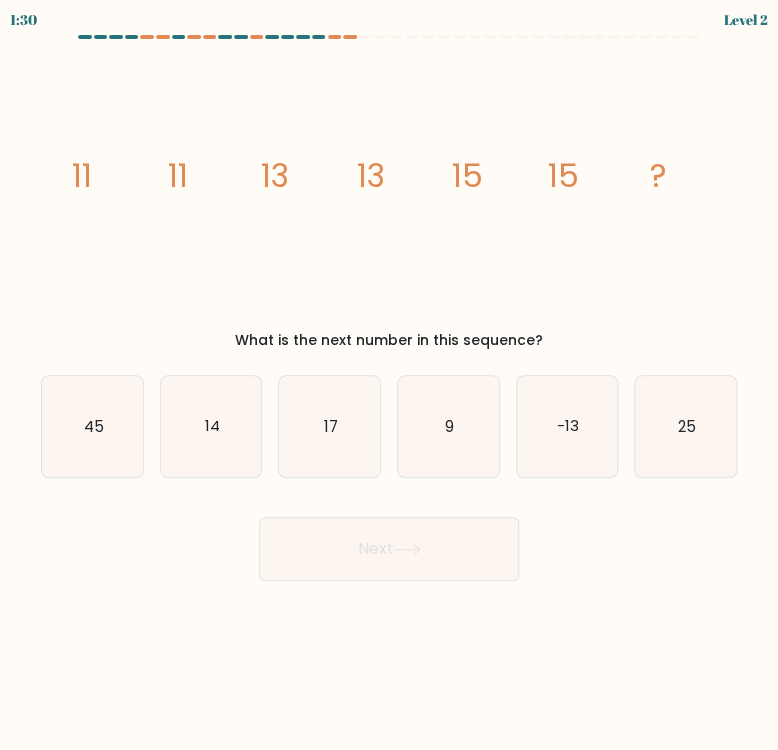 click on "Next" at bounding box center [389, 541] 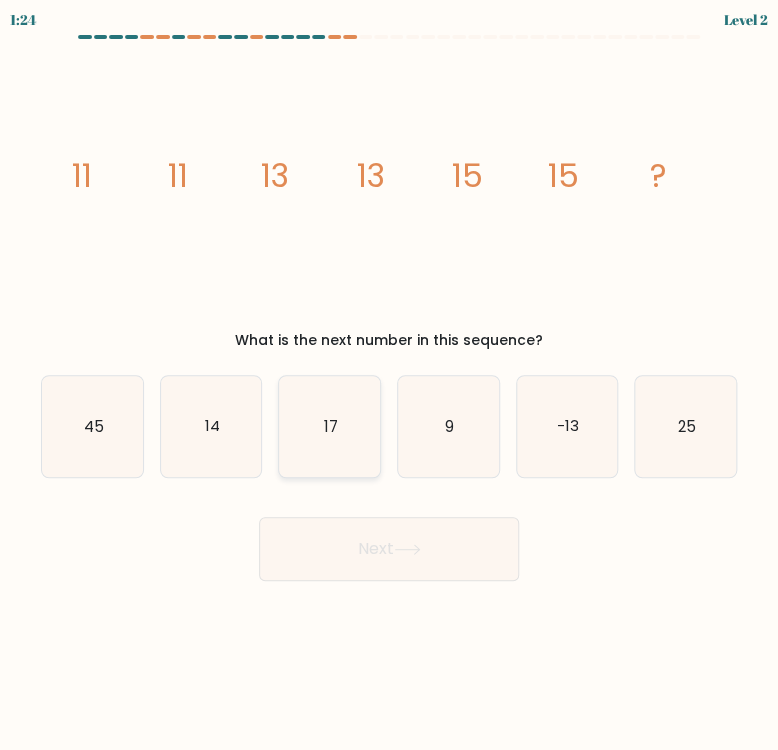 click on "17" 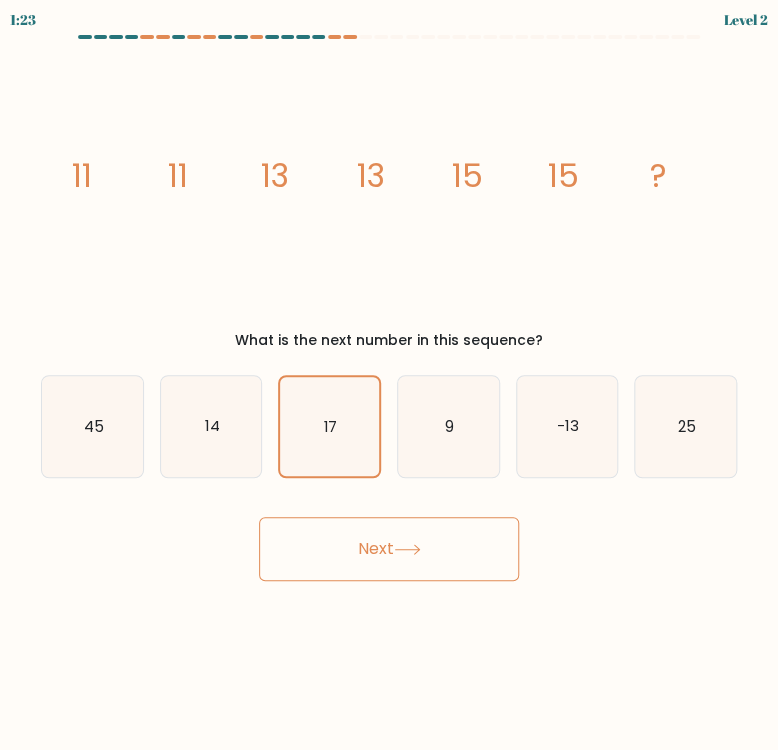 click on "Next" at bounding box center [389, 549] 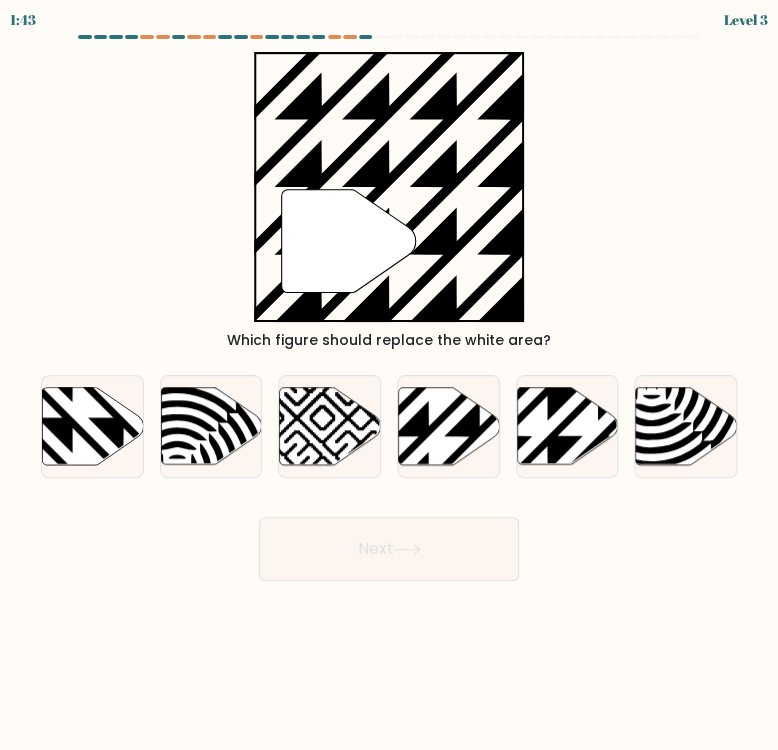 click on "Next" at bounding box center (389, 541) 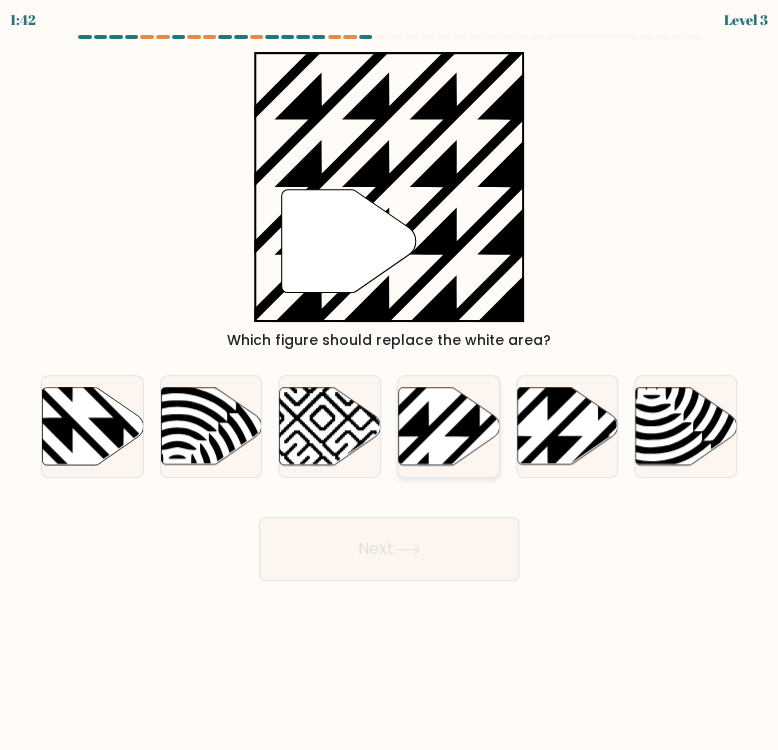 click 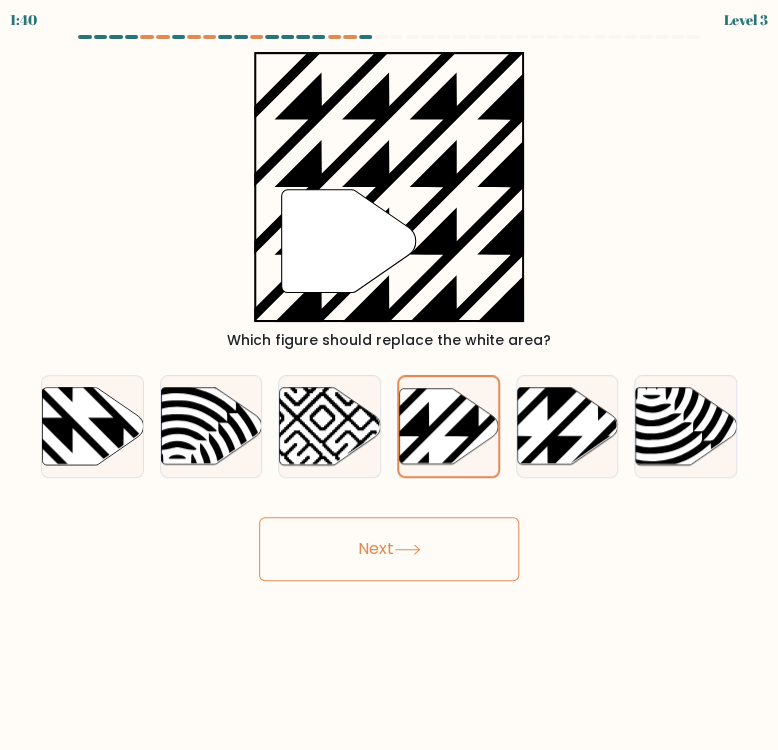 click on "Next" at bounding box center [389, 549] 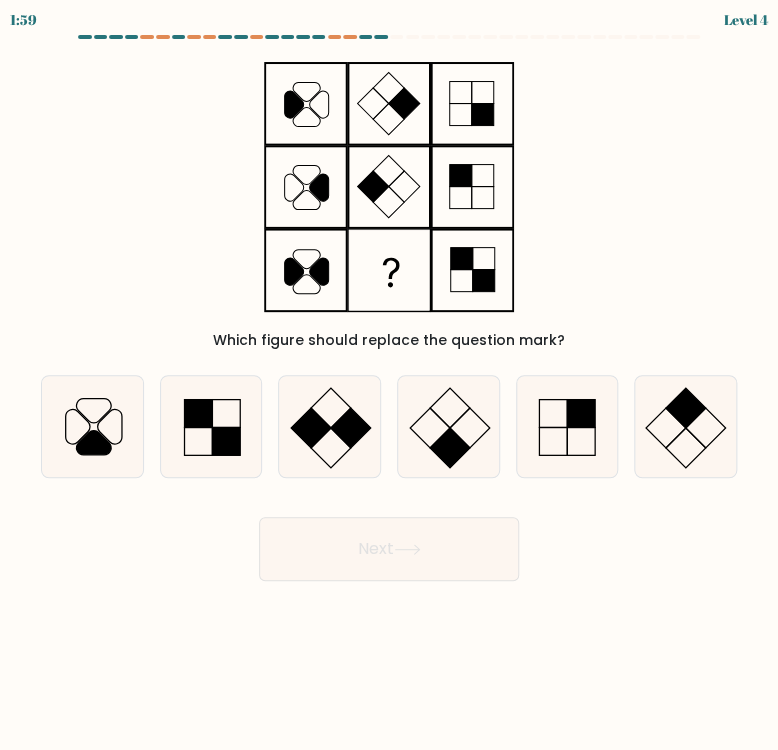click on "Next" at bounding box center [389, 541] 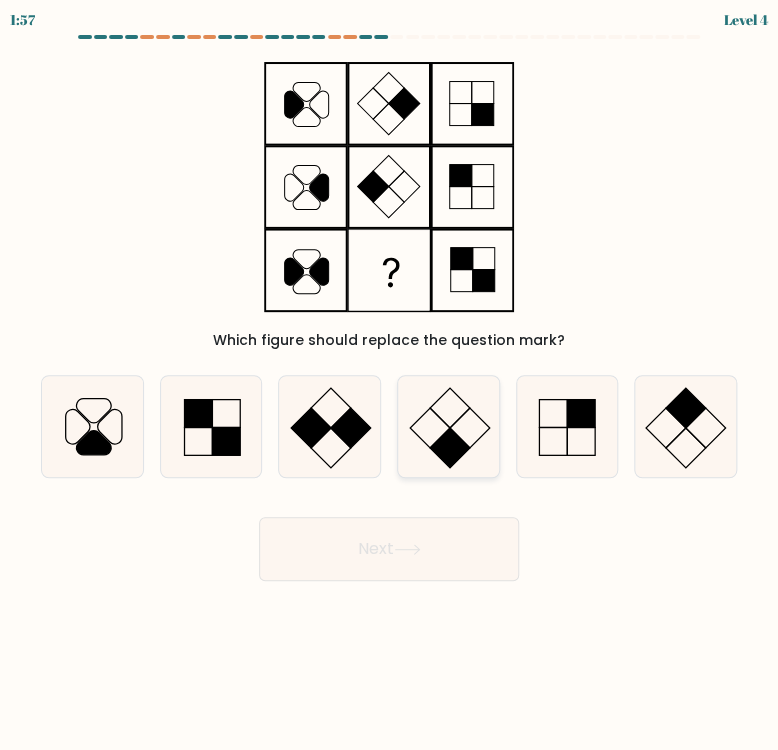 click 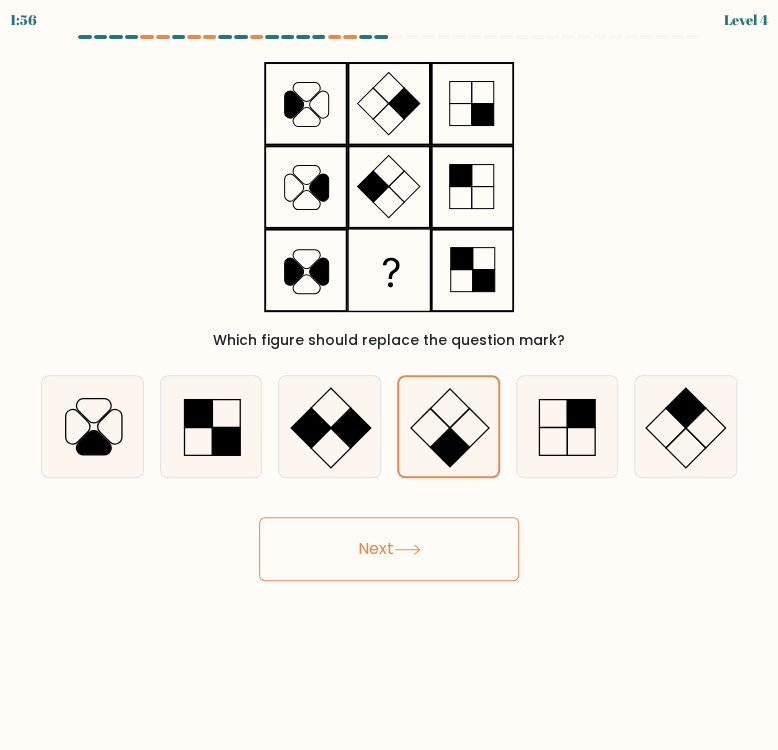 click on "Next" at bounding box center (389, 549) 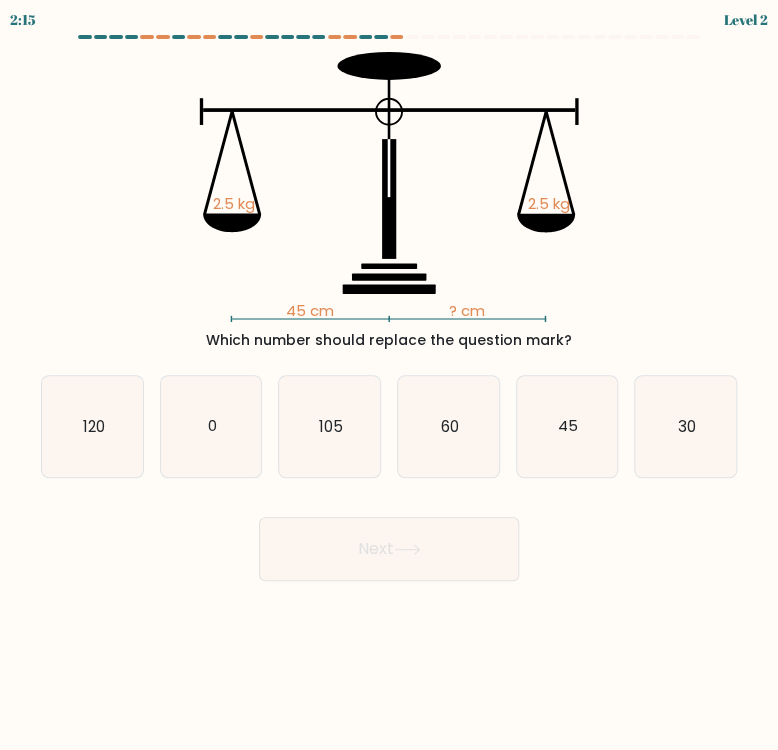 click on "Next" at bounding box center (389, 541) 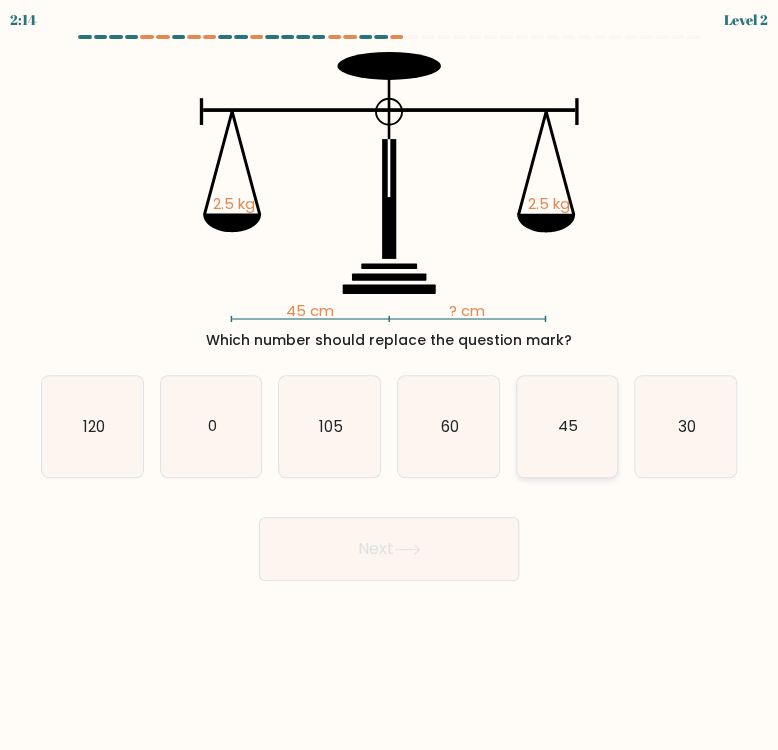 click on "45" 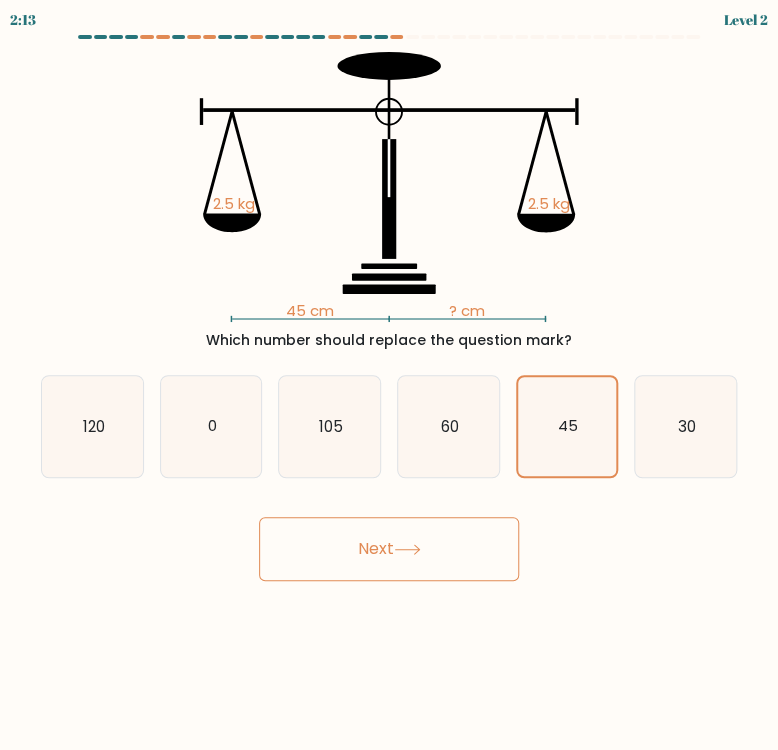 click on "Next" at bounding box center (389, 549) 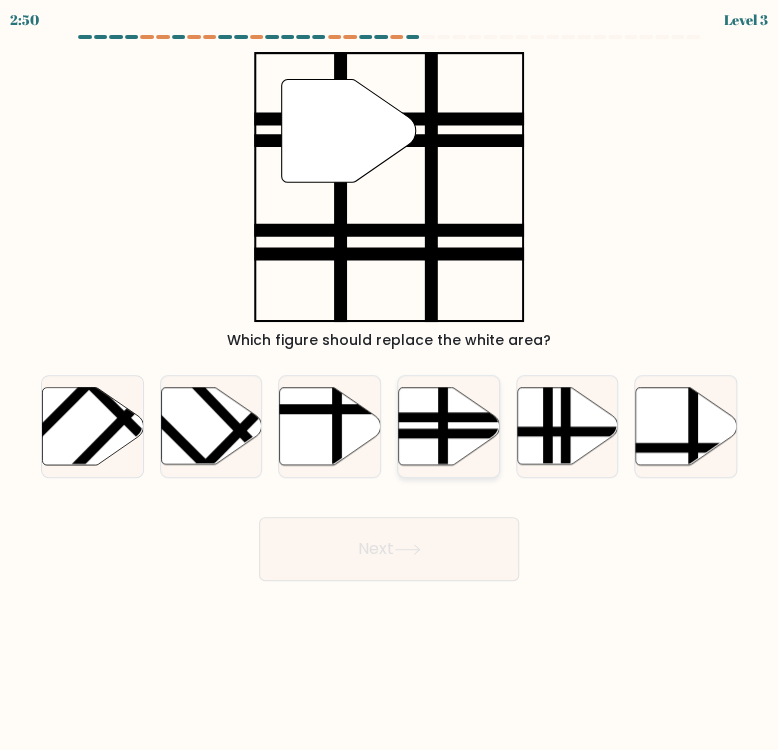 click 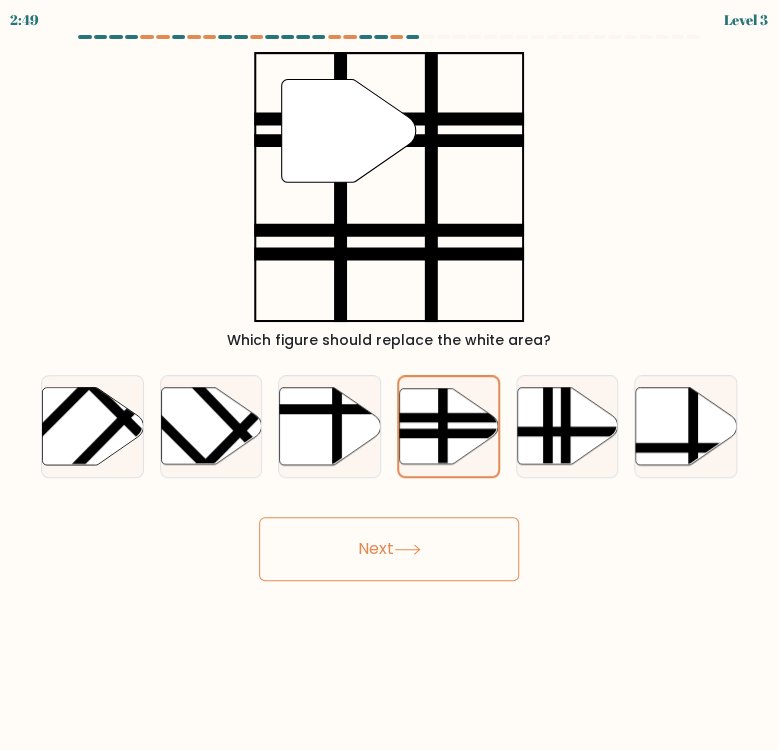click on "Next" at bounding box center (389, 549) 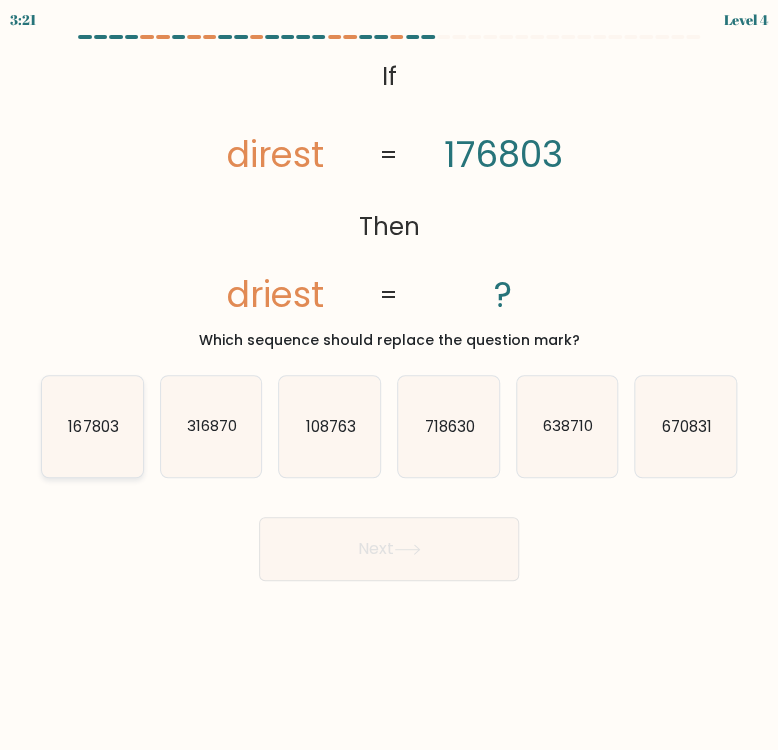 click on "167803" 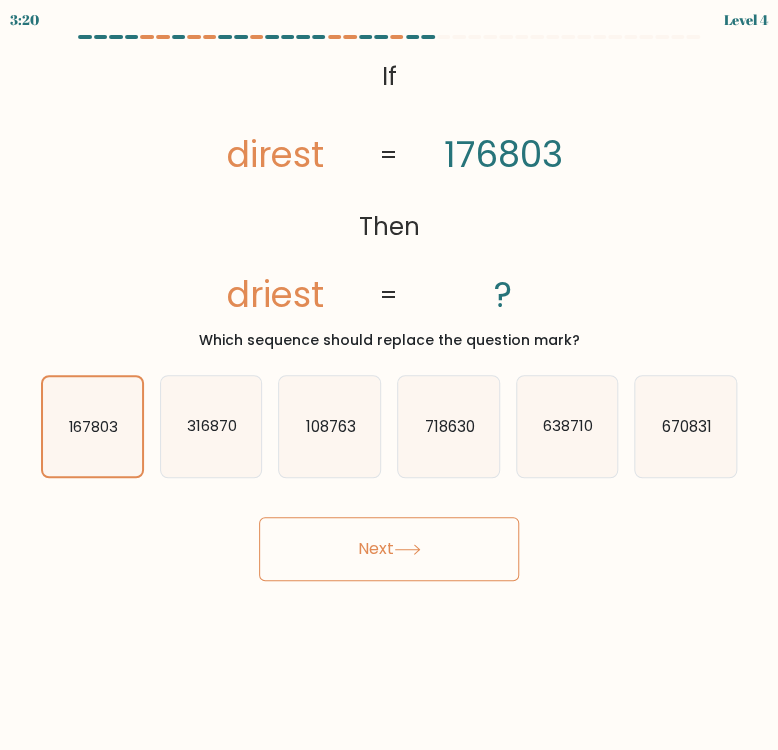 click on "Next" at bounding box center [389, 549] 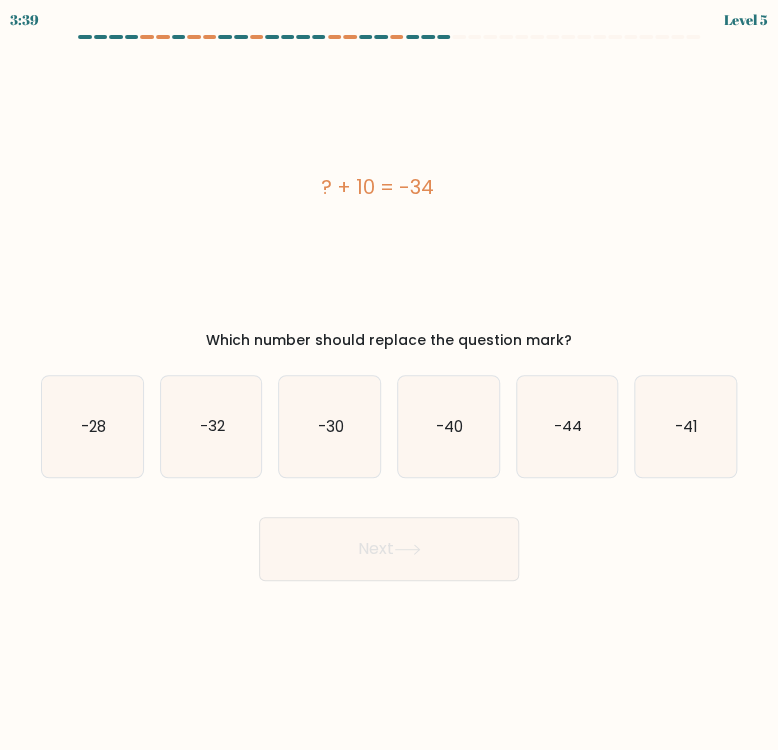 click on "Next" at bounding box center [389, 541] 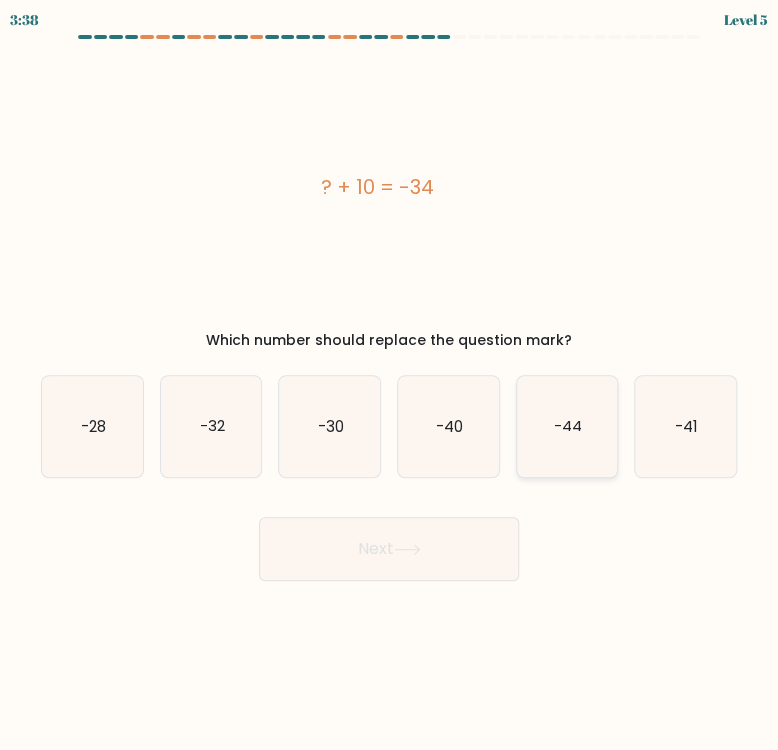 click on "-44" 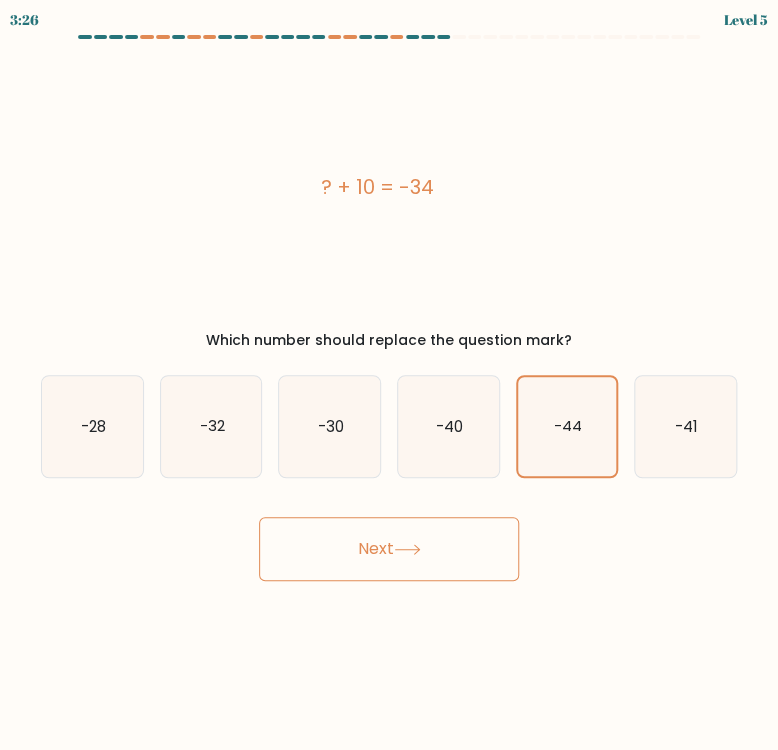 click on "Next" at bounding box center [389, 549] 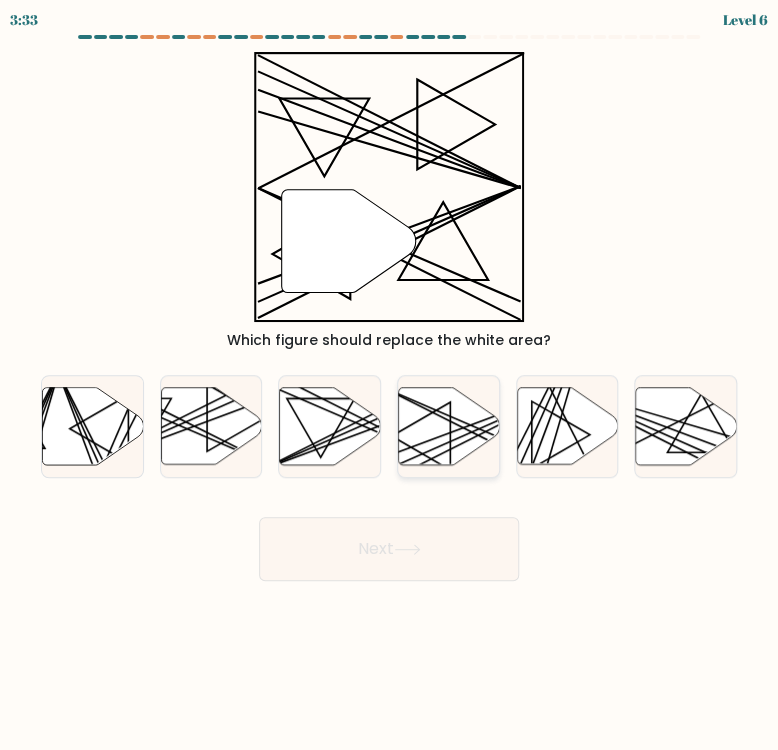 click 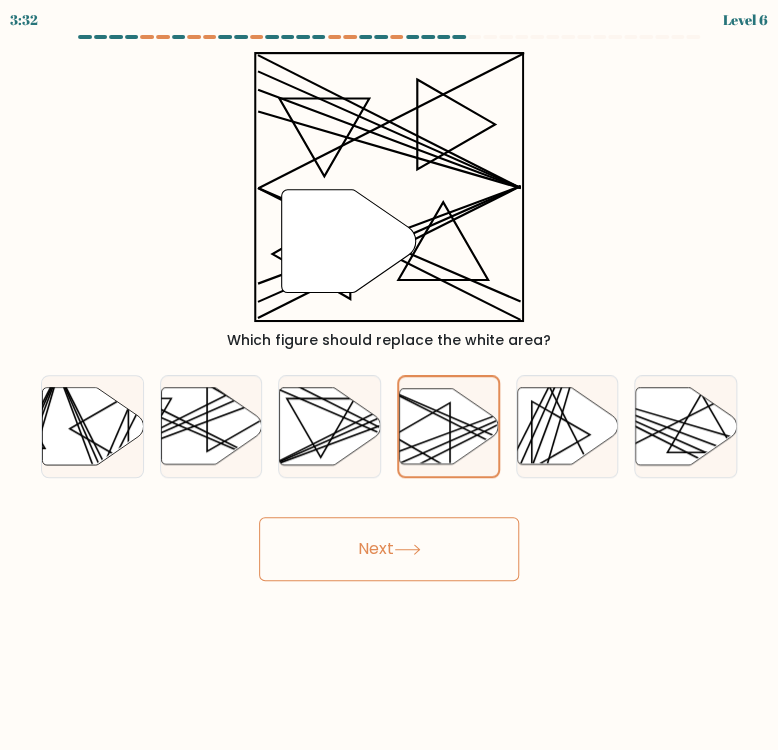 click on "Next" at bounding box center (389, 549) 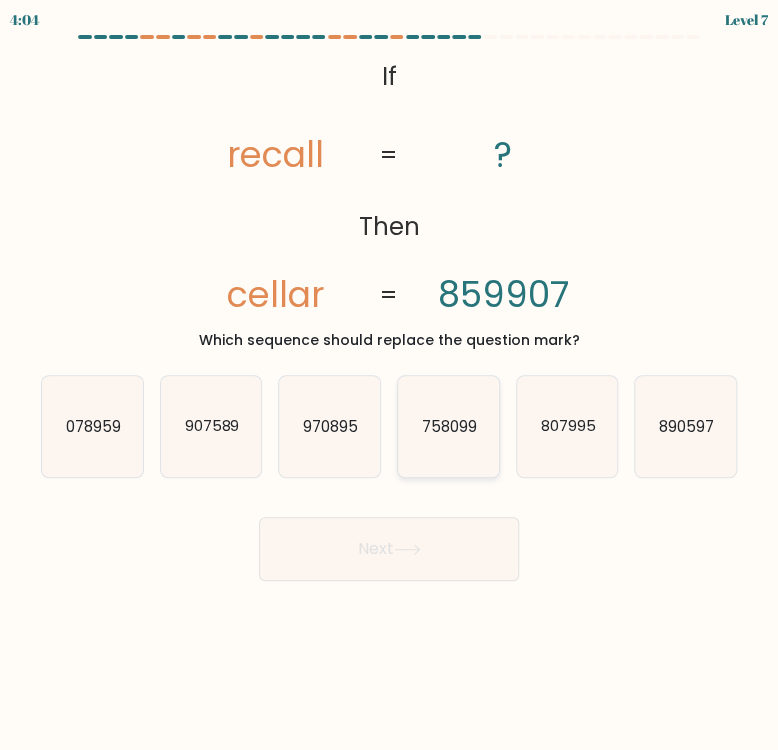click on "758099" 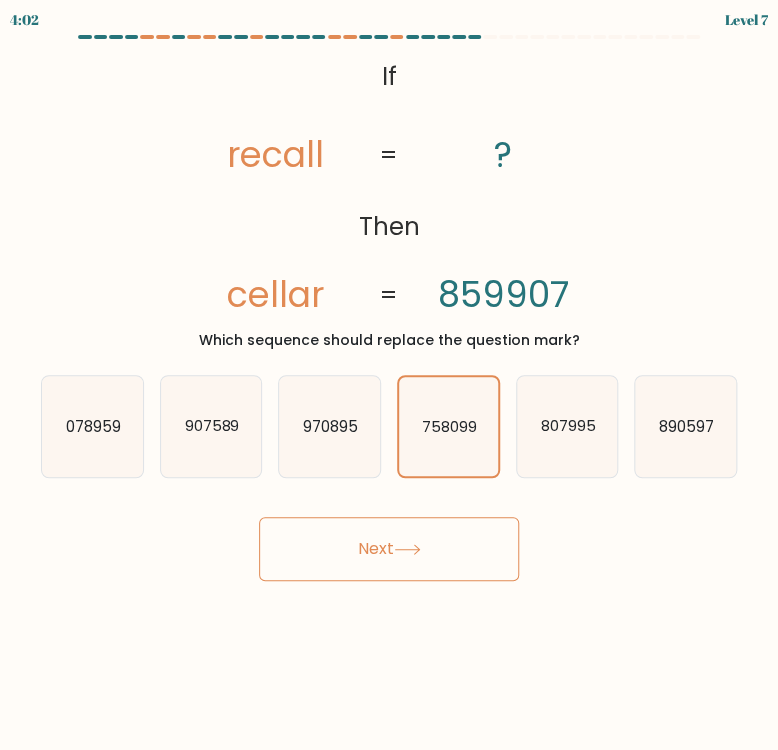 click on "Next" at bounding box center (389, 549) 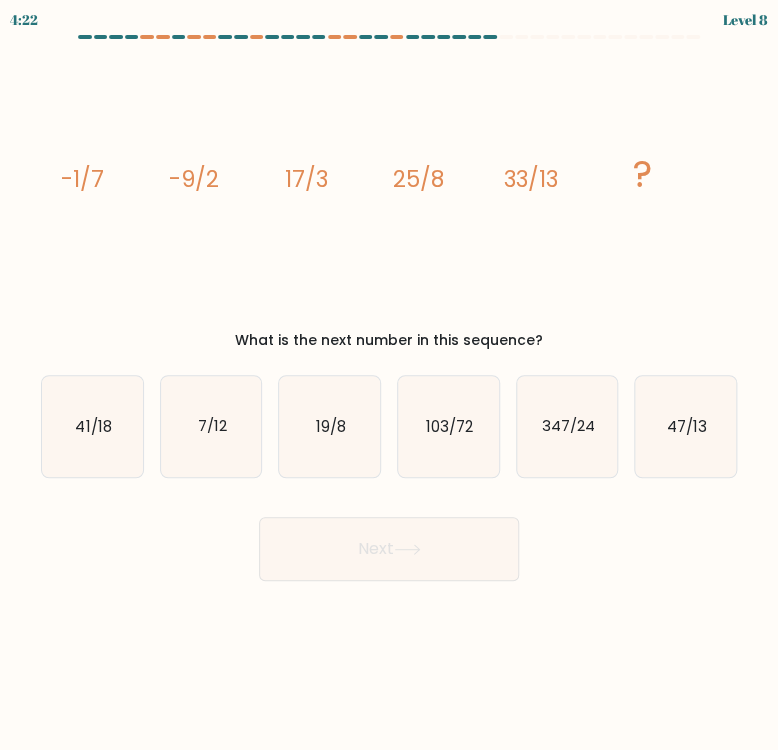 click on "Next" at bounding box center [389, 541] 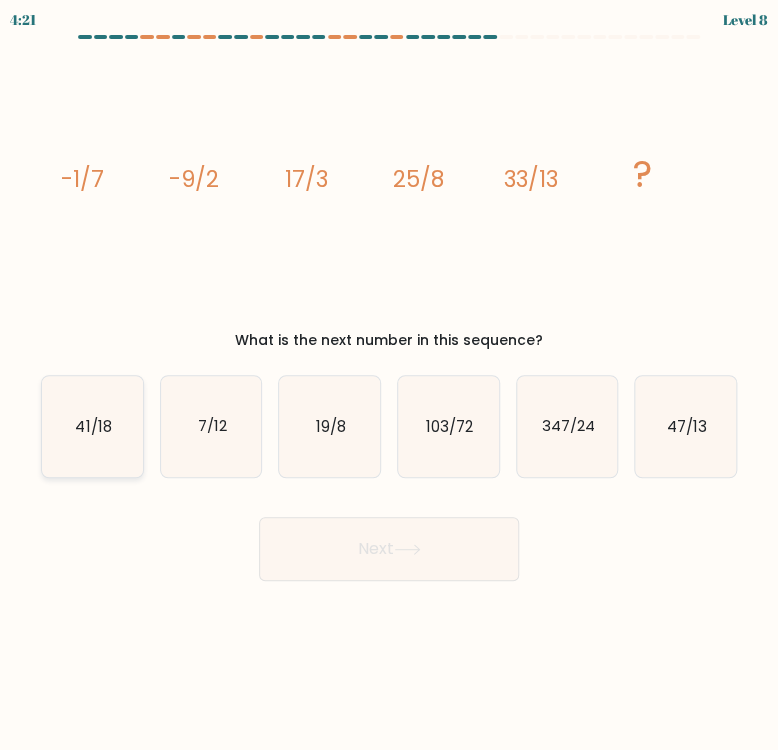 click on "41/18" 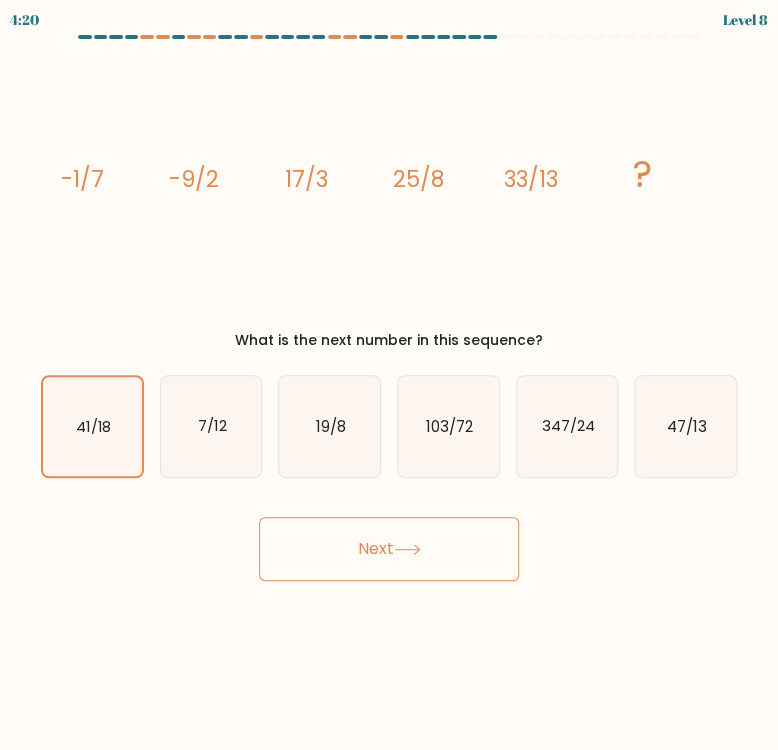 click on "Next" at bounding box center (389, 549) 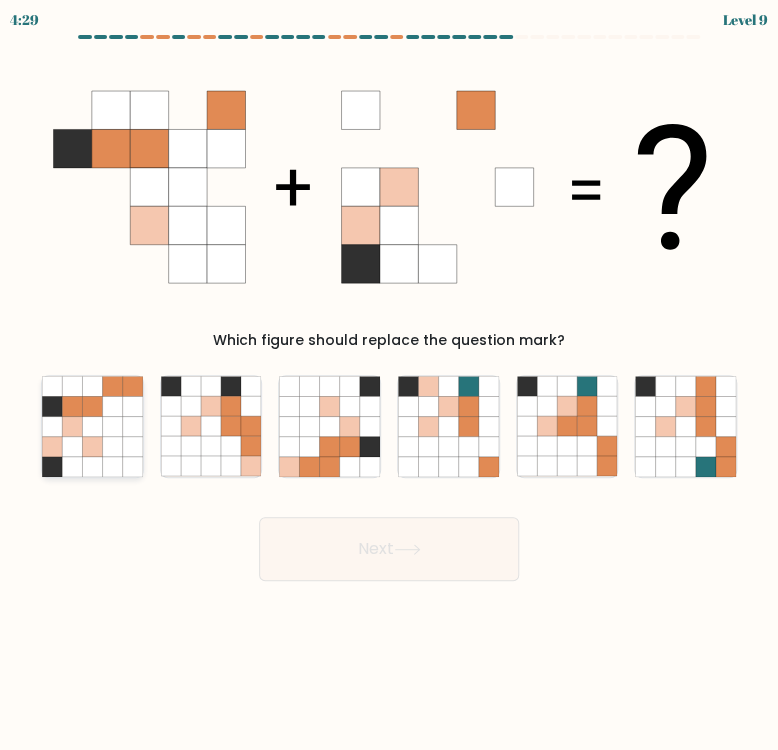 click 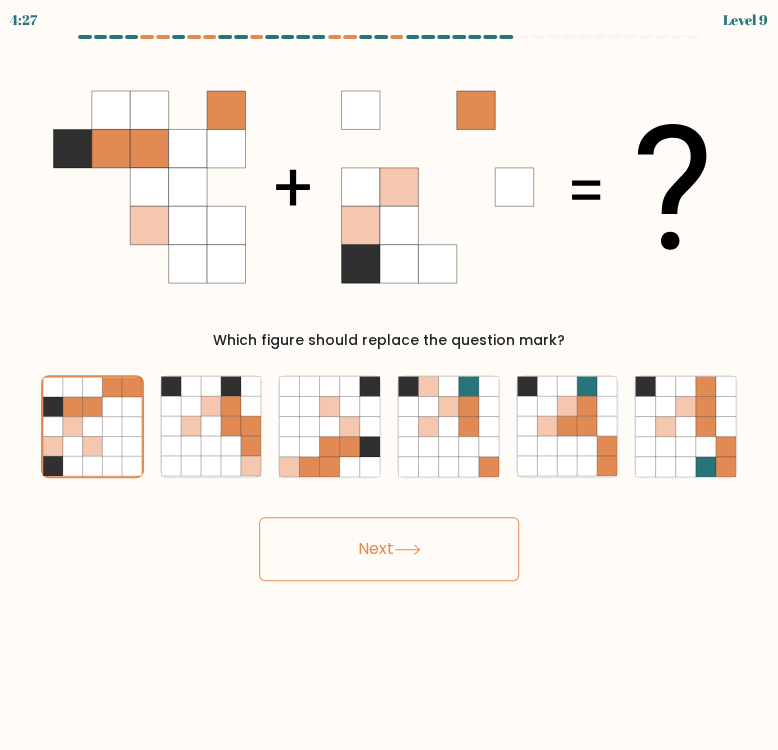 click on "Next" at bounding box center [389, 549] 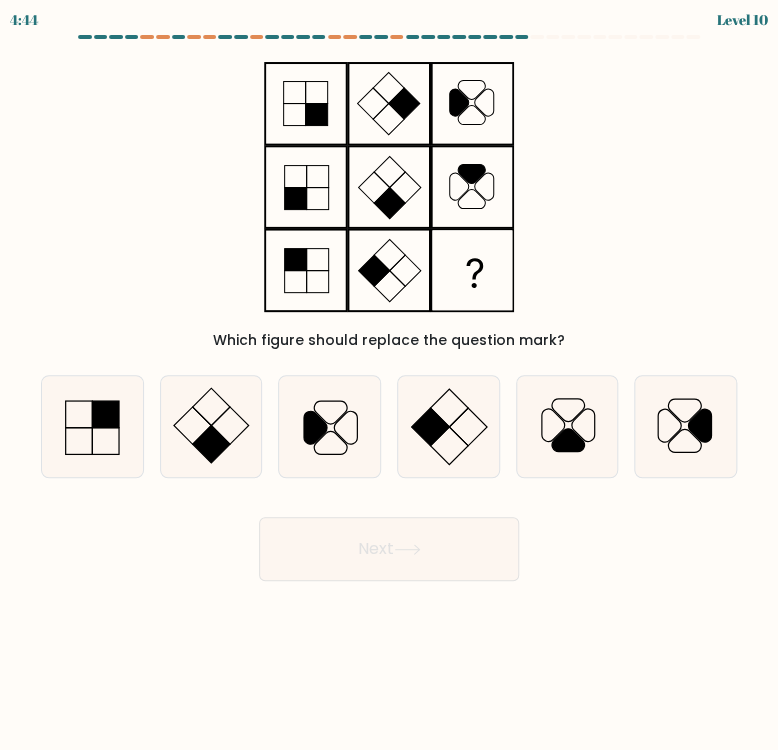 click on "4:44
Level 10" at bounding box center [389, 375] 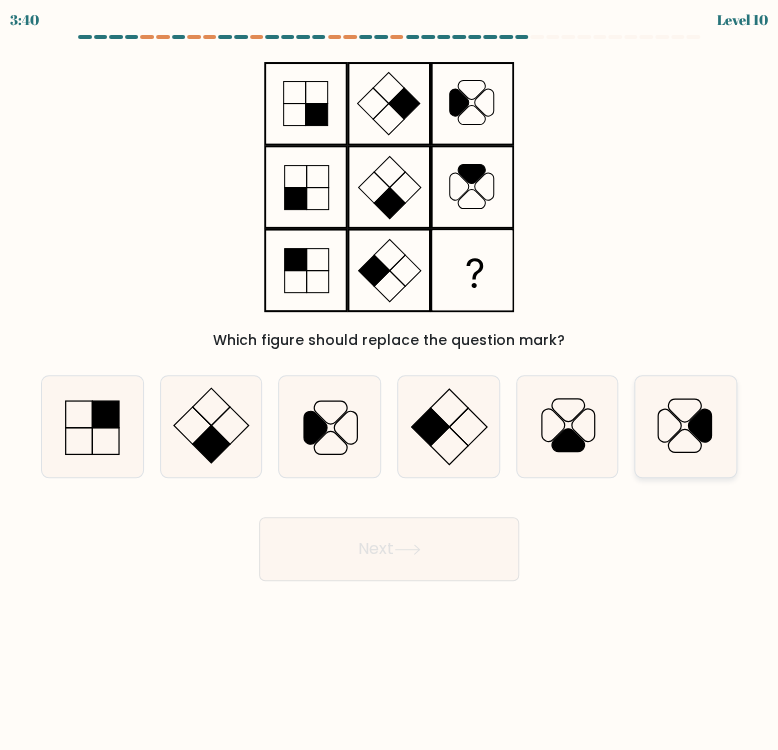 click 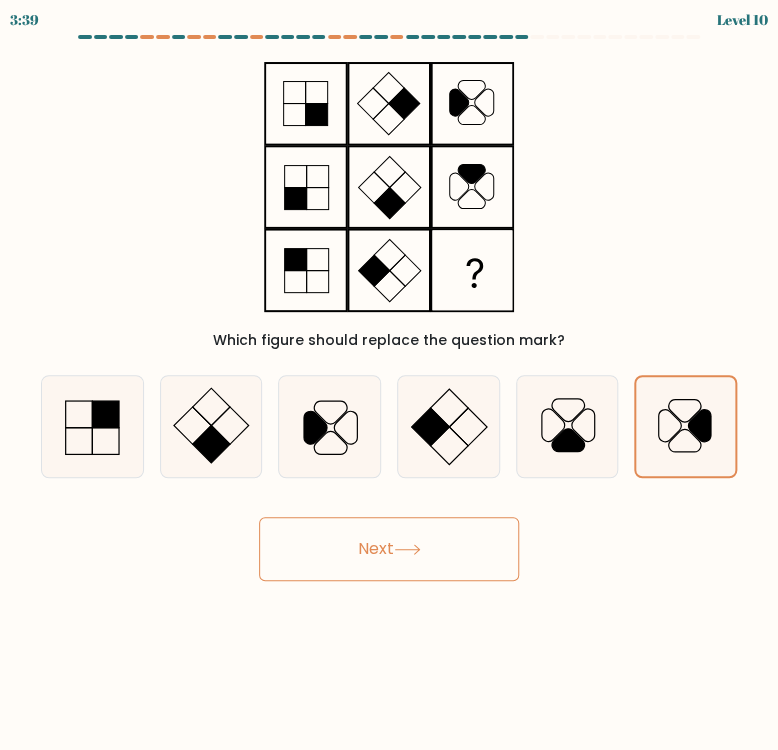click on "Next" at bounding box center [389, 549] 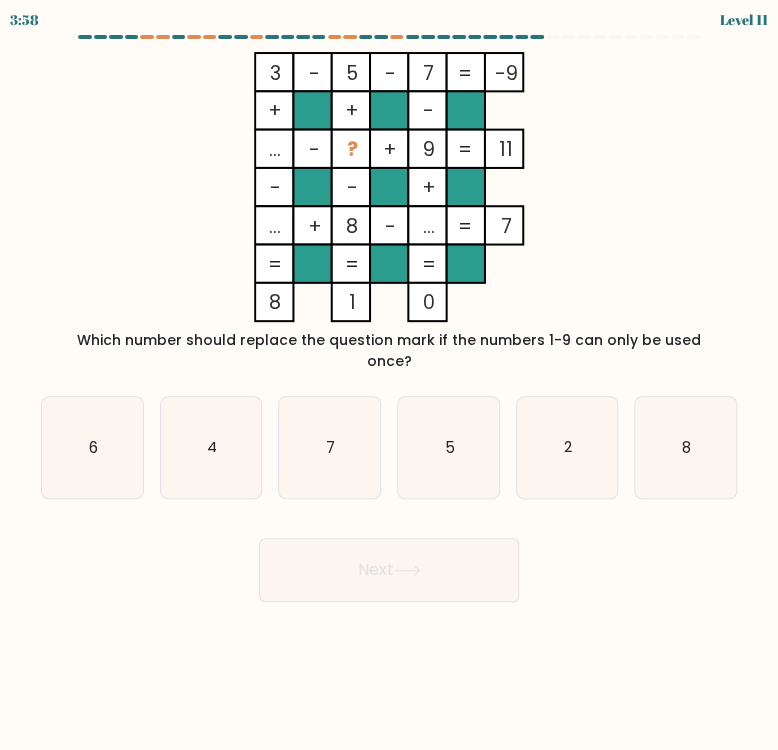 click on "Next" at bounding box center (389, 562) 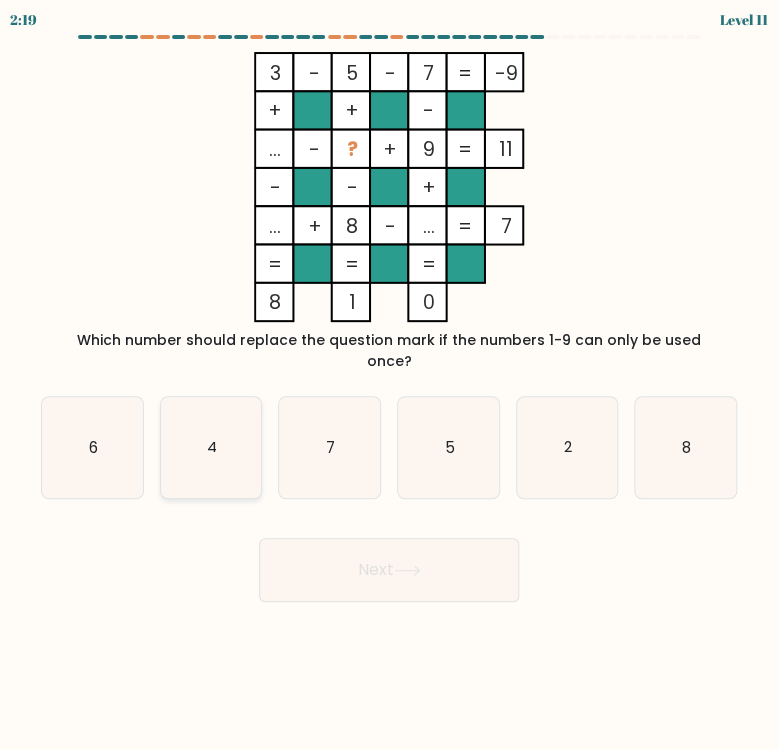 click on "4" 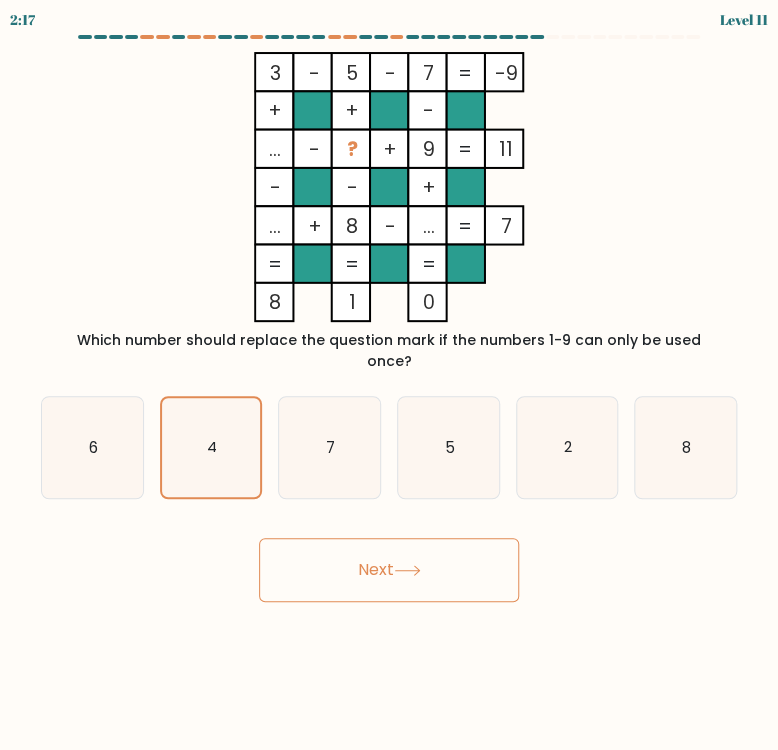 click on "Next" at bounding box center (389, 570) 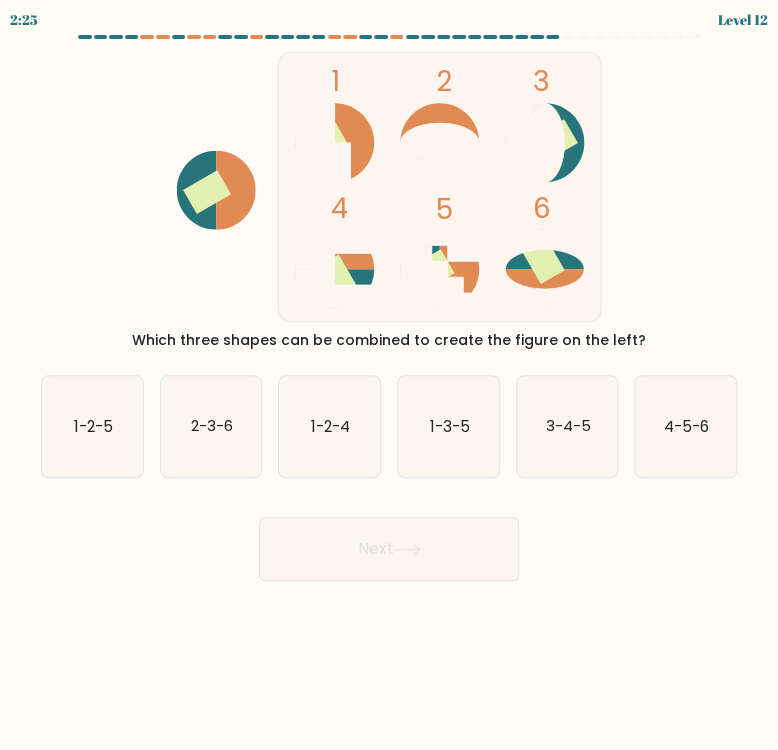 click on "Next" at bounding box center [389, 541] 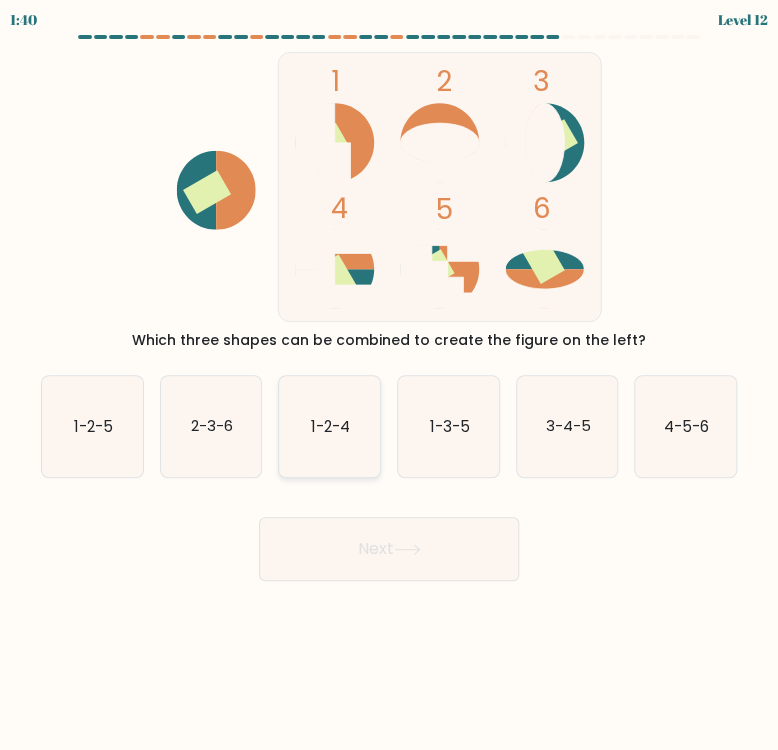 click on "1-2-4" 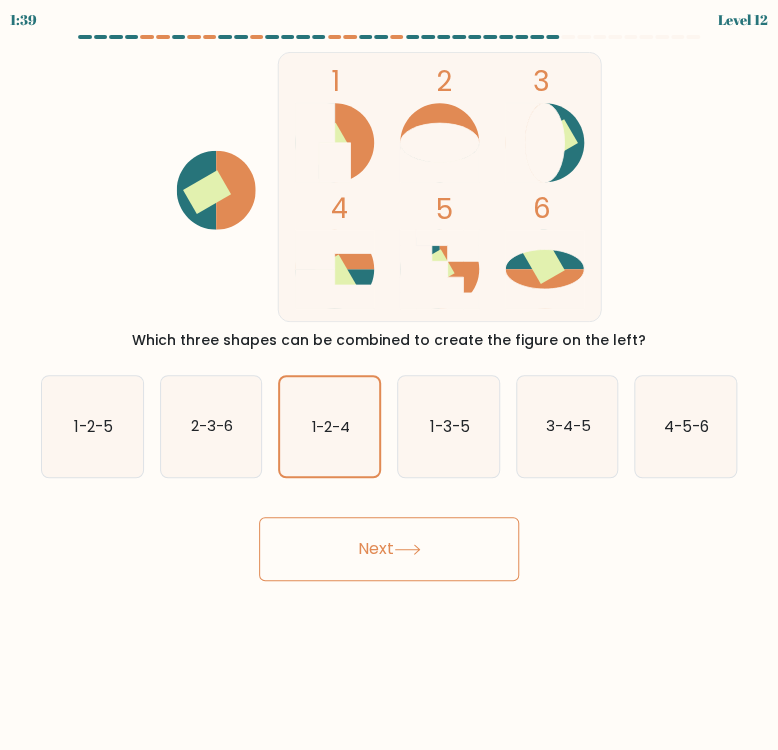 click on "Next" at bounding box center [389, 549] 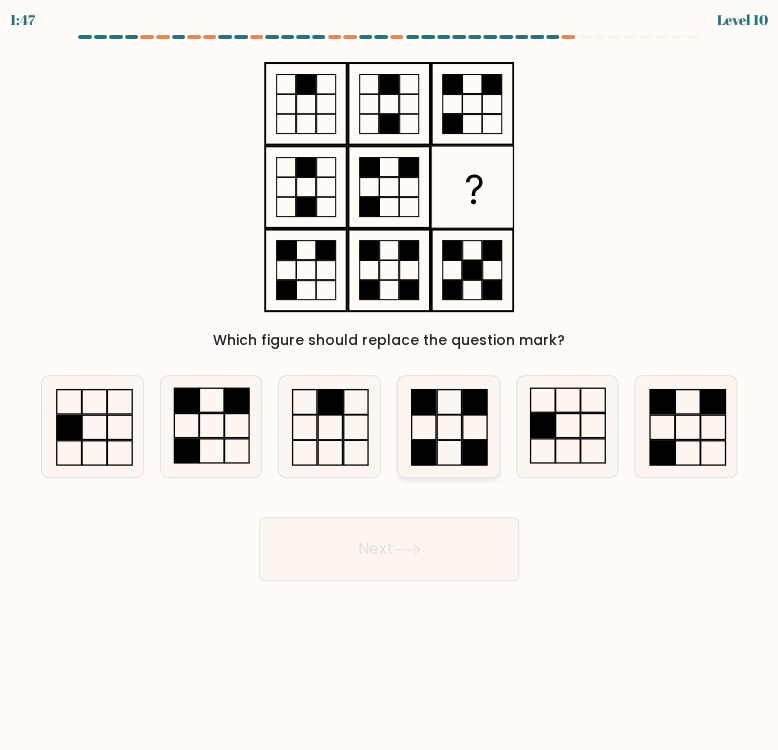 click 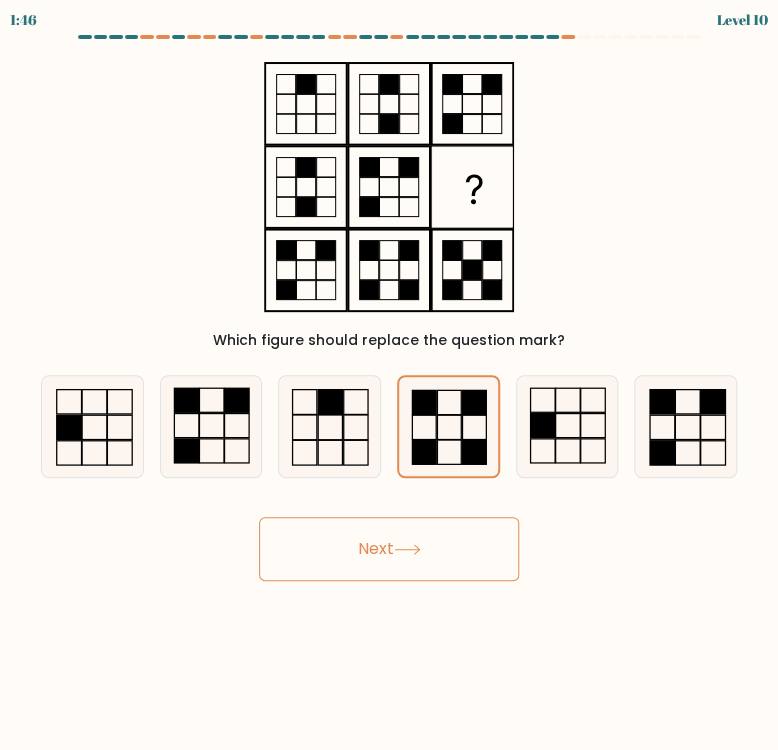 click 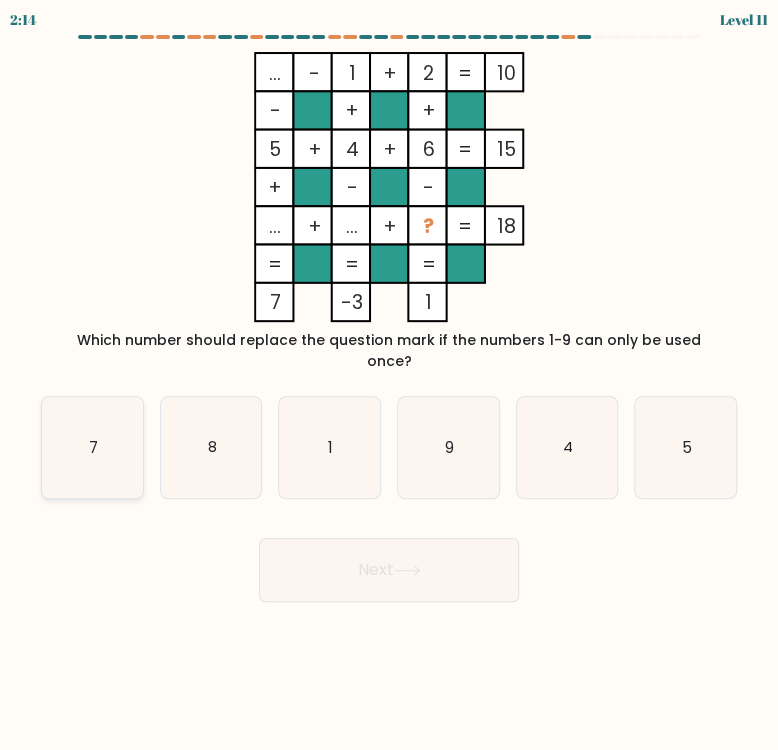 click on "7" 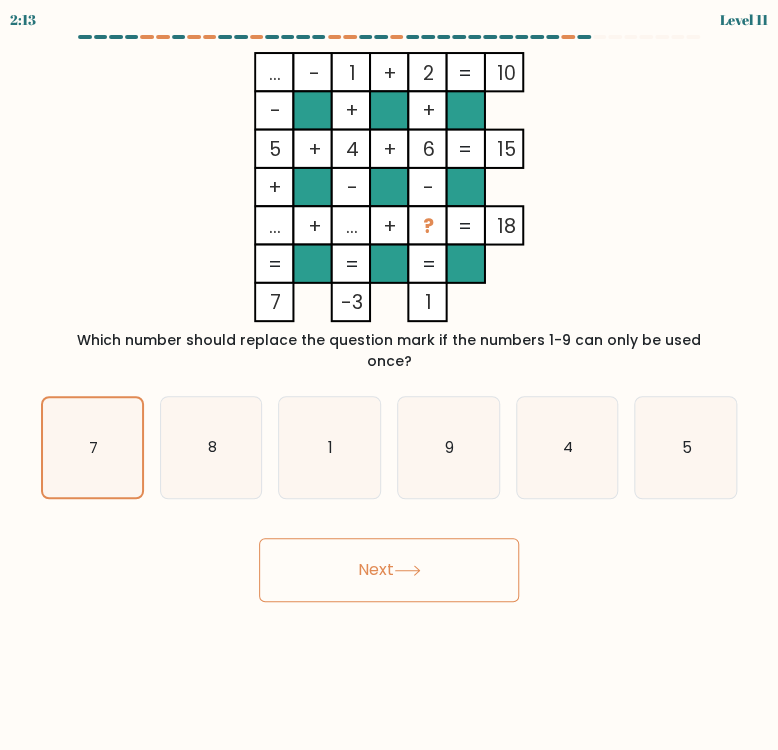 click on "Next" at bounding box center (389, 570) 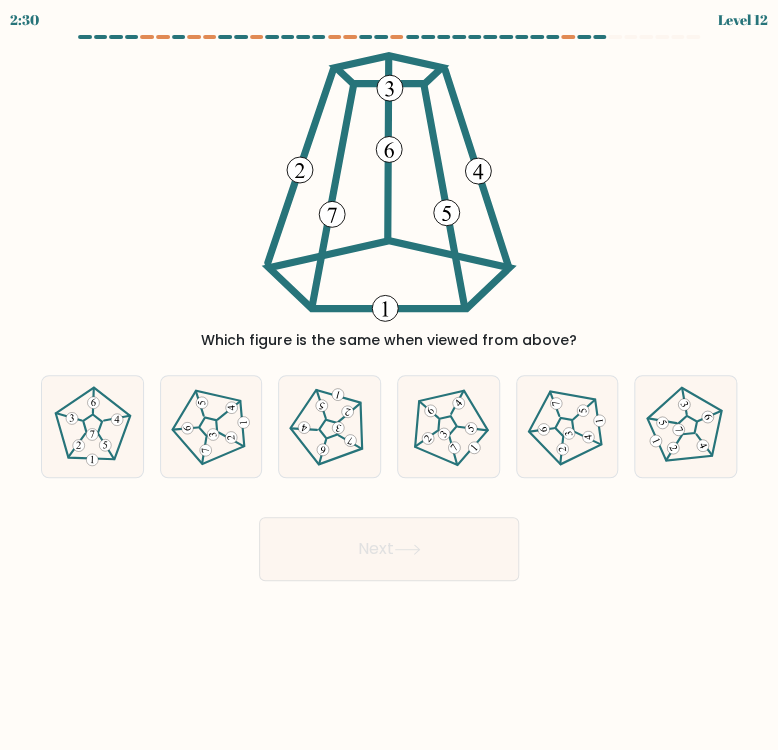 click on "Next" at bounding box center [389, 541] 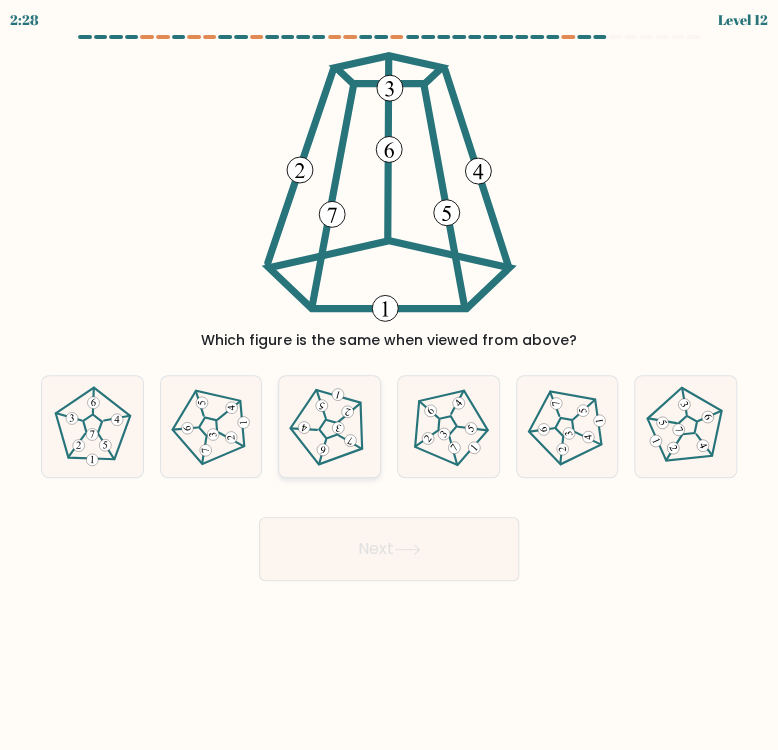 click 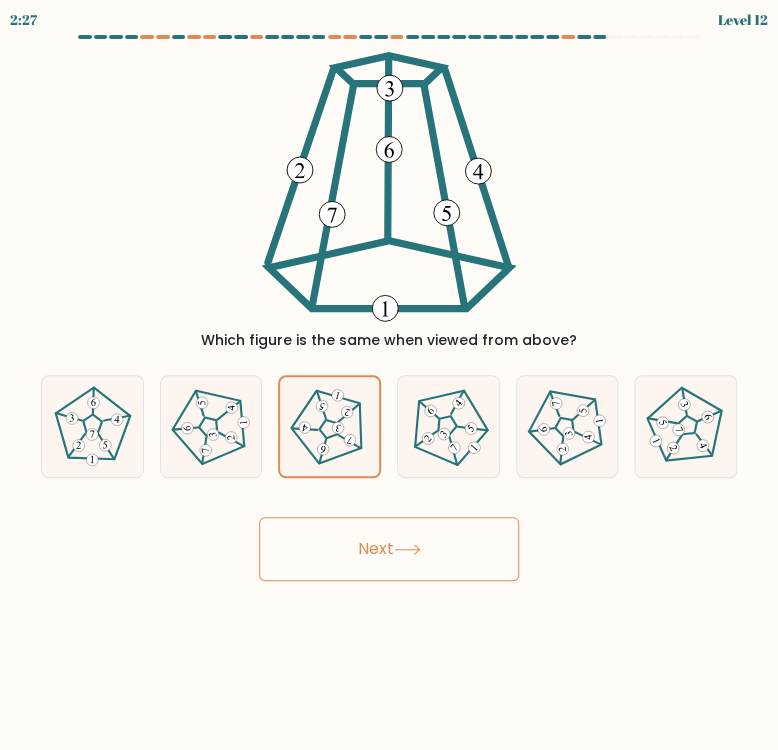 click on "Next" at bounding box center (389, 549) 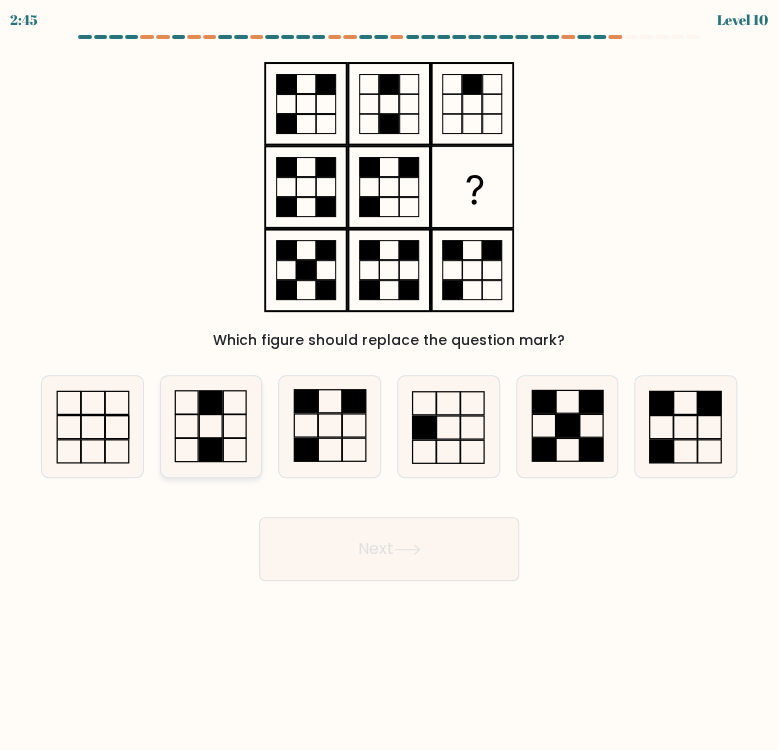 click 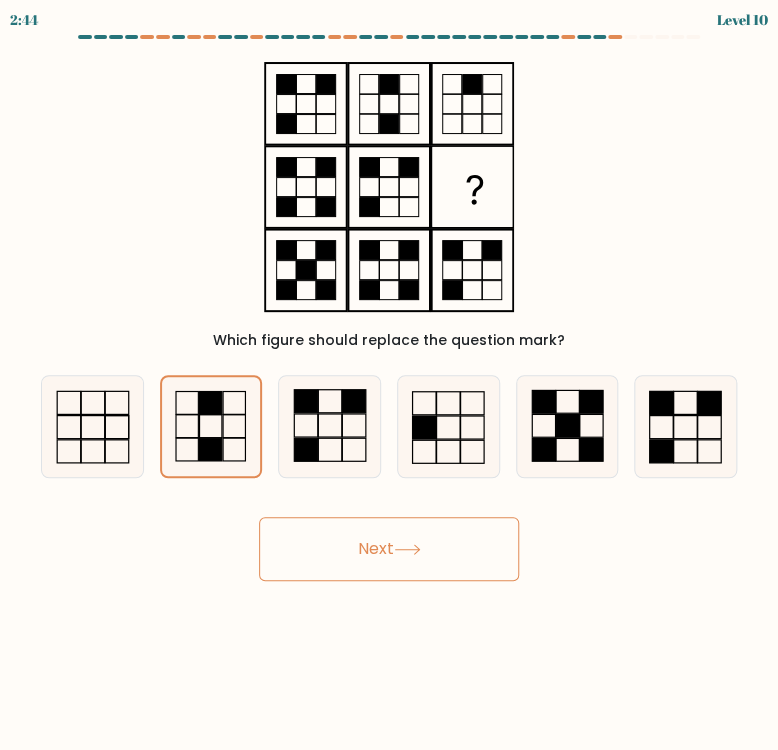 click on "Next" at bounding box center [389, 549] 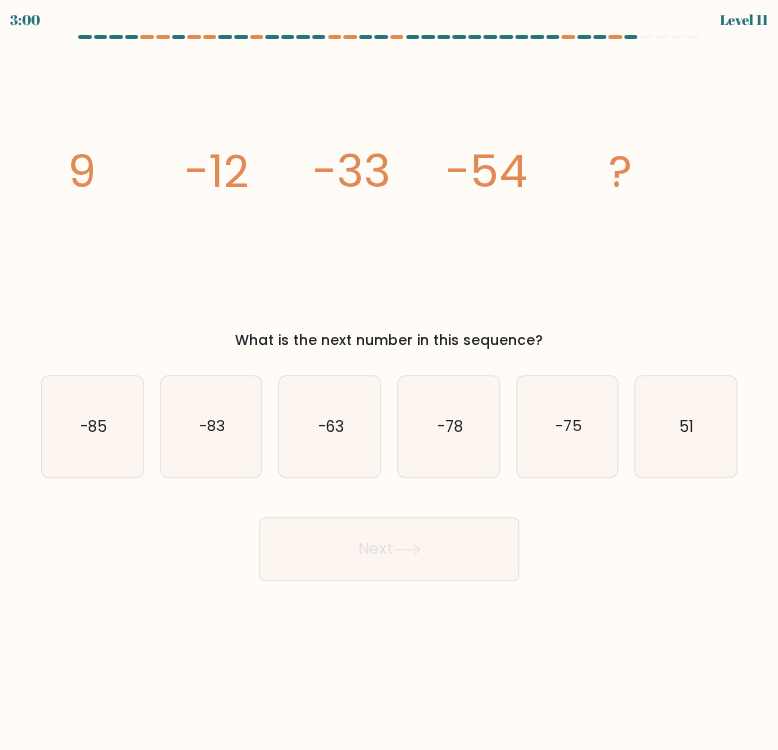 click on "Next" at bounding box center (389, 541) 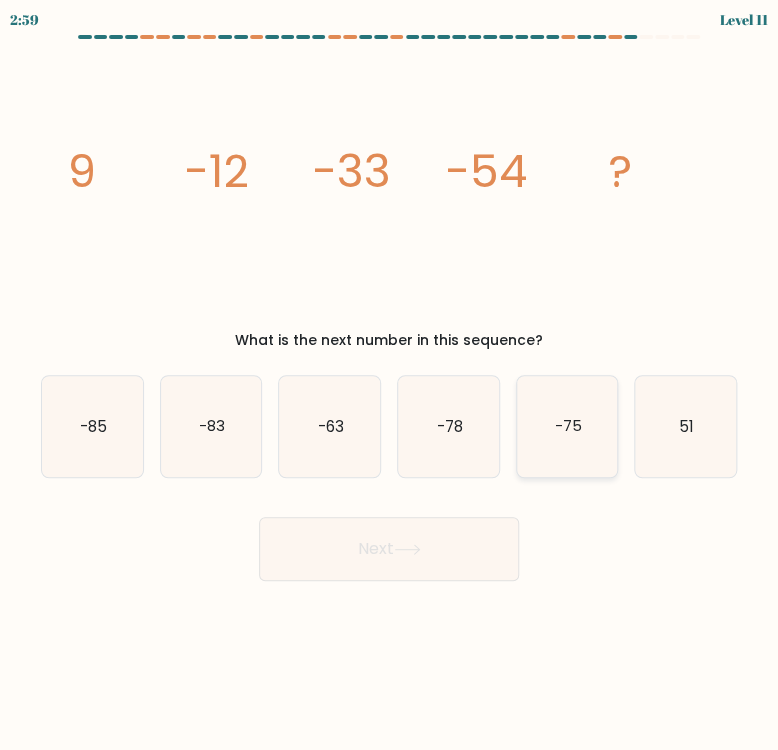 click on "-75" 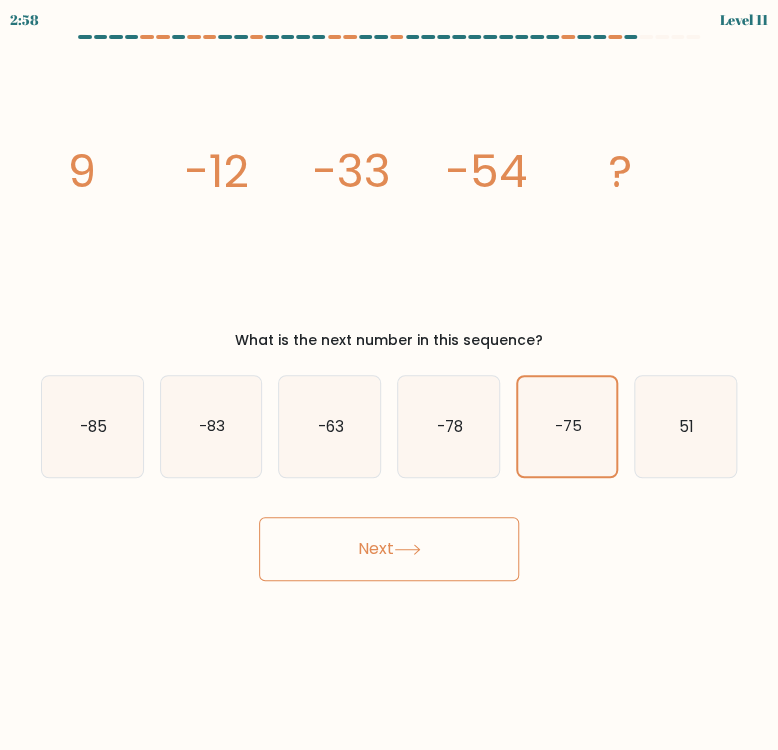 click on "Next" at bounding box center (389, 549) 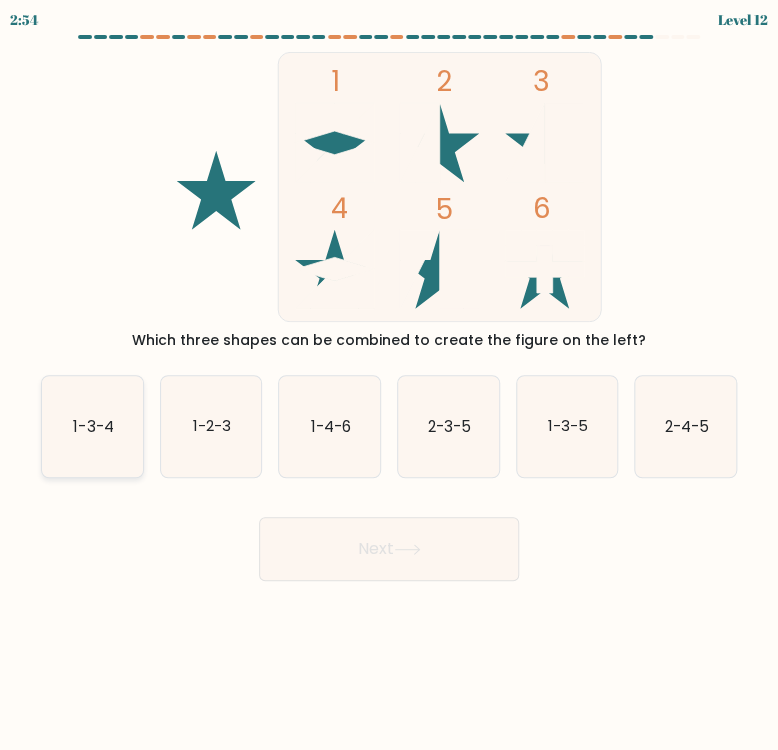click on "1-3-4" 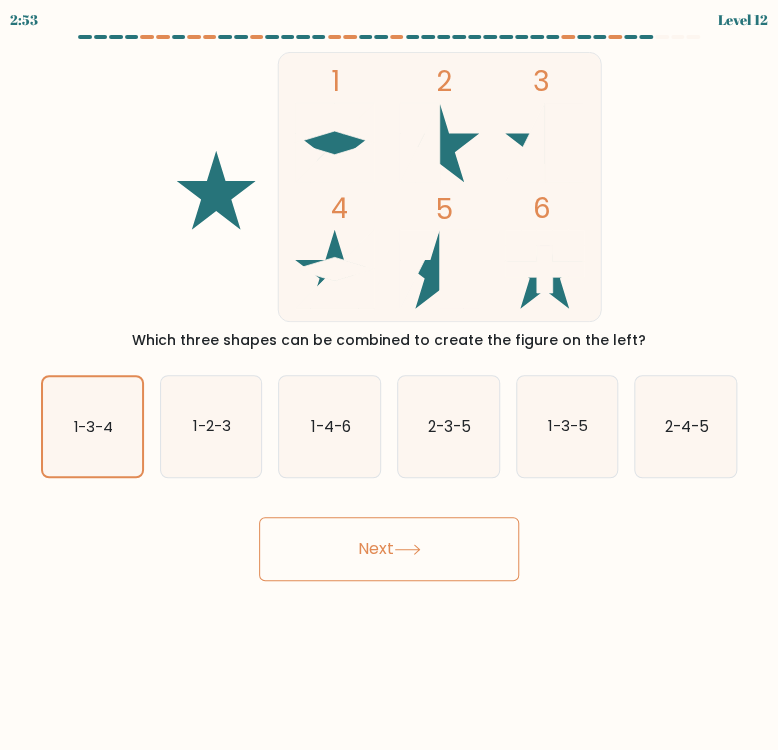 click on "Next" at bounding box center (389, 549) 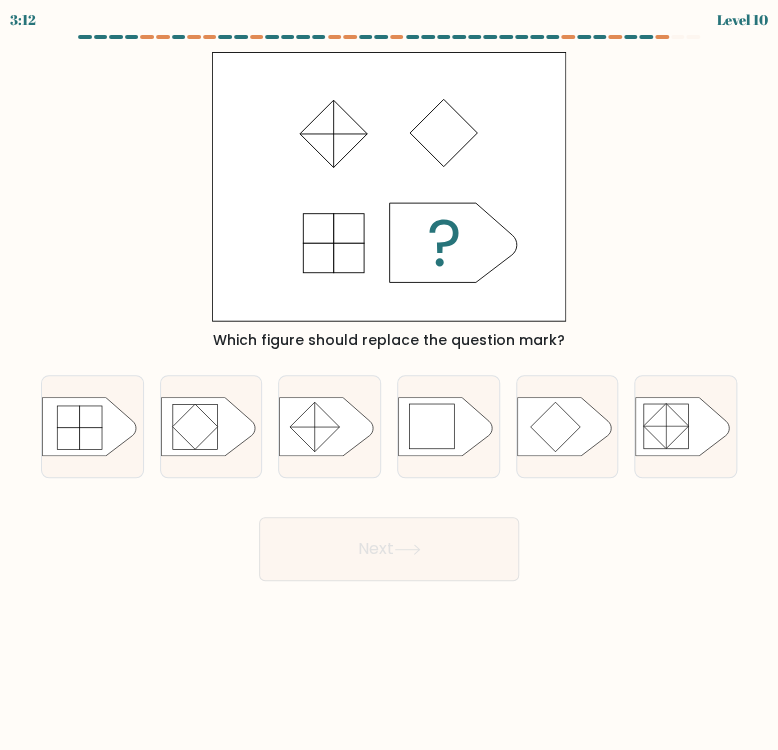 click on "Next" at bounding box center (389, 541) 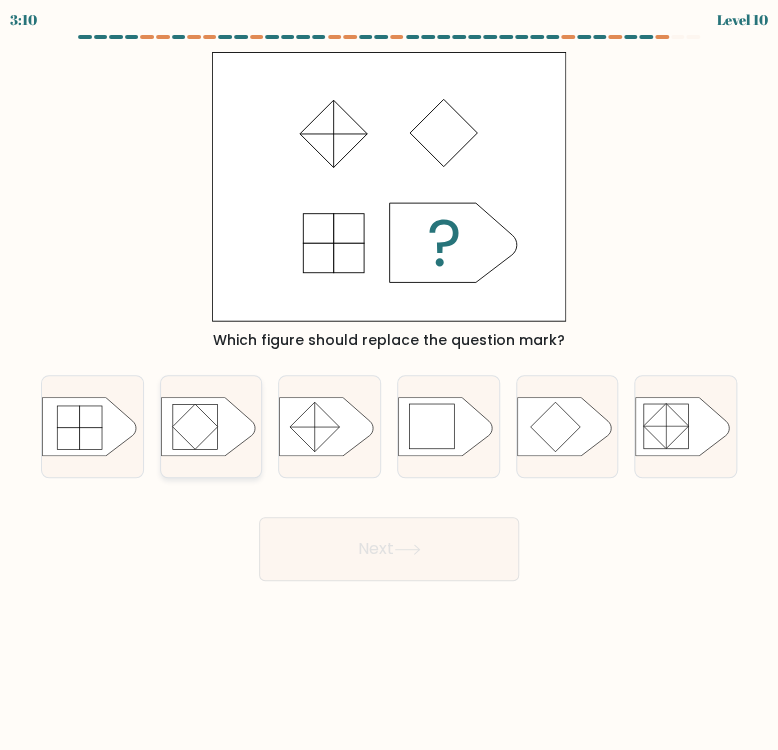 click 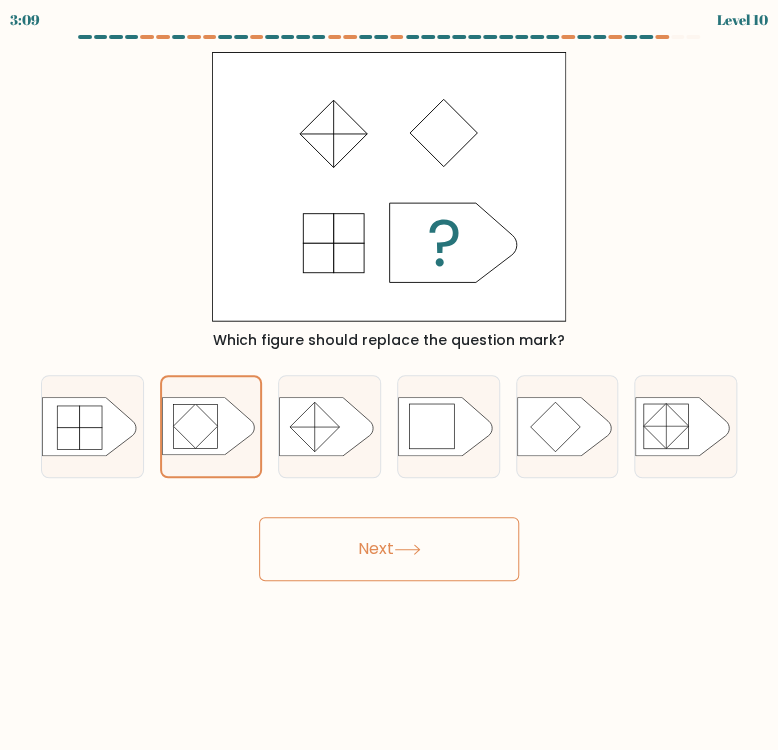 click on "Next" at bounding box center (389, 549) 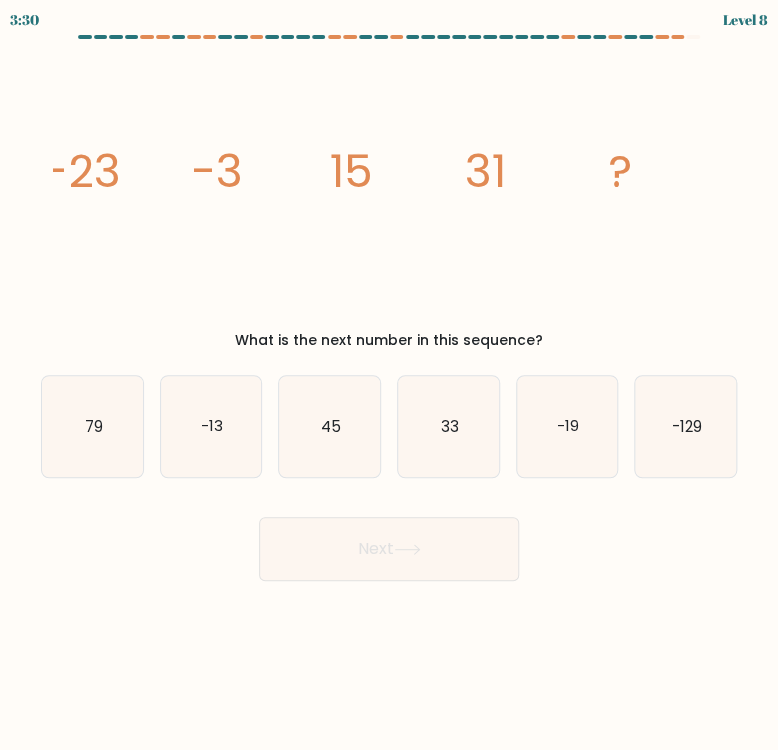 click on "Next" at bounding box center (389, 541) 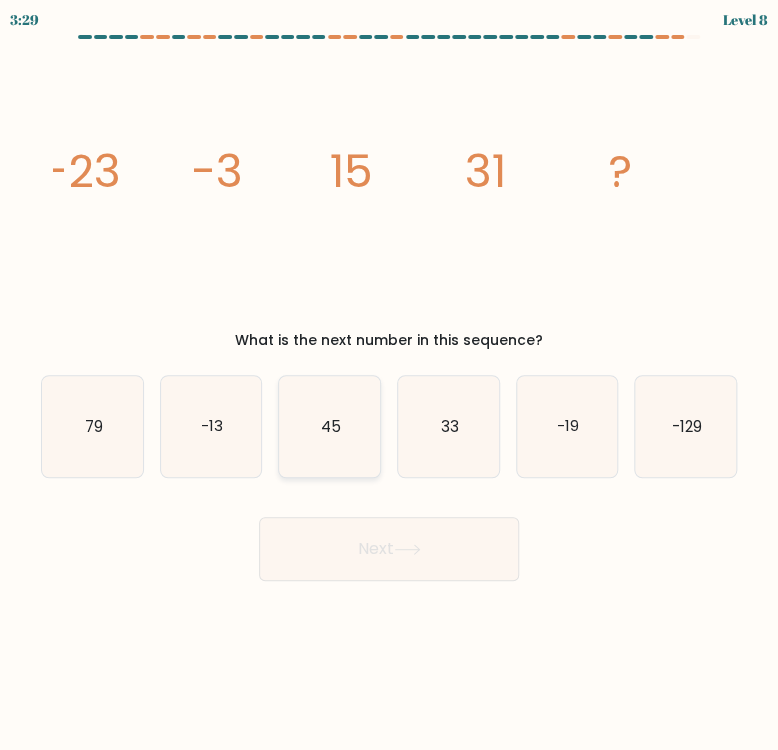 click on "45" 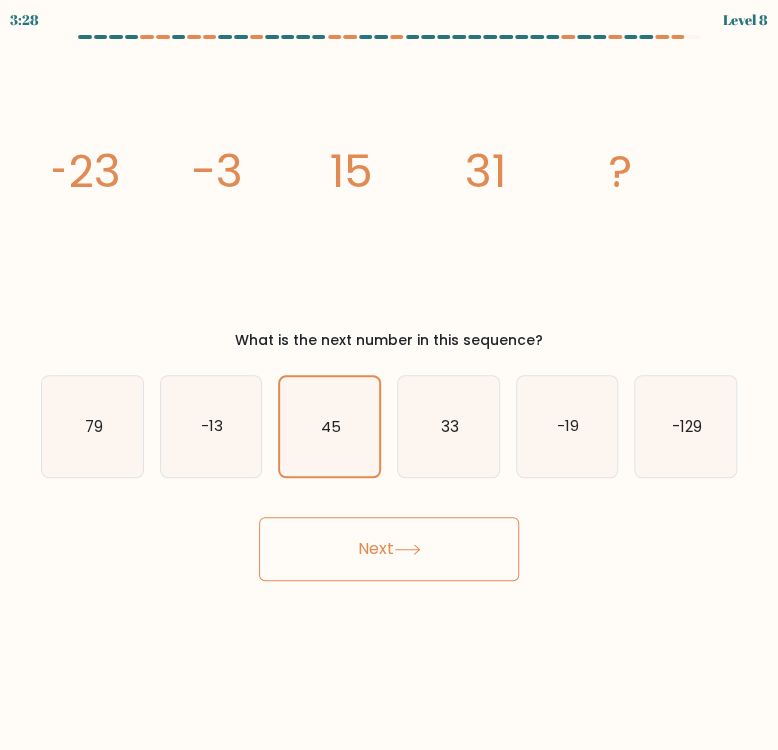 click on "Next" at bounding box center (389, 549) 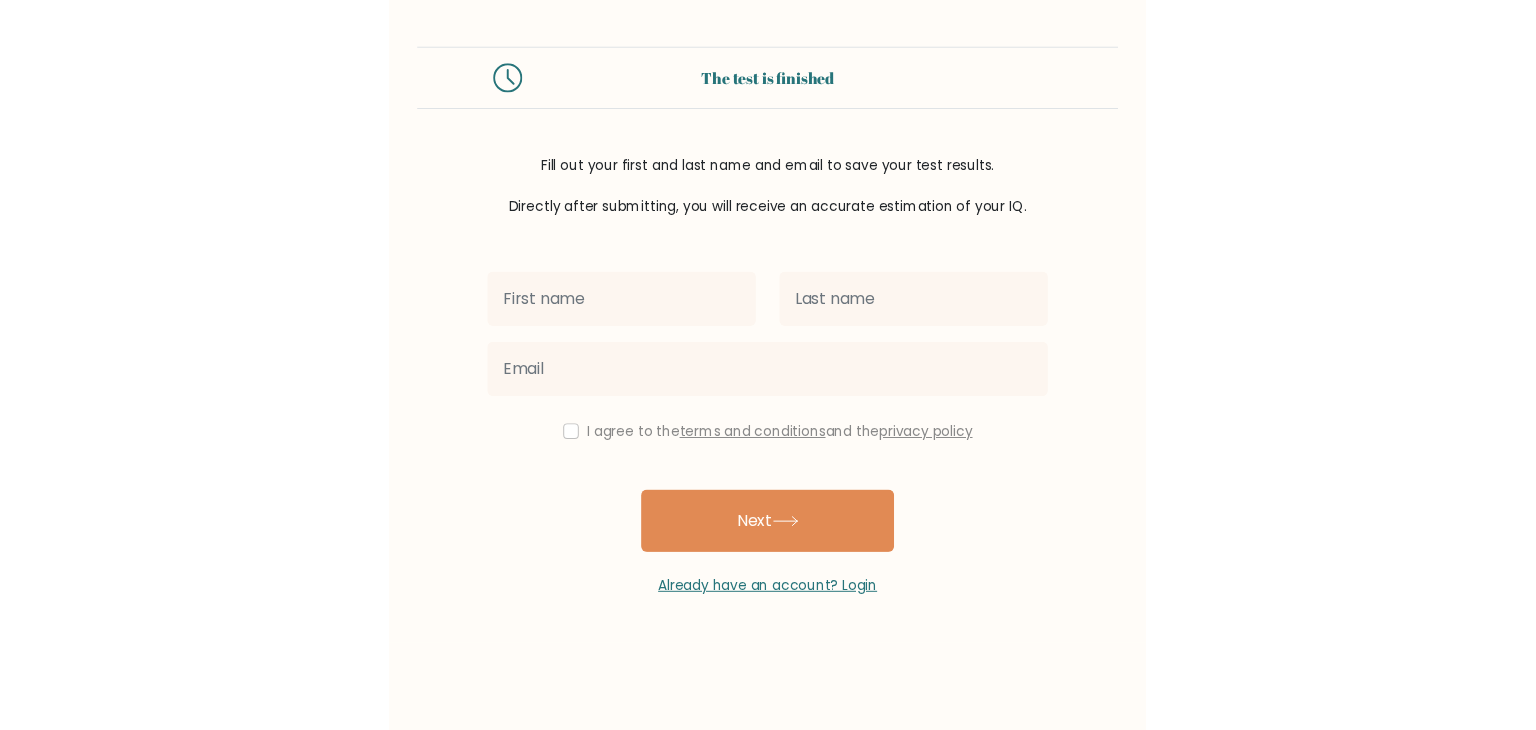 scroll, scrollTop: 0, scrollLeft: 0, axis: both 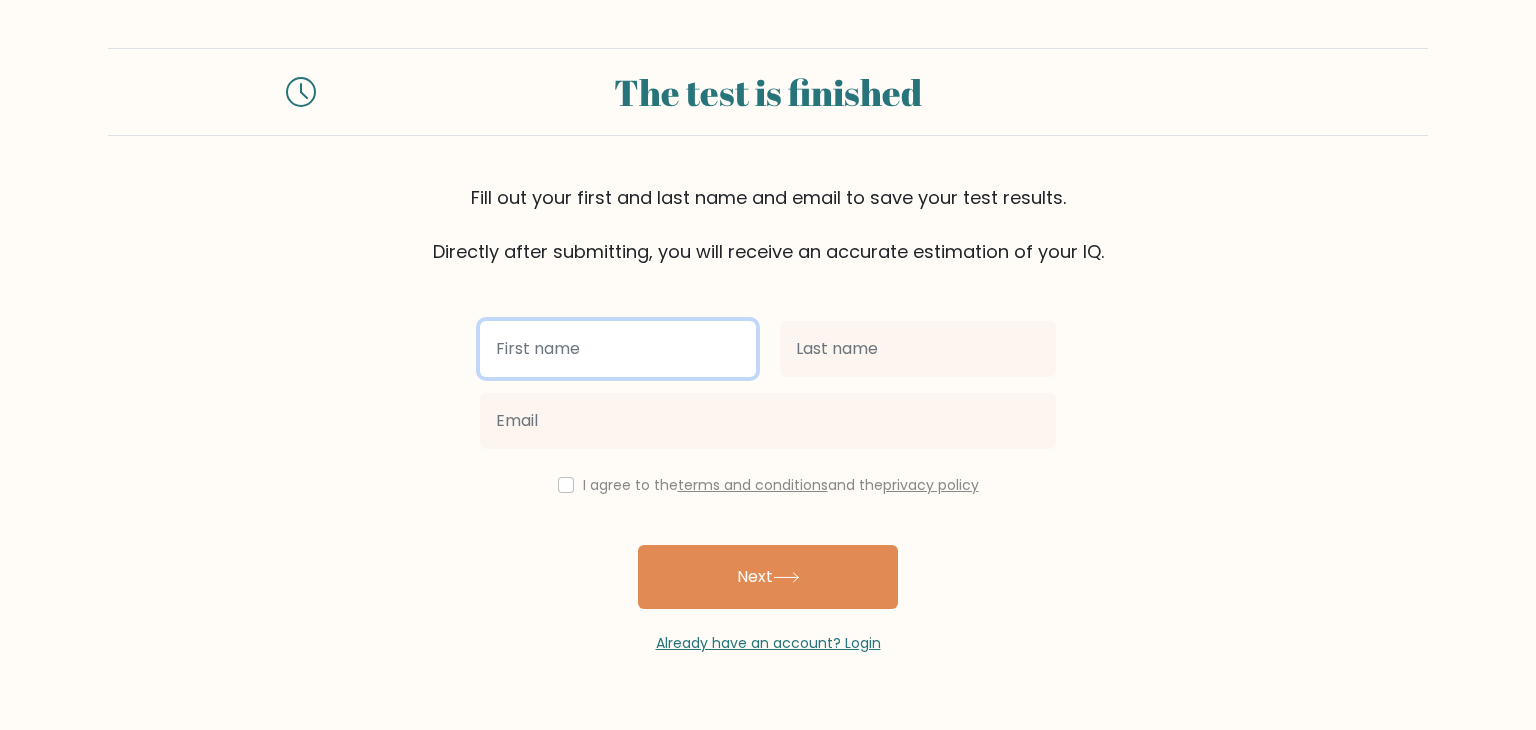 click at bounding box center [618, 349] 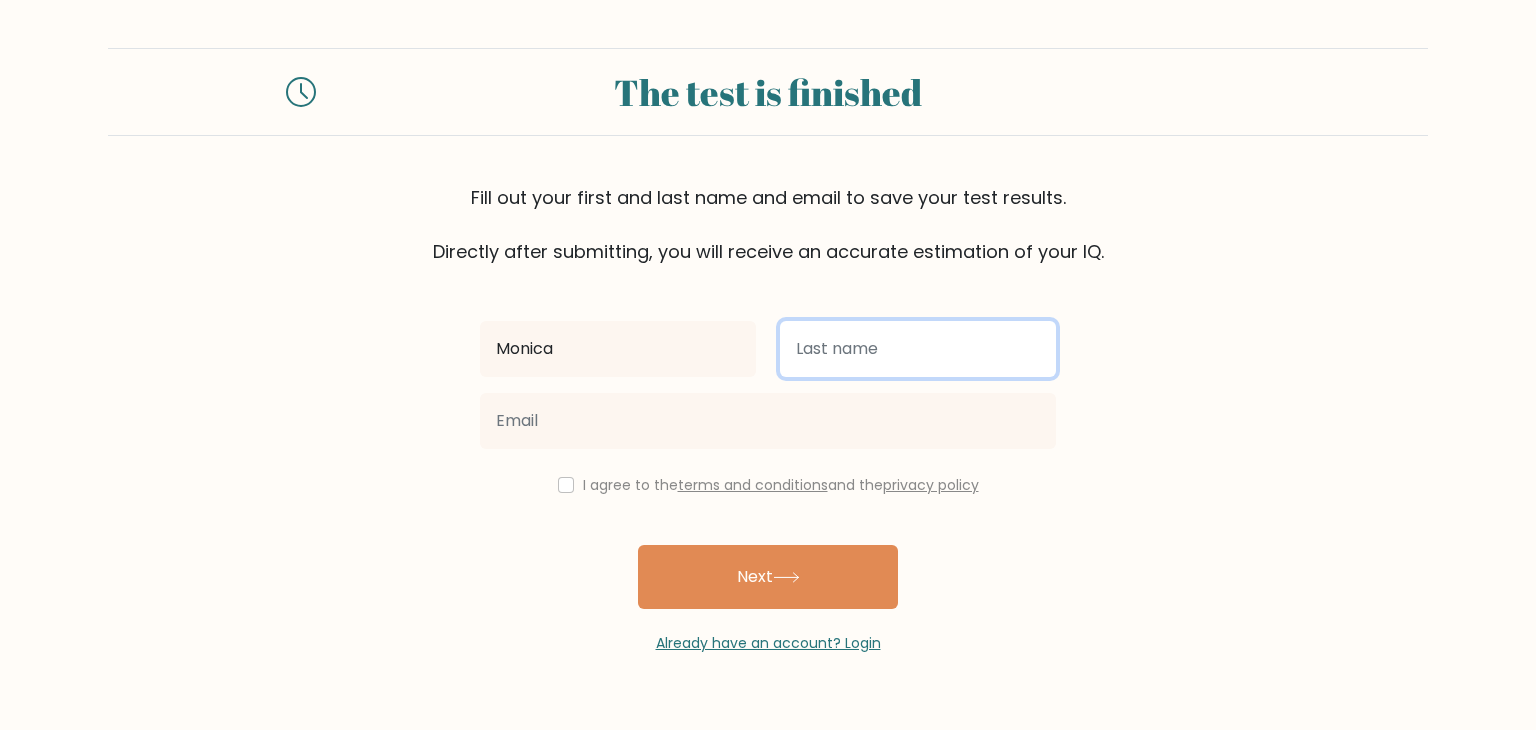 click at bounding box center [918, 349] 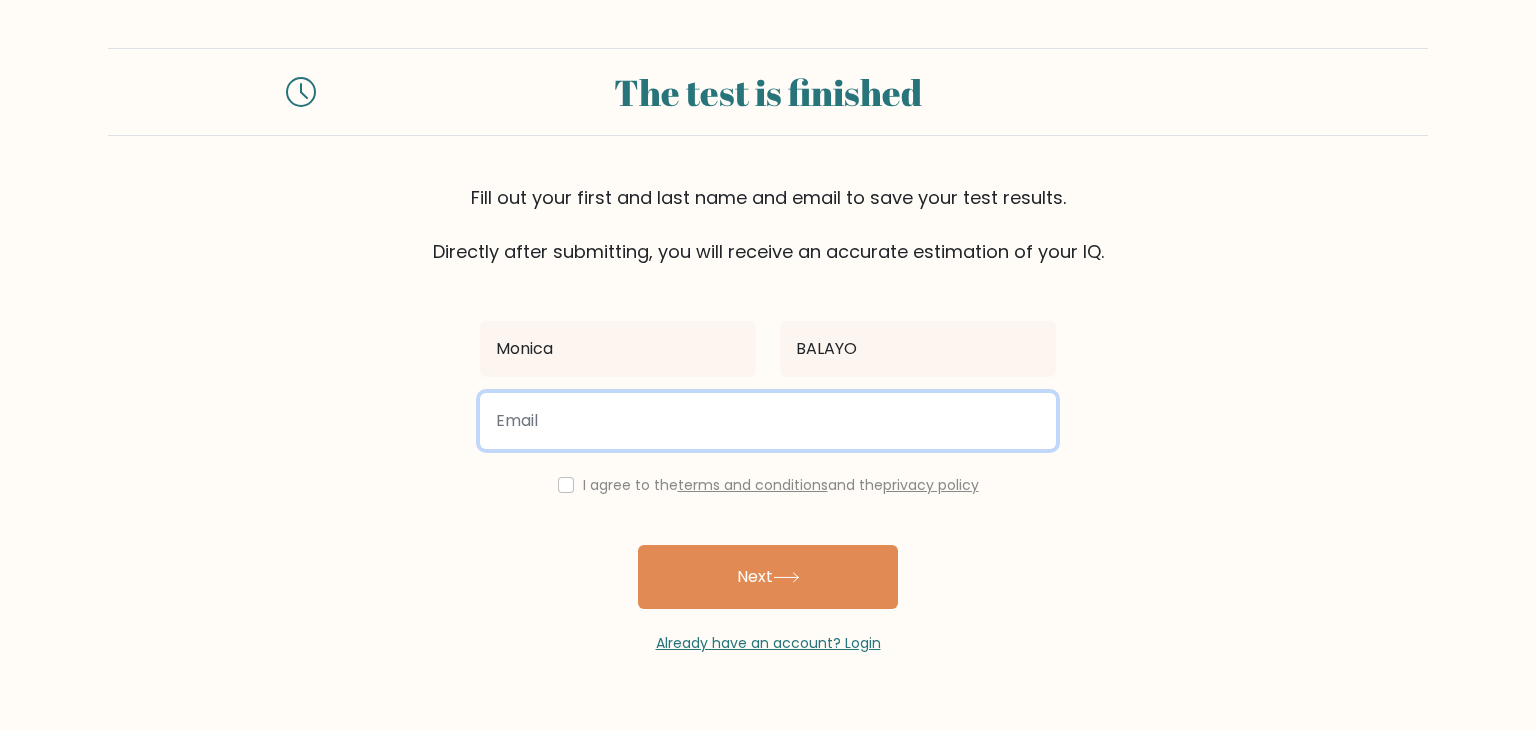 click at bounding box center [768, 421] 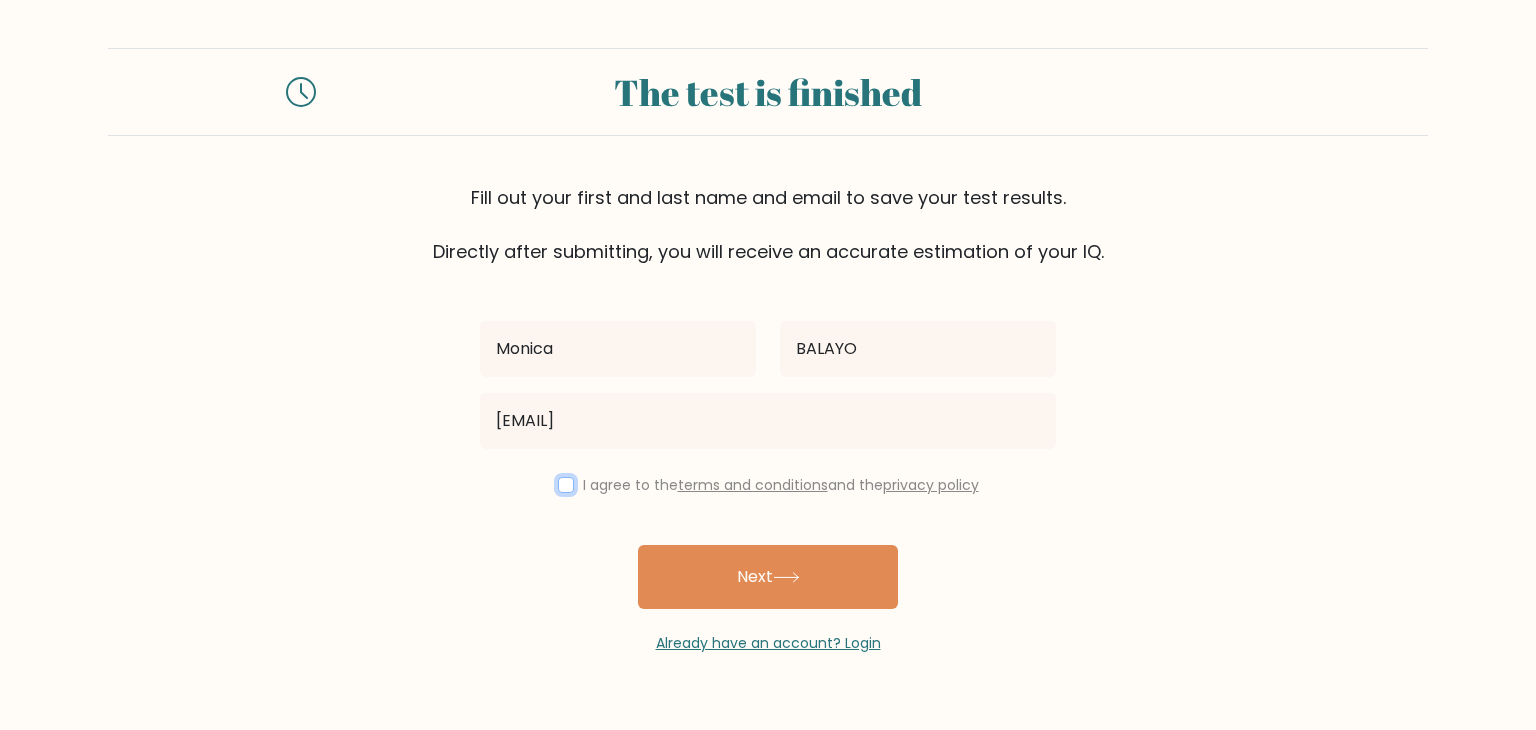 click at bounding box center [566, 485] 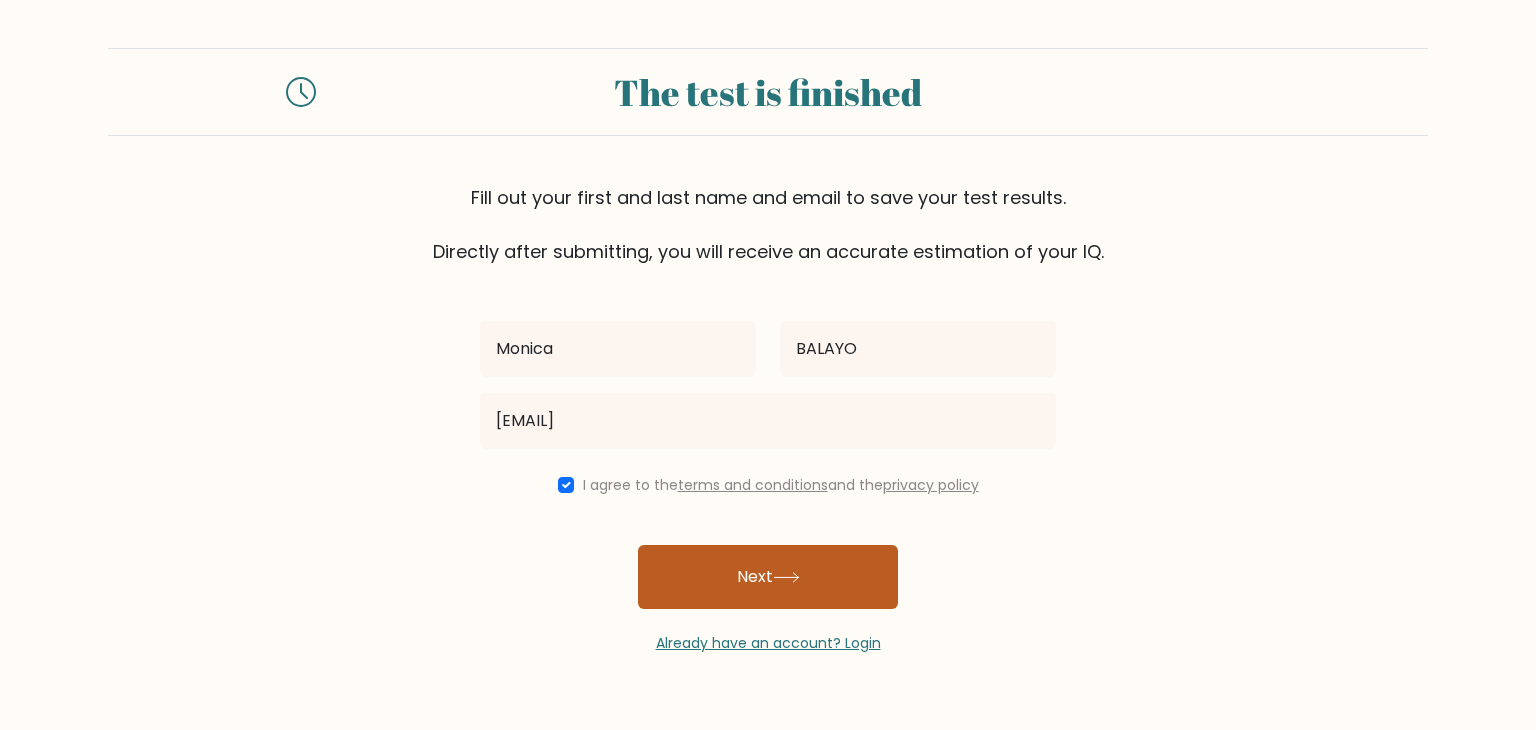 click on "Next" at bounding box center [768, 577] 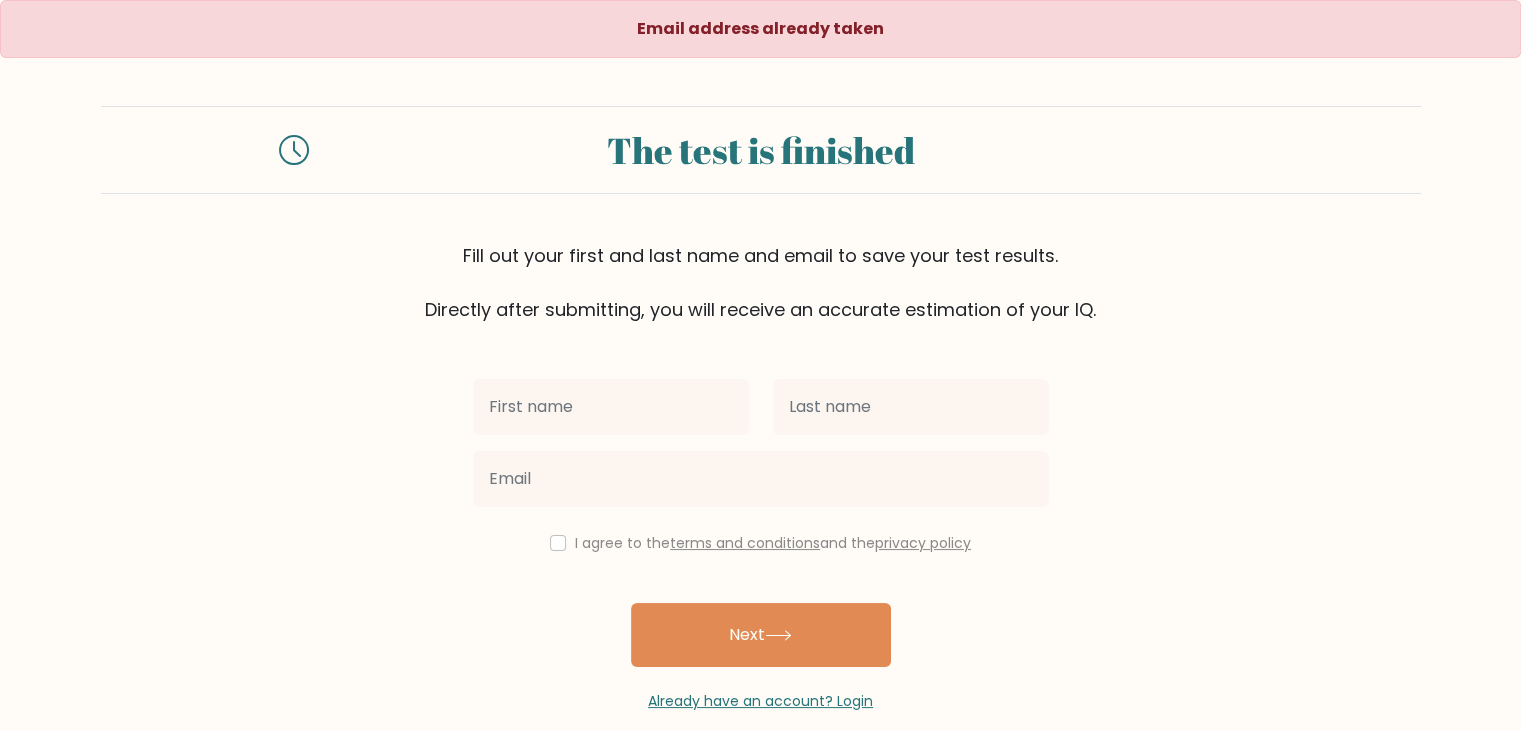 scroll, scrollTop: 29, scrollLeft: 0, axis: vertical 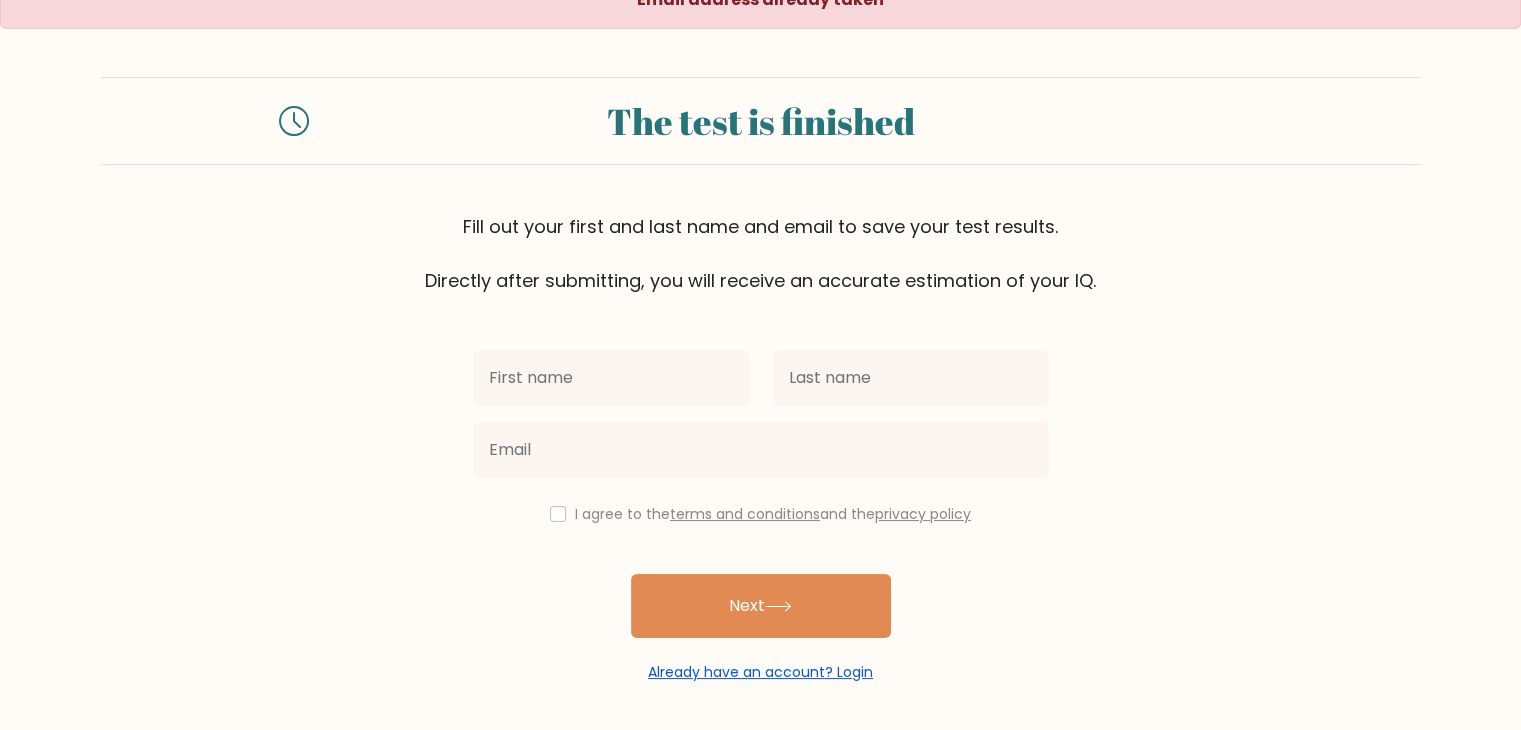 click on "Already have an account? Login" at bounding box center (760, 672) 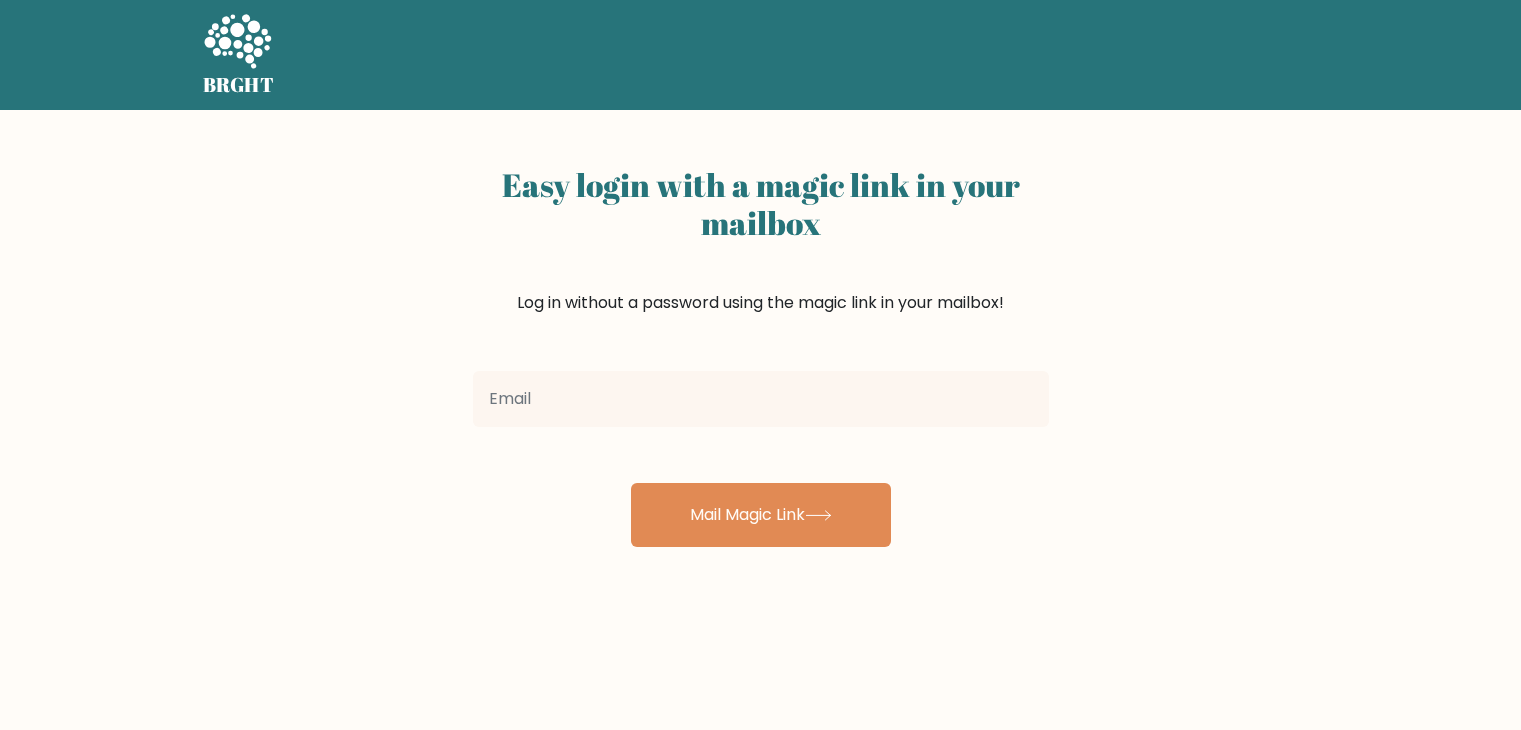 scroll, scrollTop: 0, scrollLeft: 0, axis: both 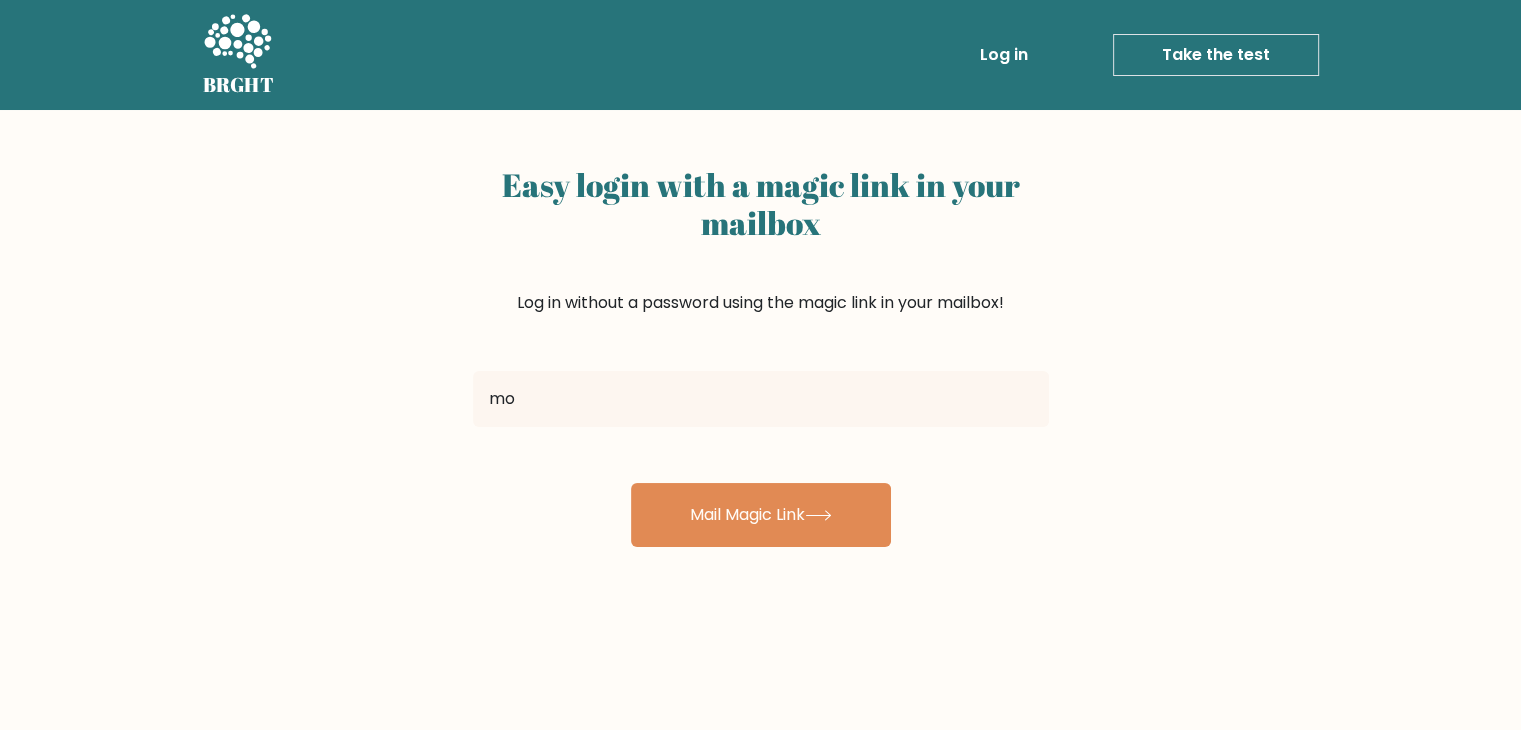 click on "mo" at bounding box center [761, 399] 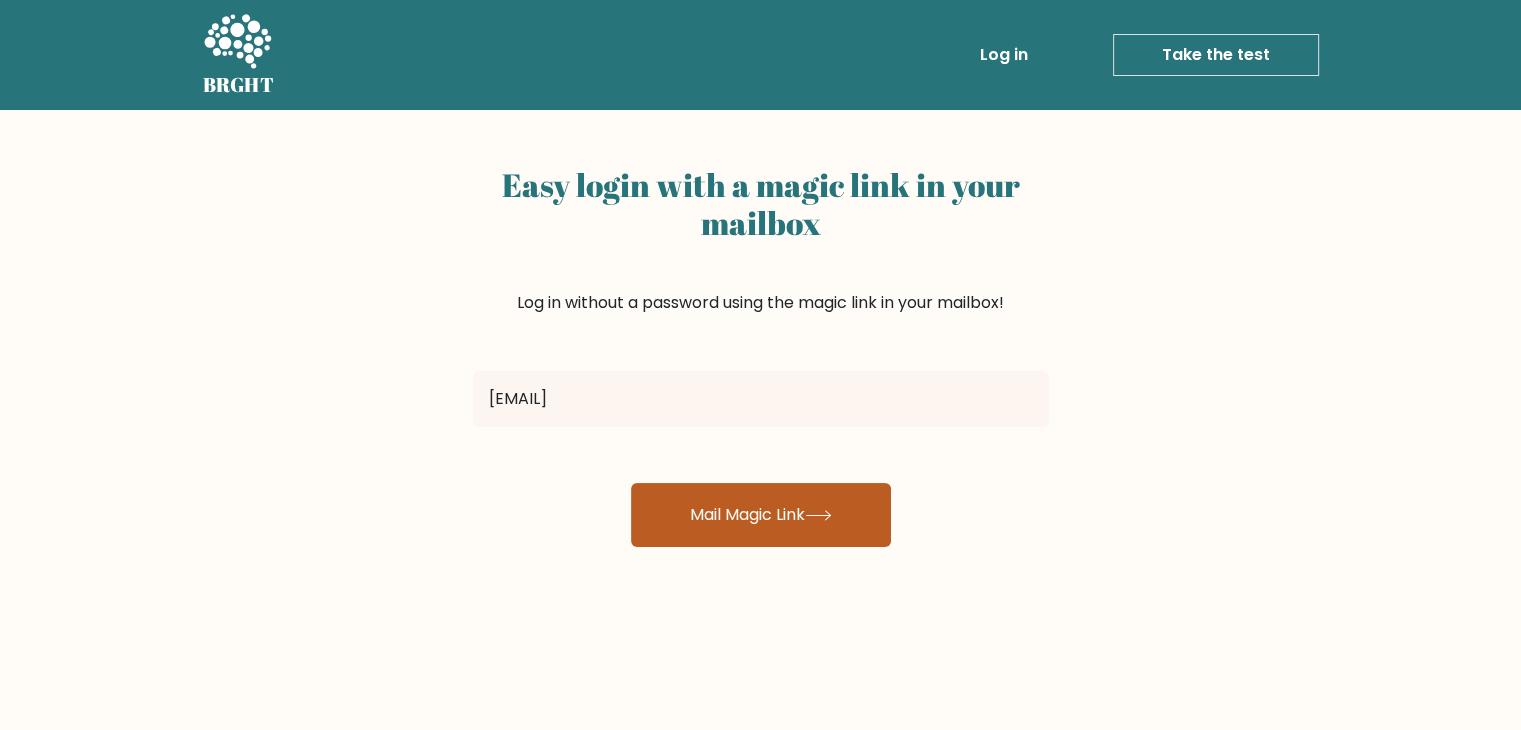 type on "monica.dimson22@gmail.com" 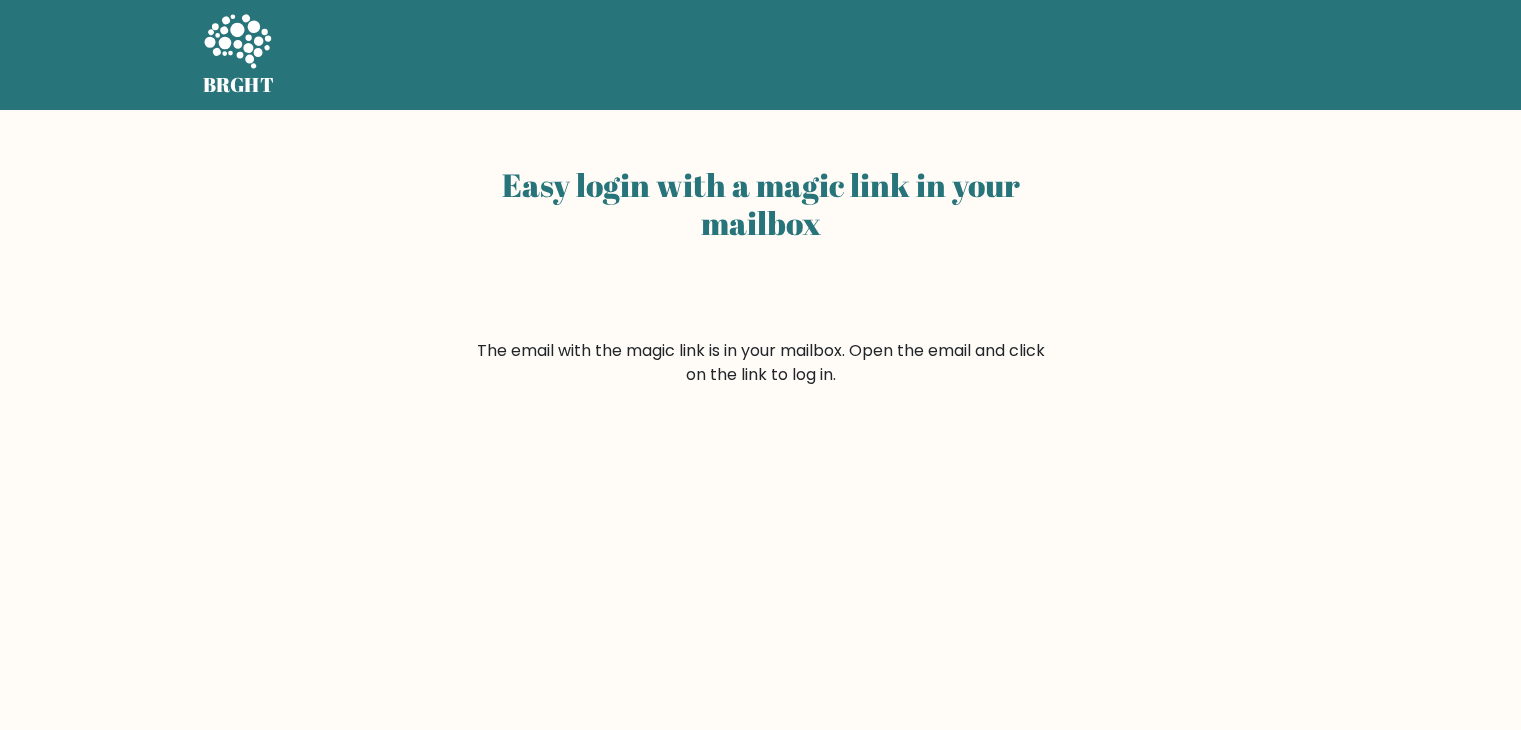 scroll, scrollTop: 0, scrollLeft: 0, axis: both 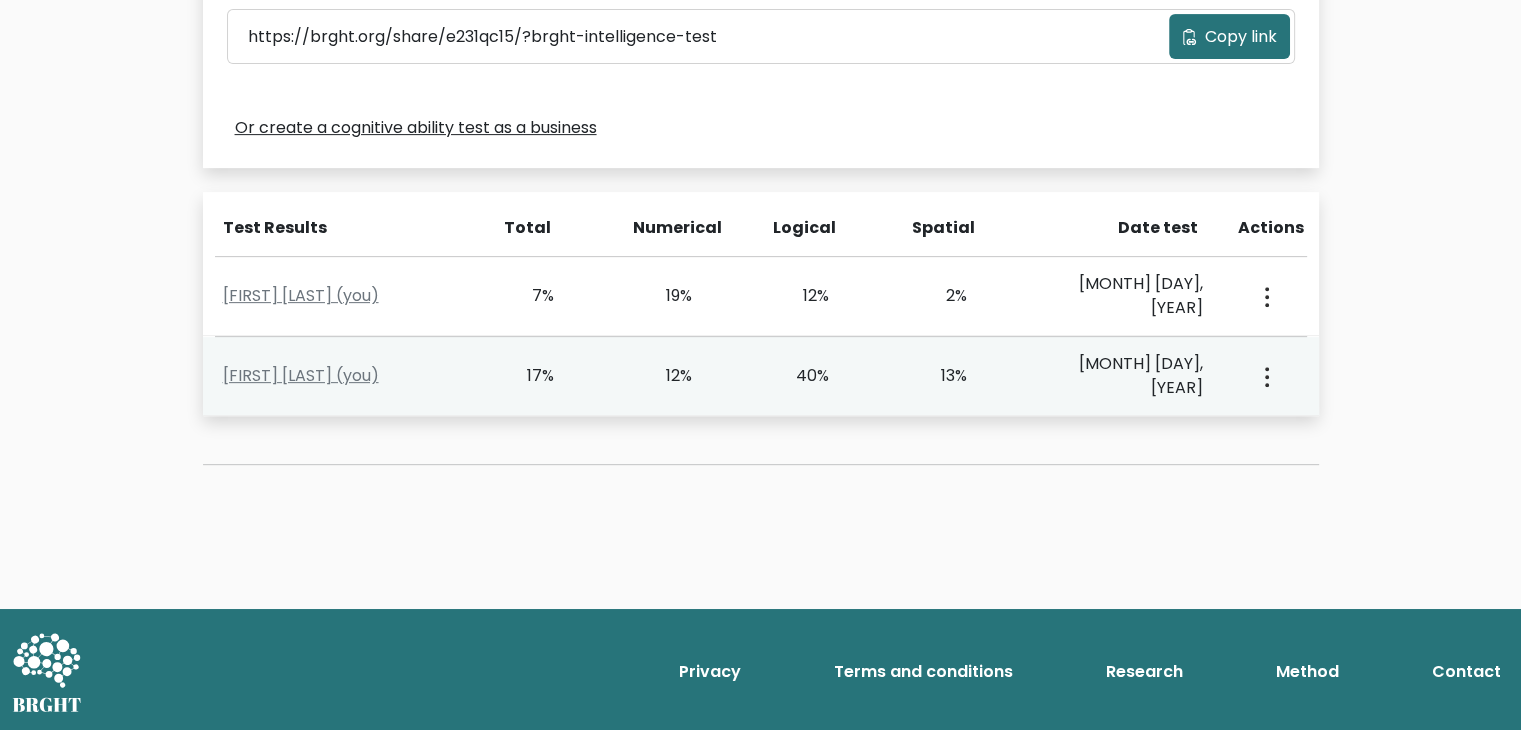 click at bounding box center [1265, 296] 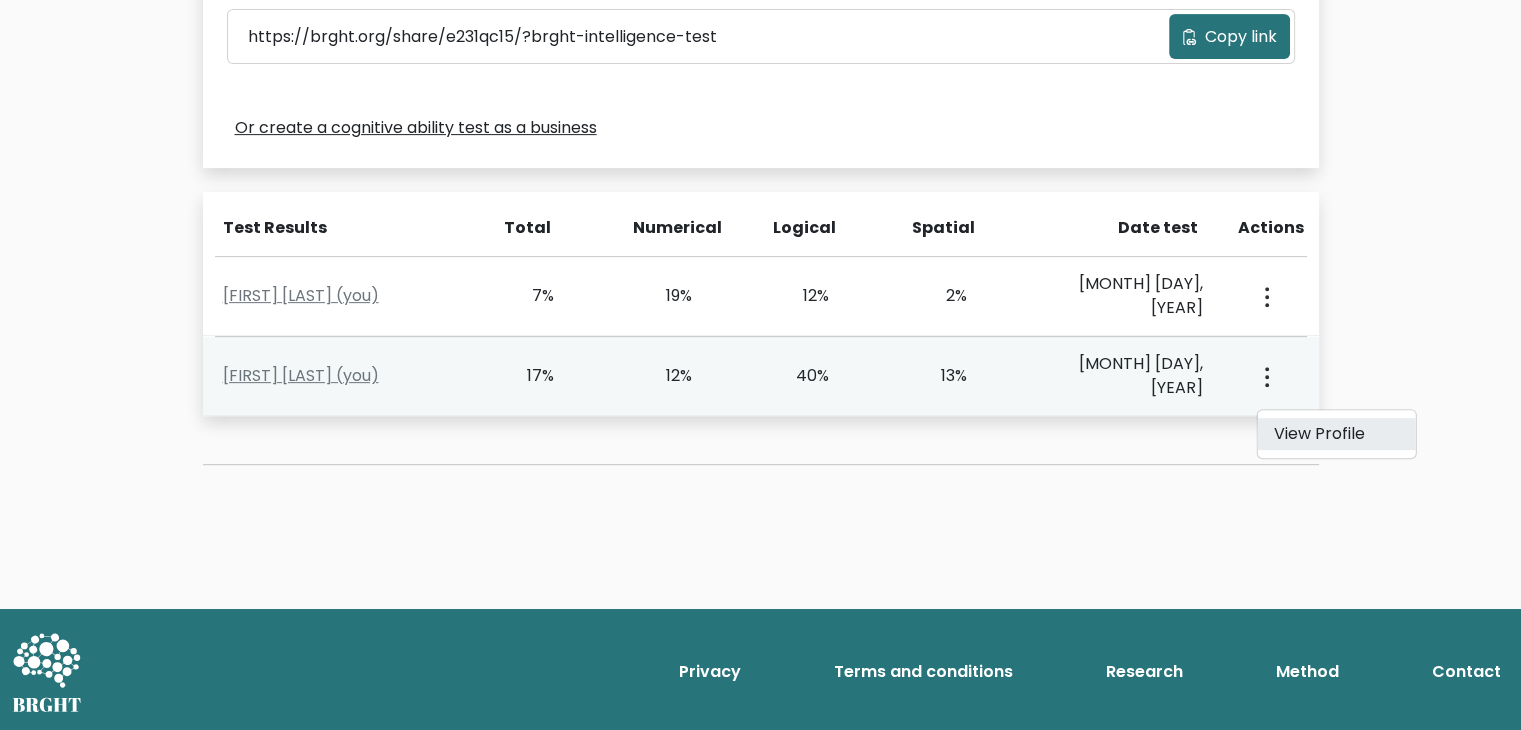 click on "View Profile" at bounding box center [1336, 434] 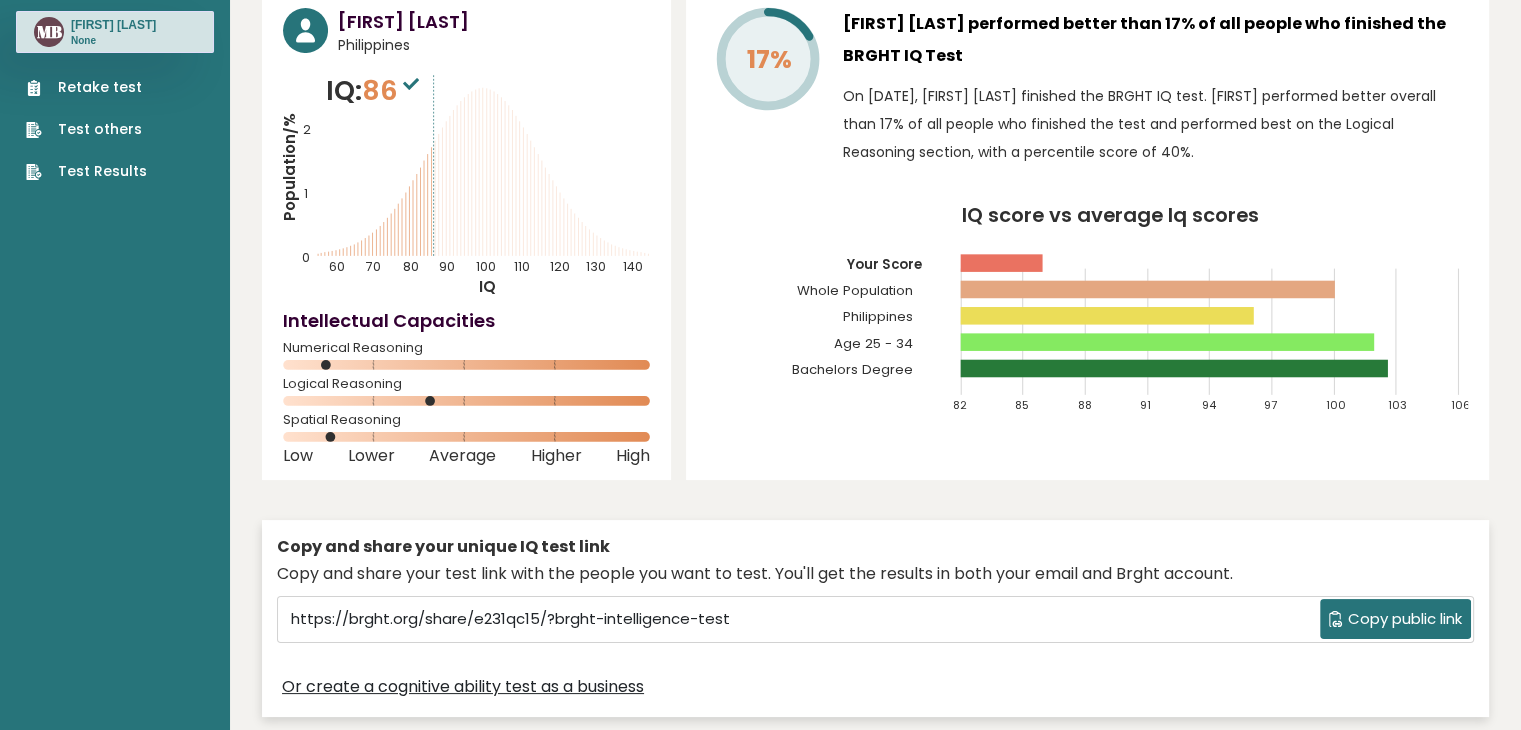 scroll, scrollTop: 0, scrollLeft: 0, axis: both 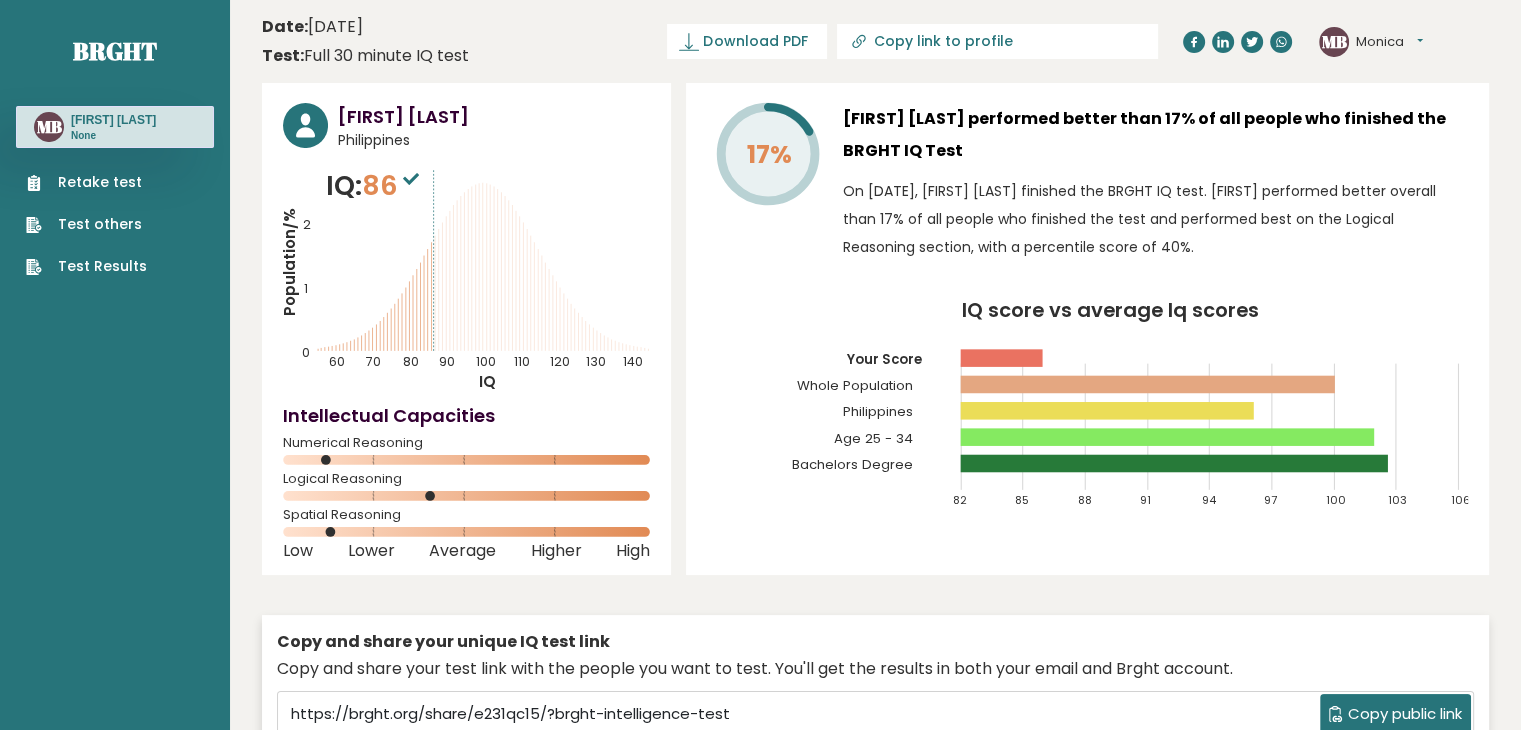click on "Retake test" at bounding box center [86, 182] 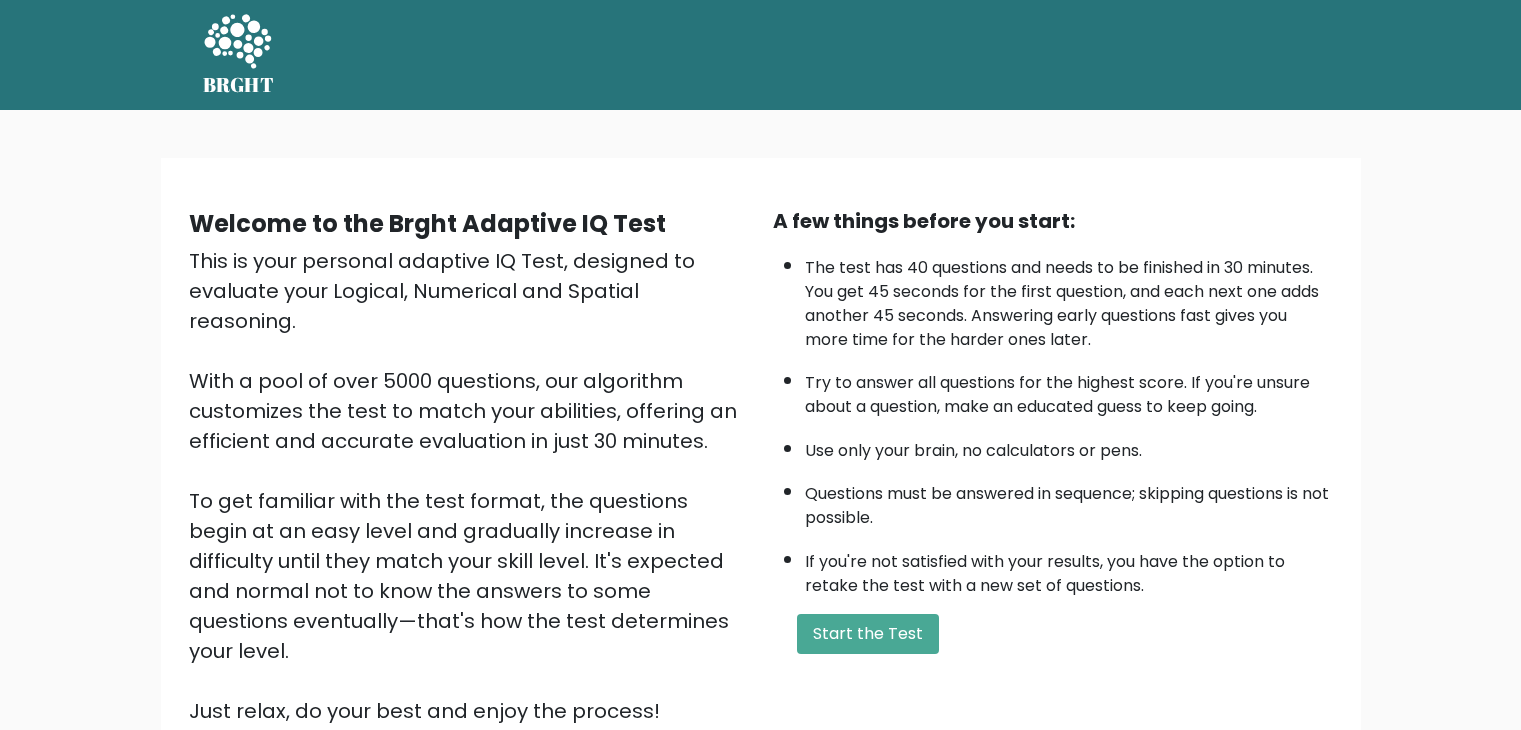 scroll, scrollTop: 0, scrollLeft: 0, axis: both 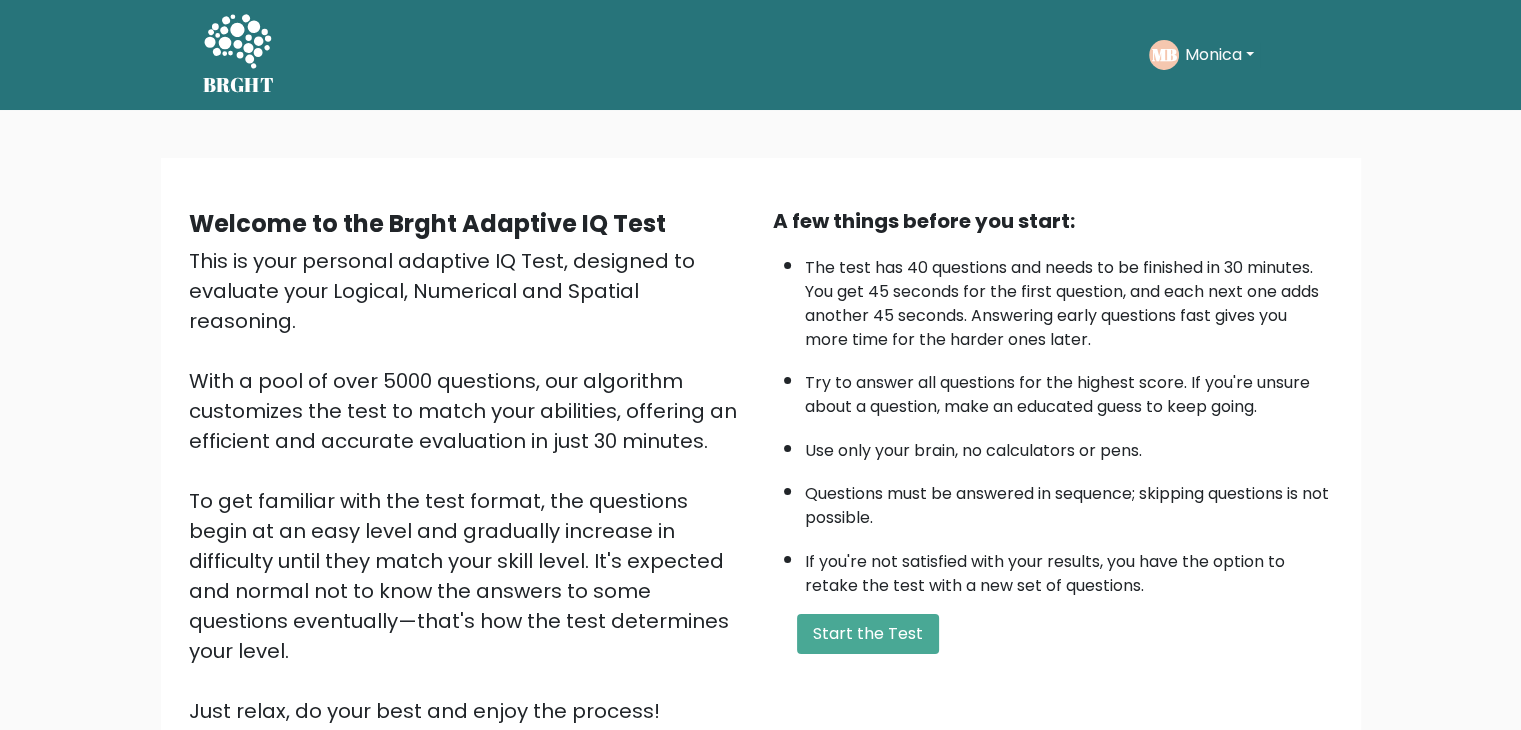 click on "A few things before you start:
The test has 40 questions and needs to be finished in 30 minutes. You get 45 seconds for the first question, and each next one adds another 45 seconds. Answering early questions fast gives you more time for the harder ones later.
Try to answer all questions for the highest score. If you're unsure about a question, make an educated guess to keep going.
Use only your brain, no calculators or pens.
Questions must be answered in sequence; skipping questions is not possible.
If you're not satisfied with your results, you have the option to retake the test with a new set of questions.
Start the Test" at bounding box center [1053, 466] 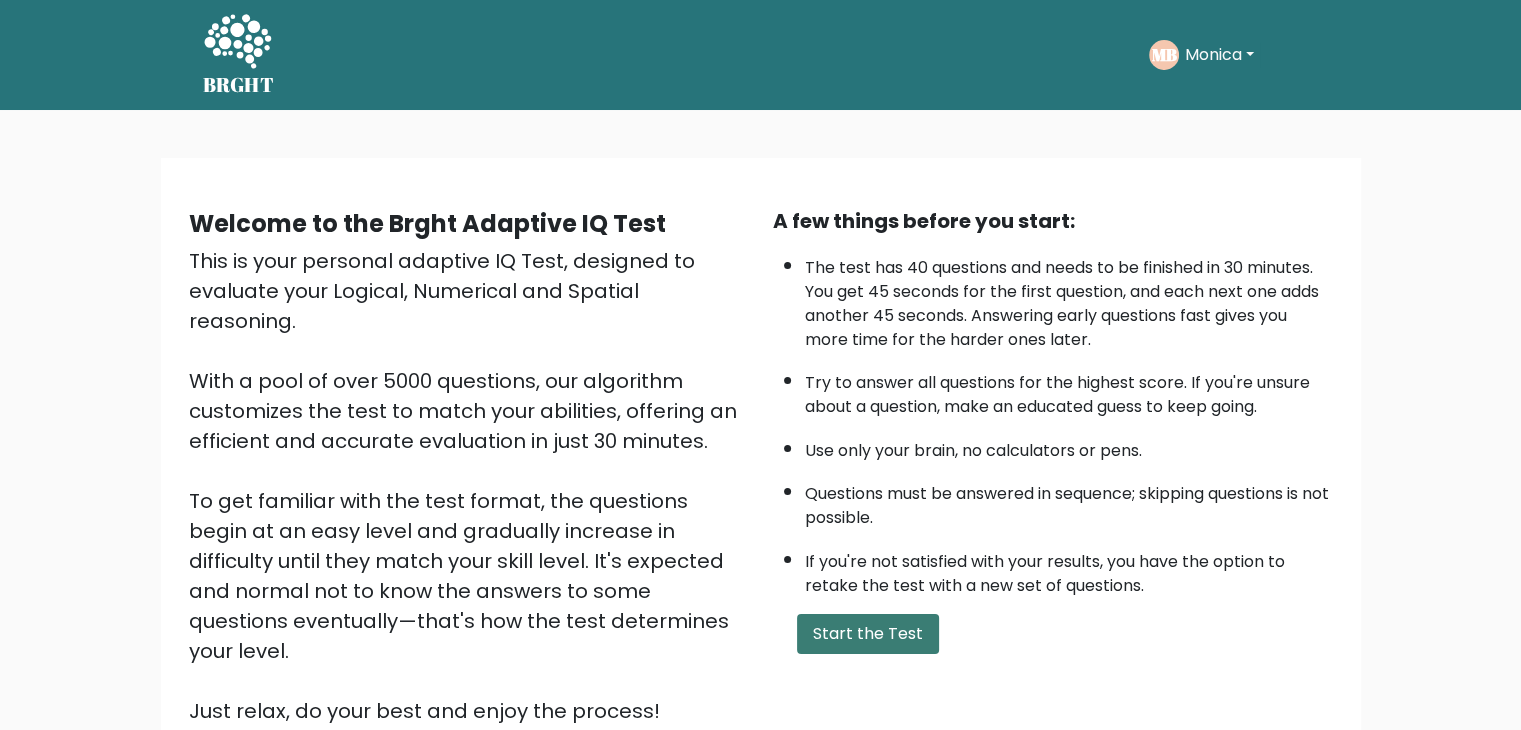 click on "Start the Test" at bounding box center [868, 634] 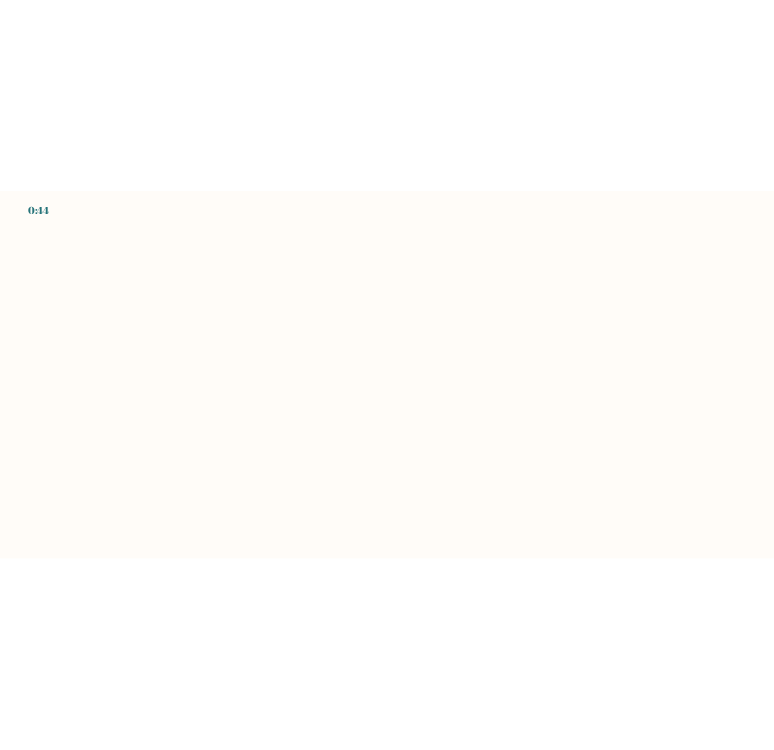 scroll, scrollTop: 0, scrollLeft: 0, axis: both 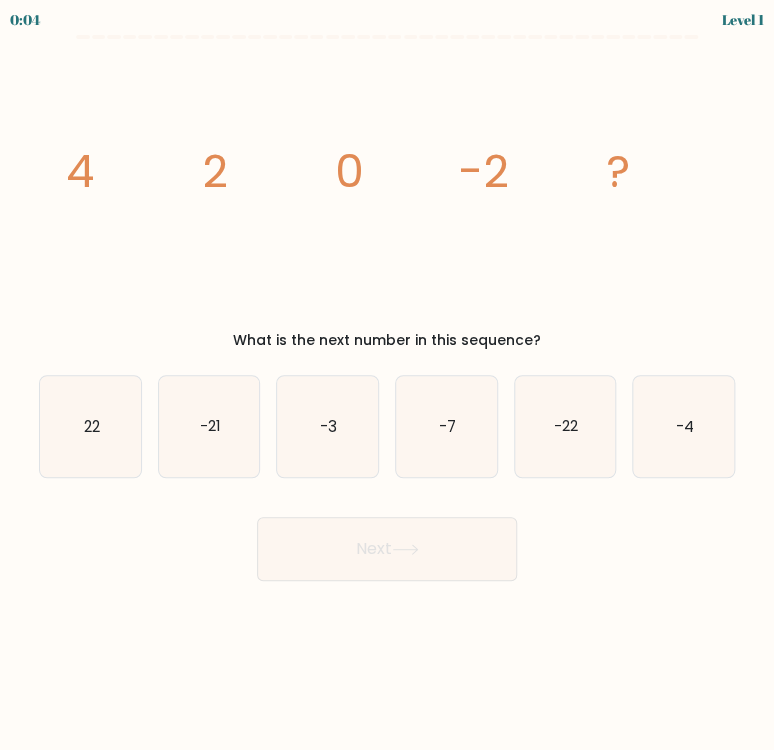 click on "Next" at bounding box center (387, 541) 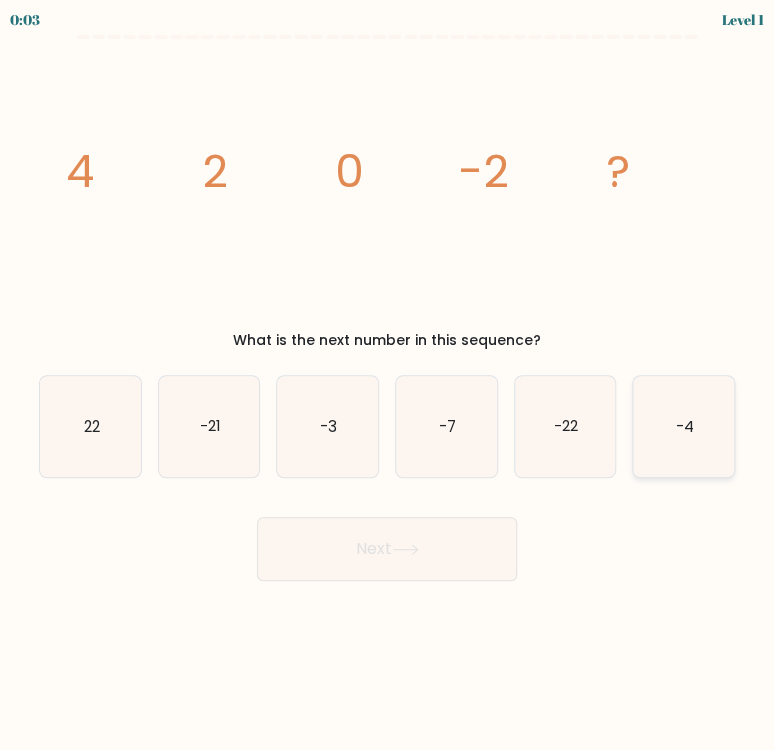 click on "-4" 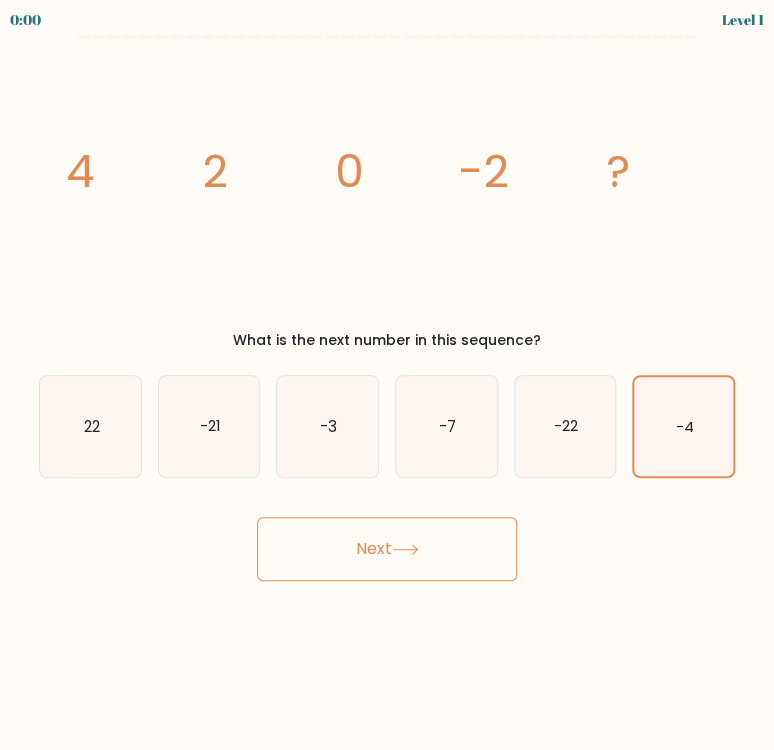 click 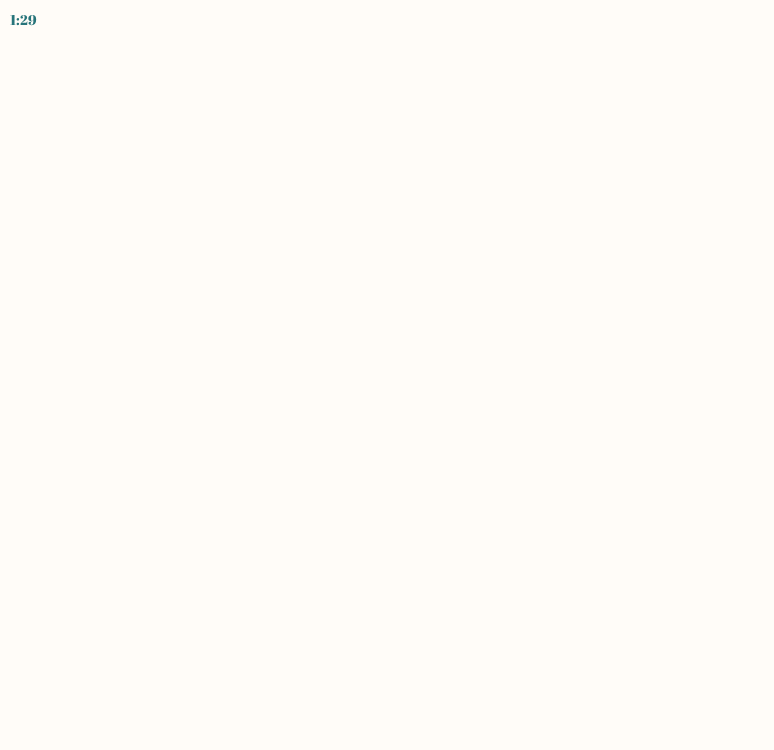 scroll, scrollTop: 0, scrollLeft: 0, axis: both 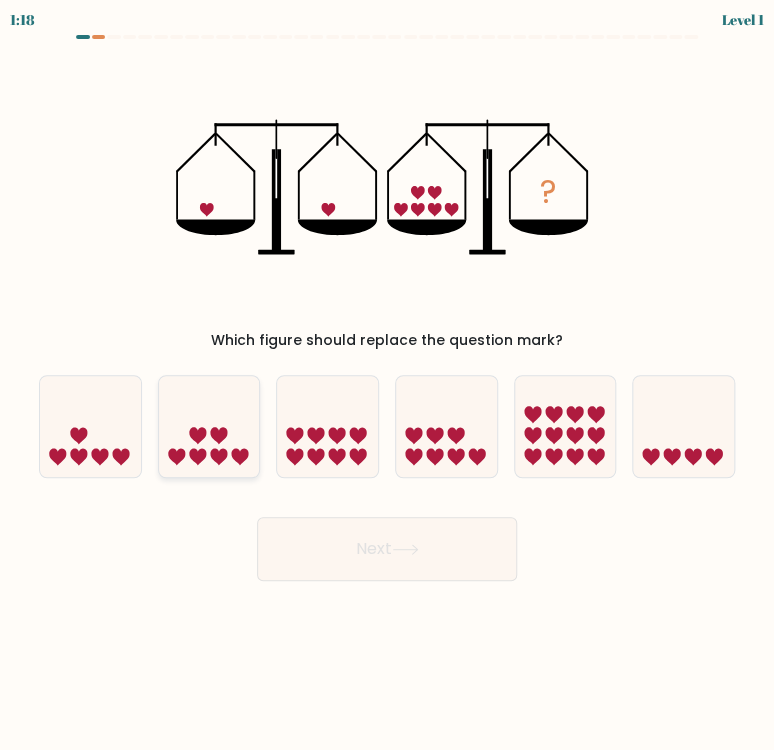 click 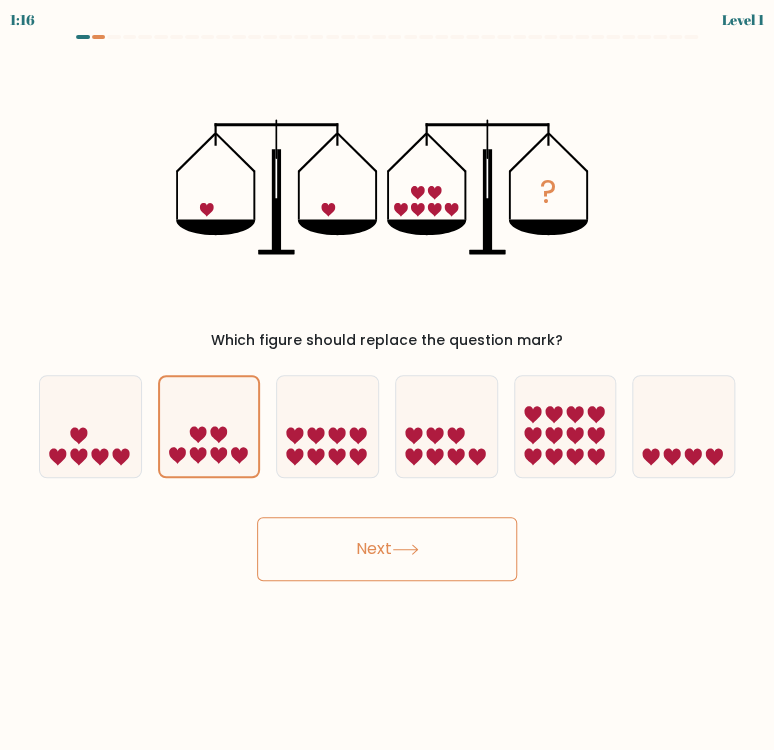 click on "Next" at bounding box center [387, 549] 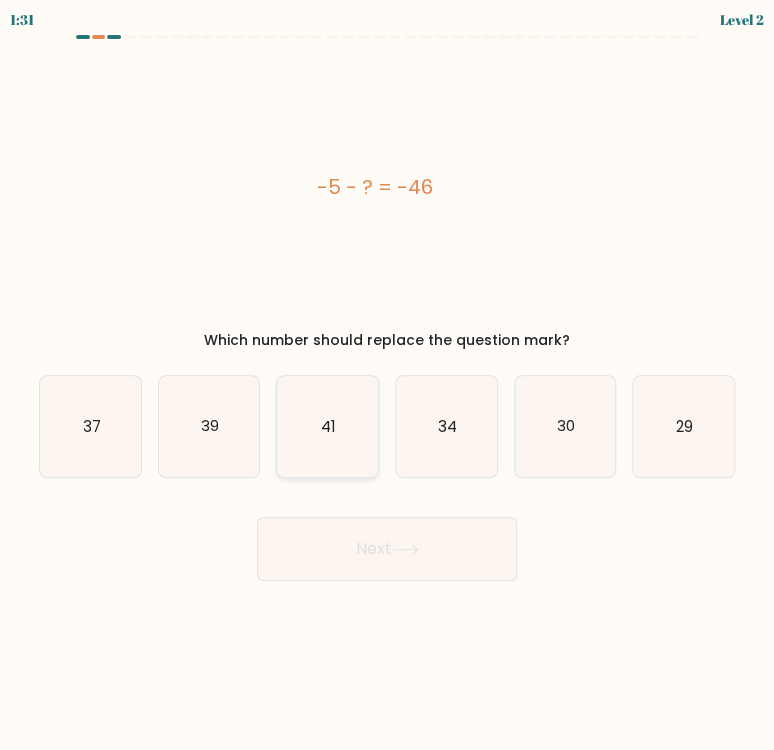 click on "41" 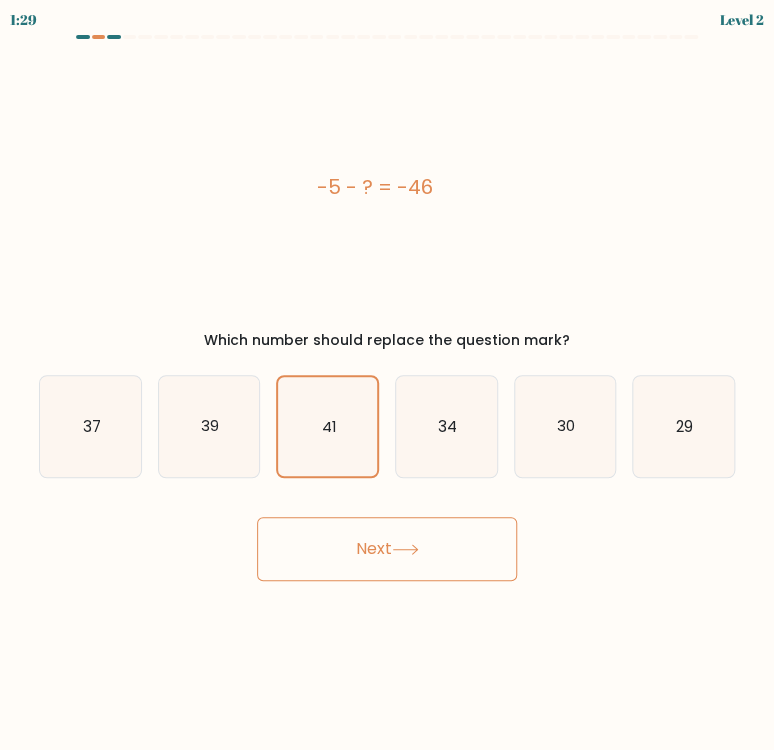click on "Next" at bounding box center [387, 549] 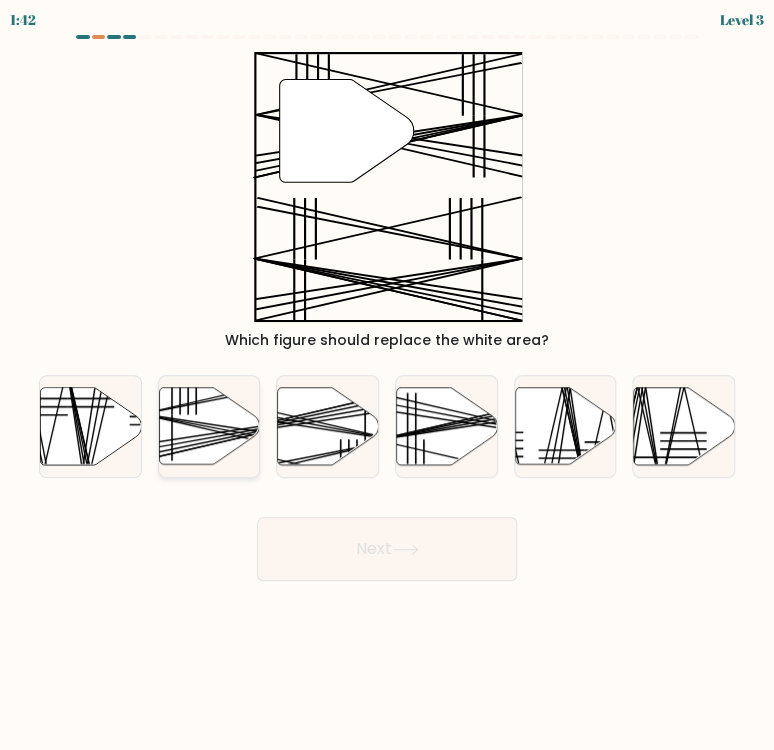 click 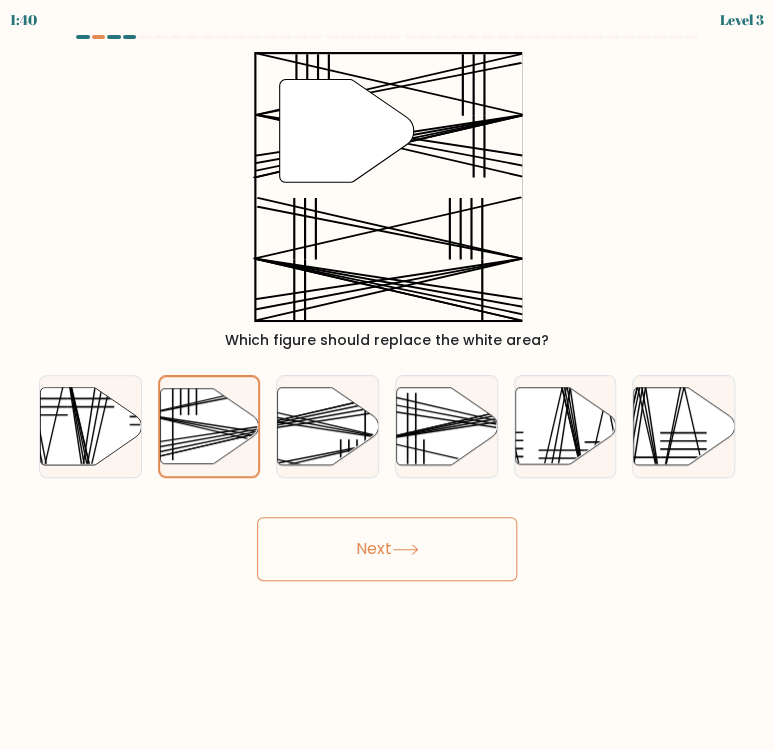 click on "Next" at bounding box center [387, 549] 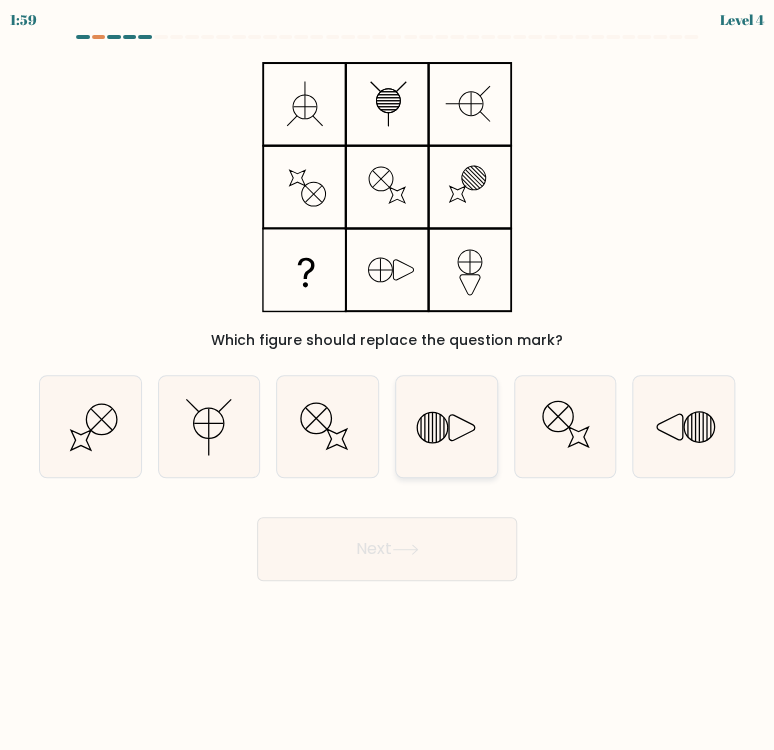 click 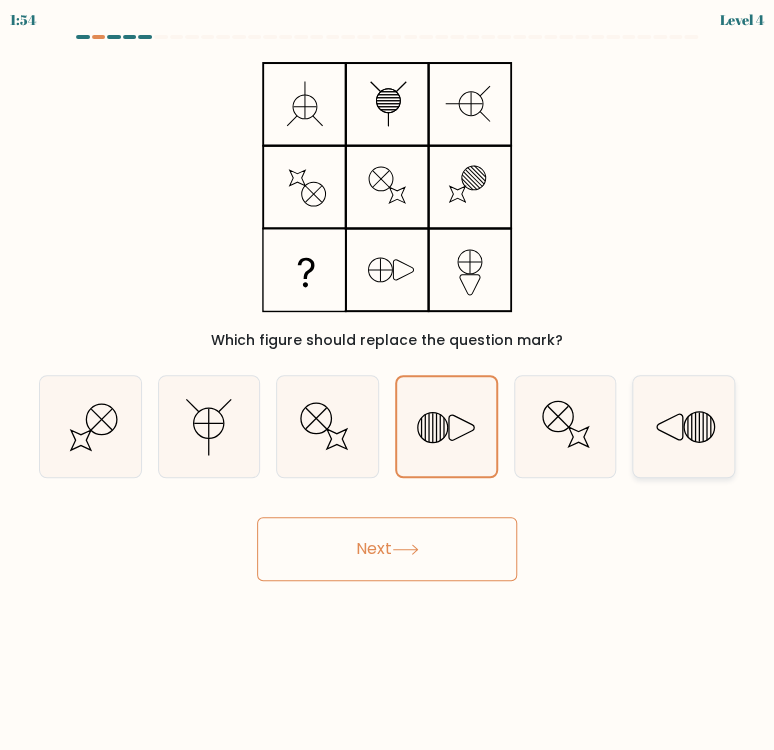 click 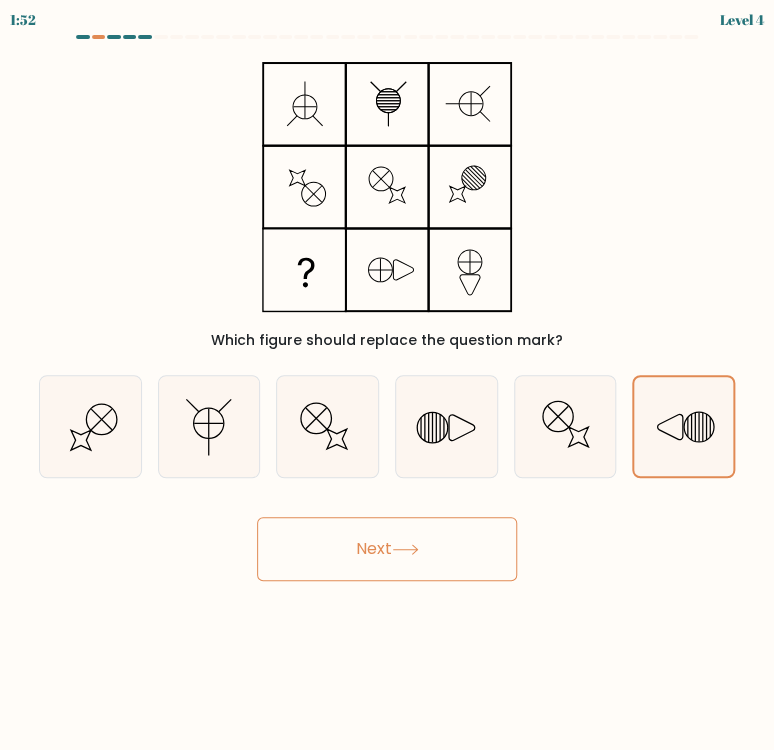 click on "Next" at bounding box center [387, 549] 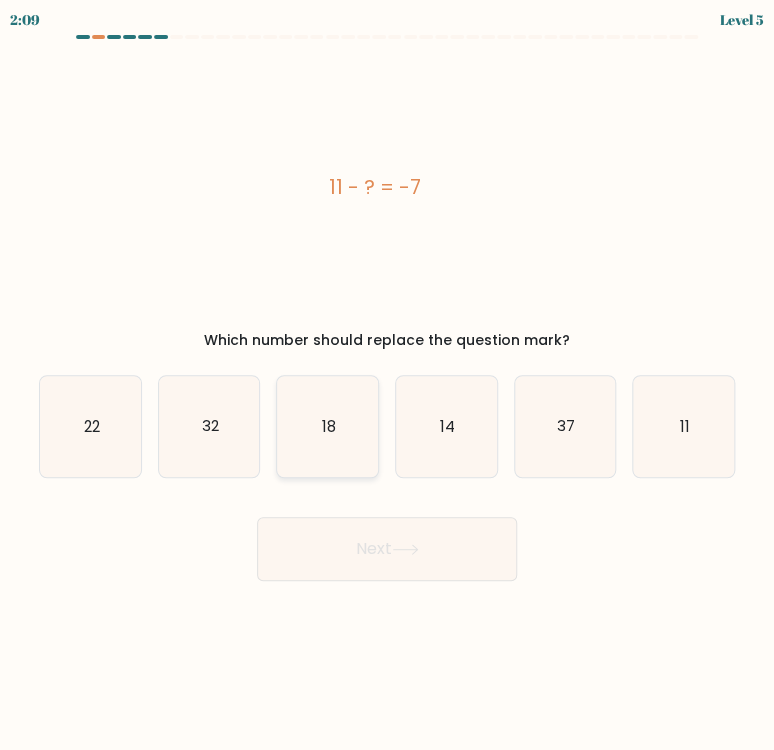 click on "18" 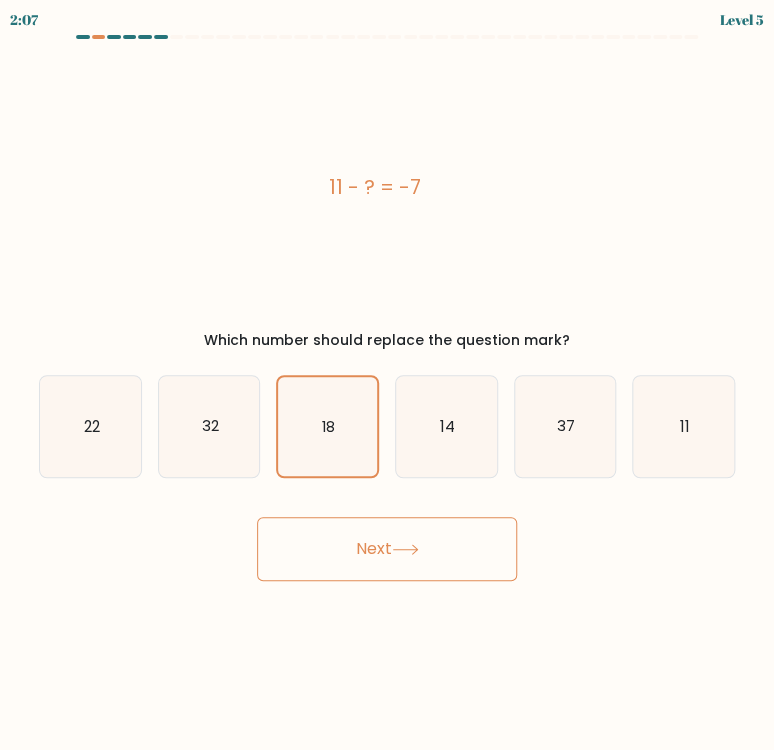 click on "Next" at bounding box center [387, 549] 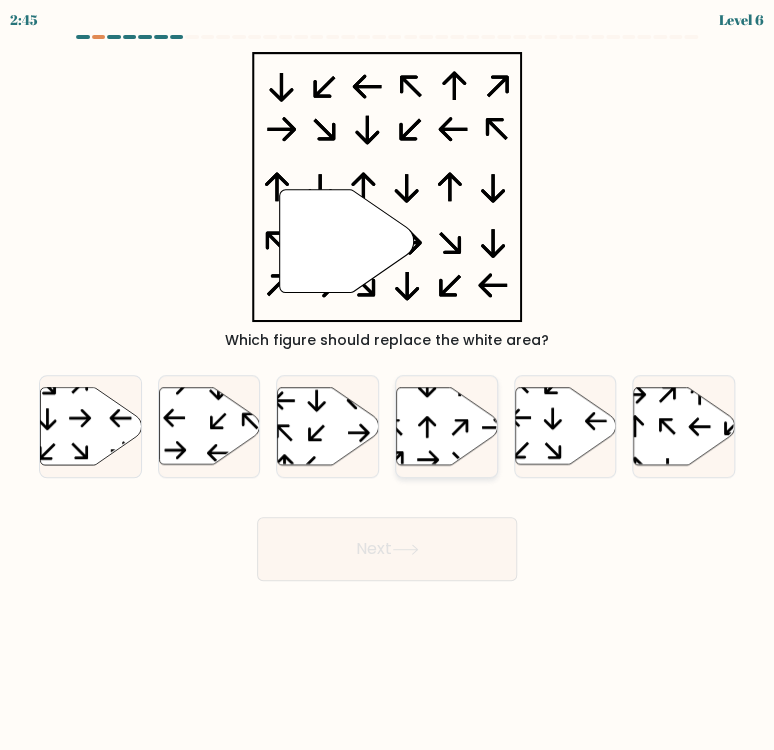 click 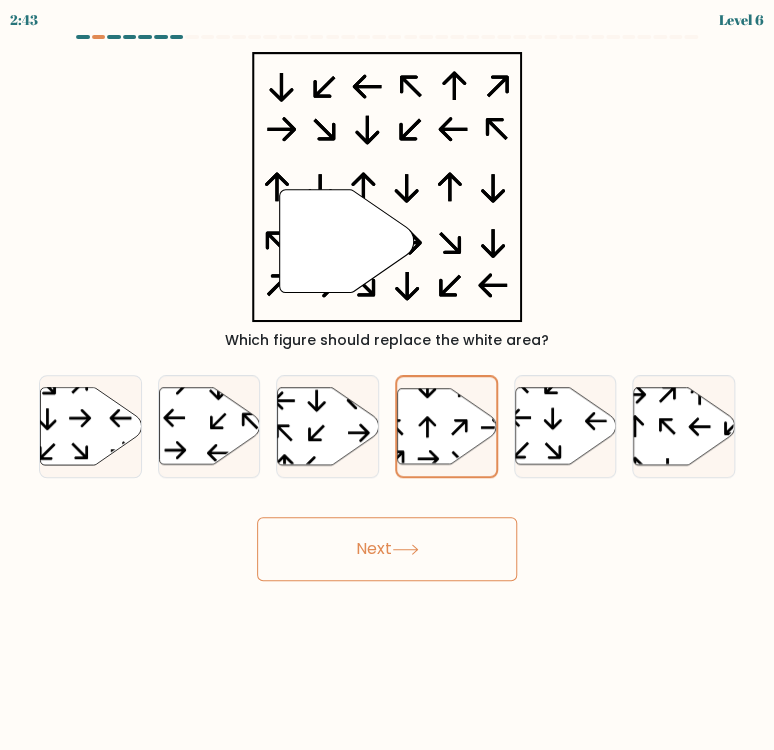 click on "Next" at bounding box center (387, 549) 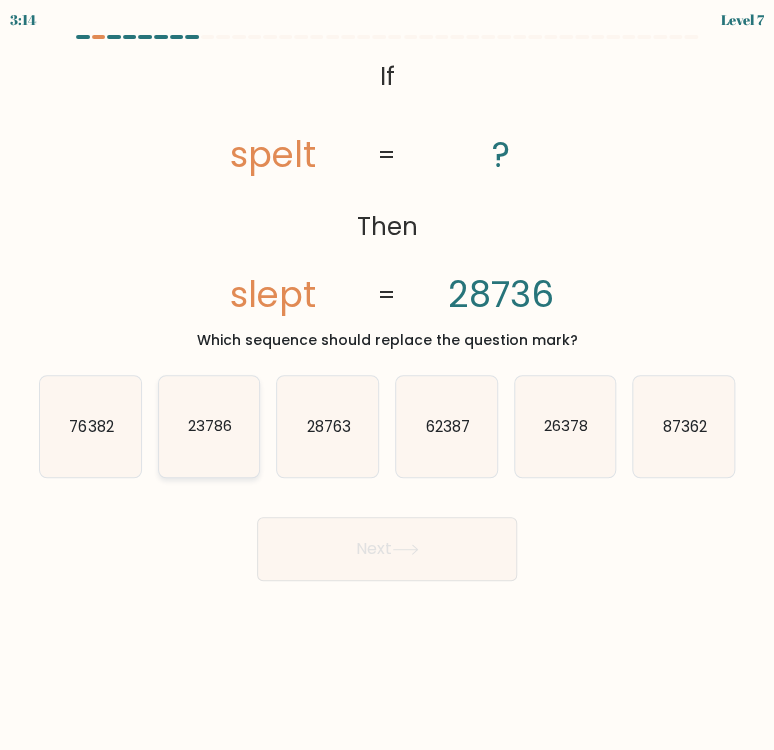 click on "23786" 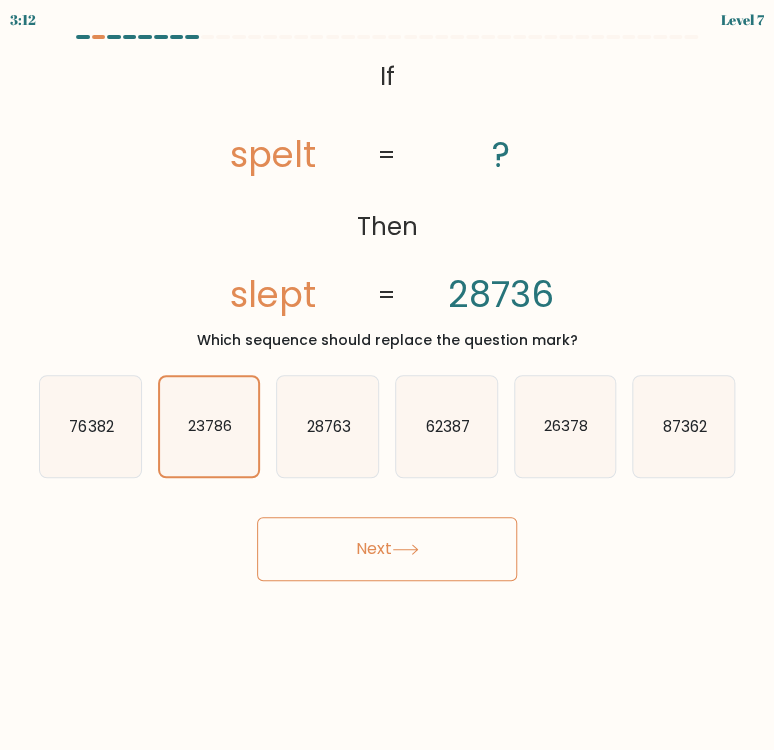 click on "Next" at bounding box center (387, 549) 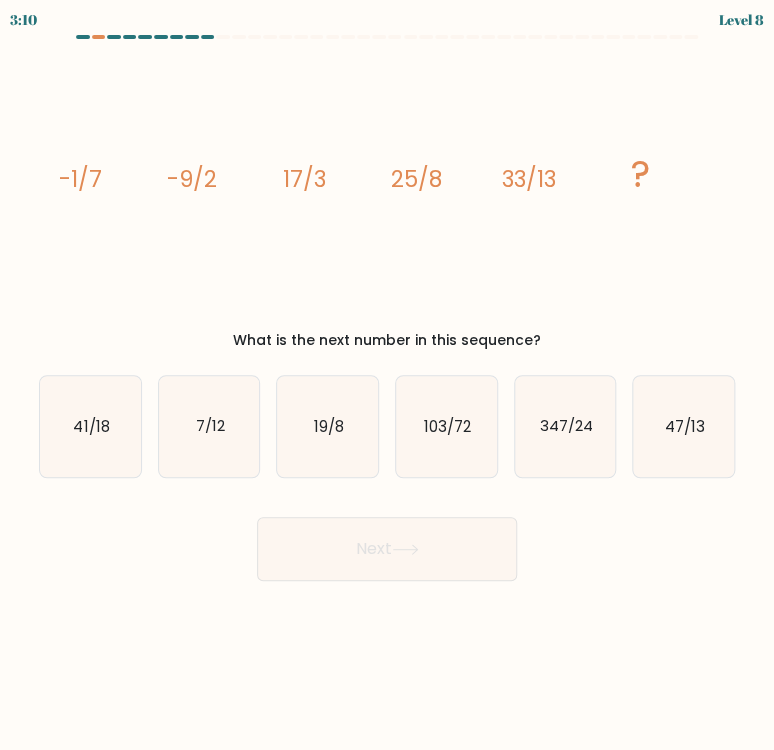 click on "Next" at bounding box center [387, 541] 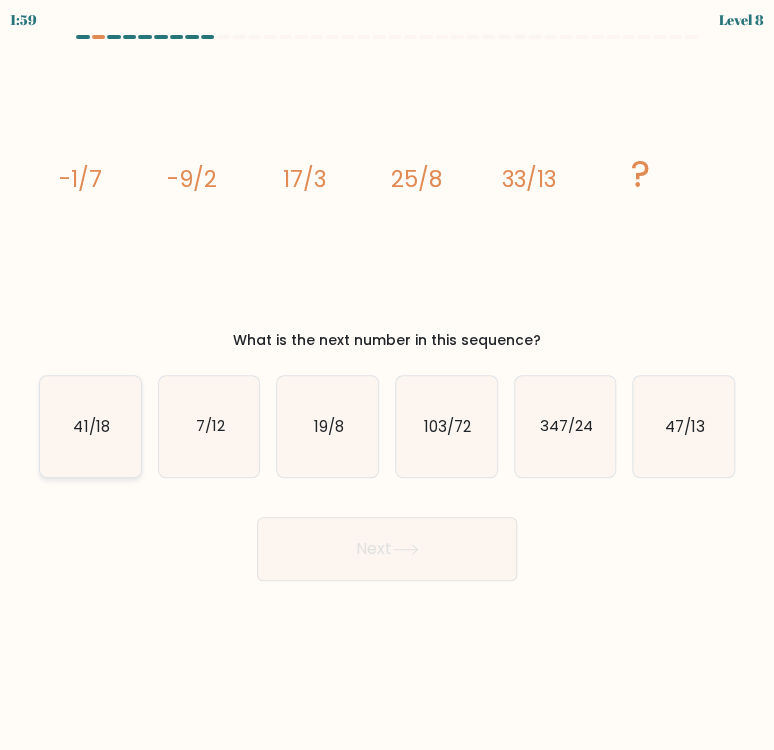 click on "41/18" 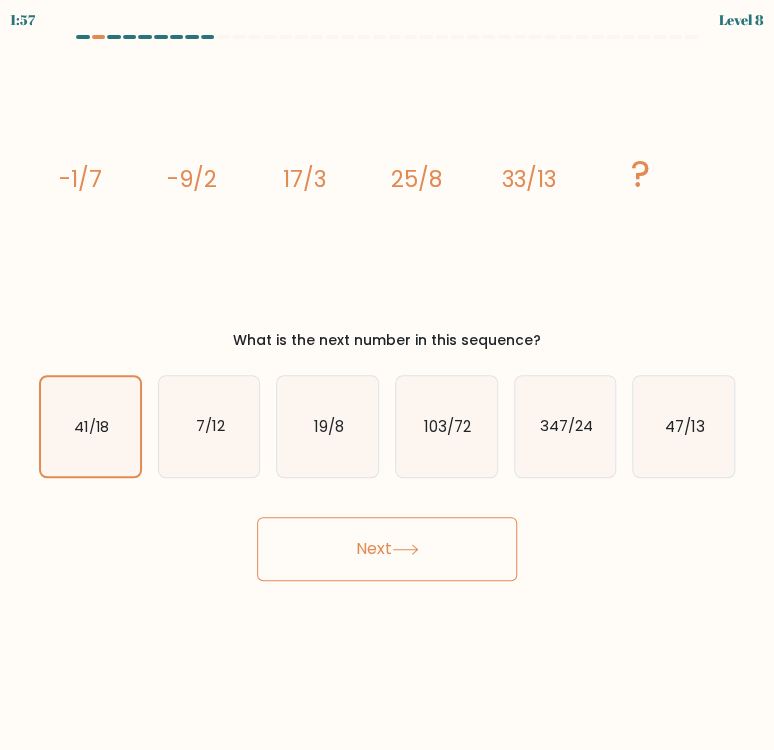 click on "Next" at bounding box center (387, 549) 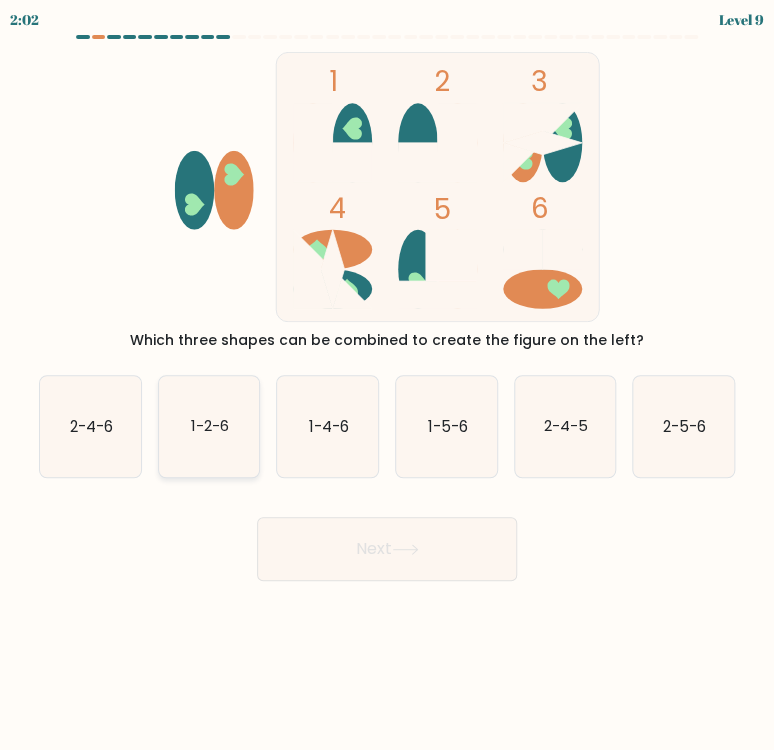 click on "1-2-6" 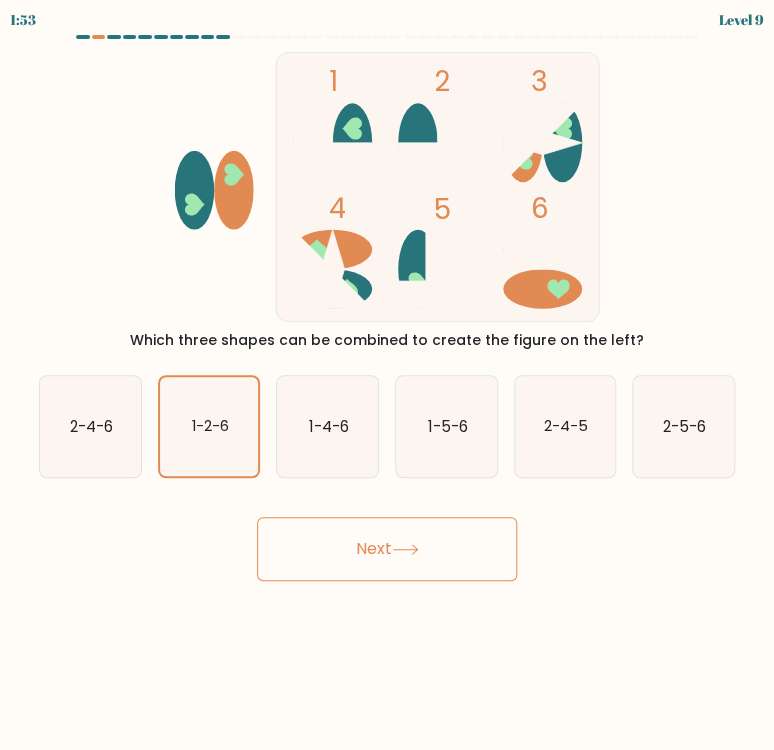 click on "Next" at bounding box center [387, 549] 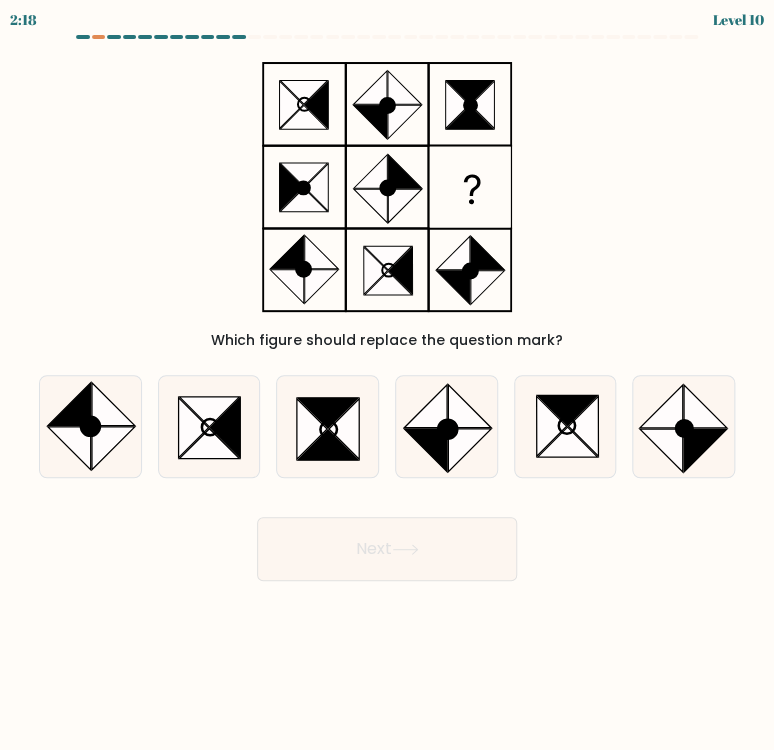 click on "Next" at bounding box center [387, 541] 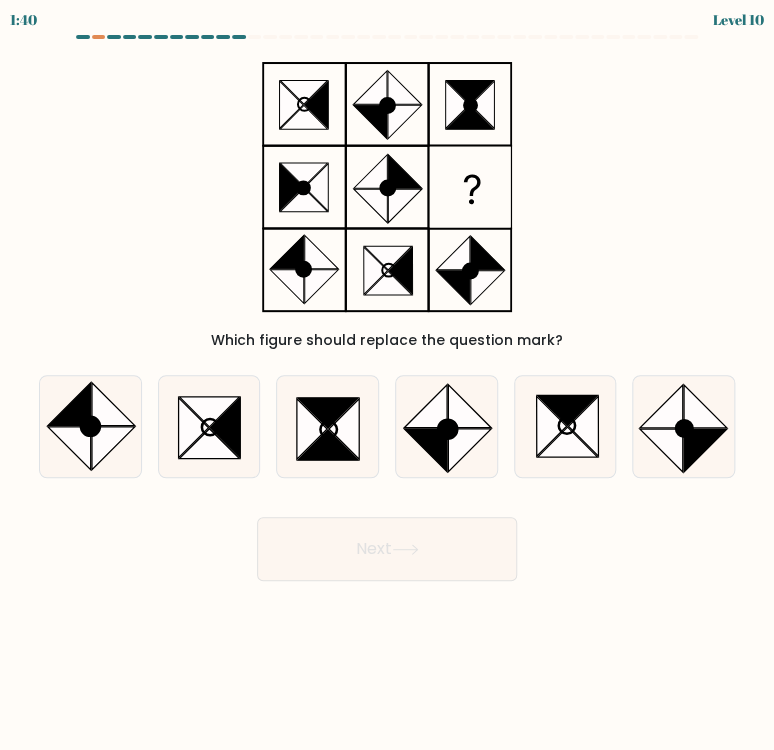 click on "Which figure should replace the question mark?" at bounding box center (387, 201) 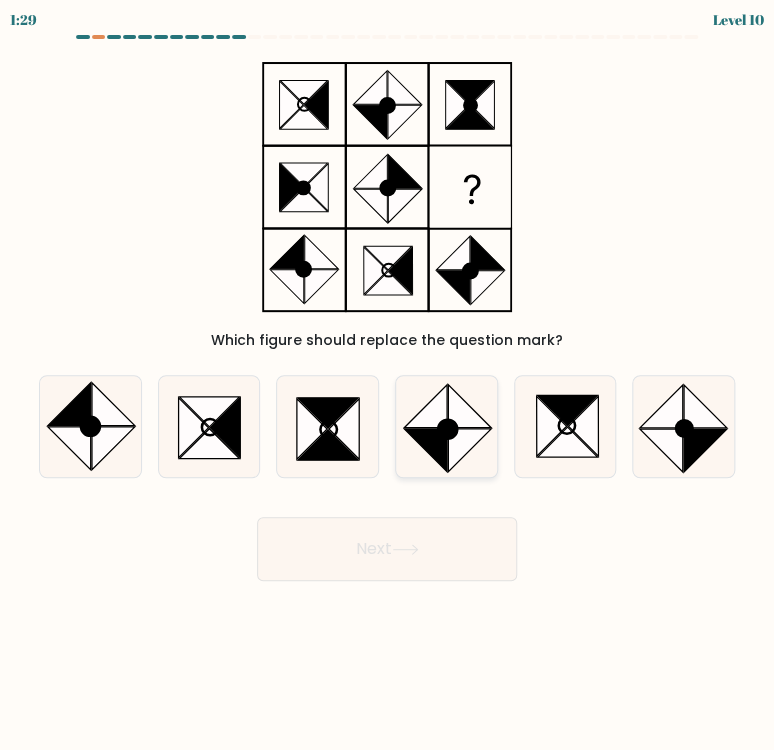 click 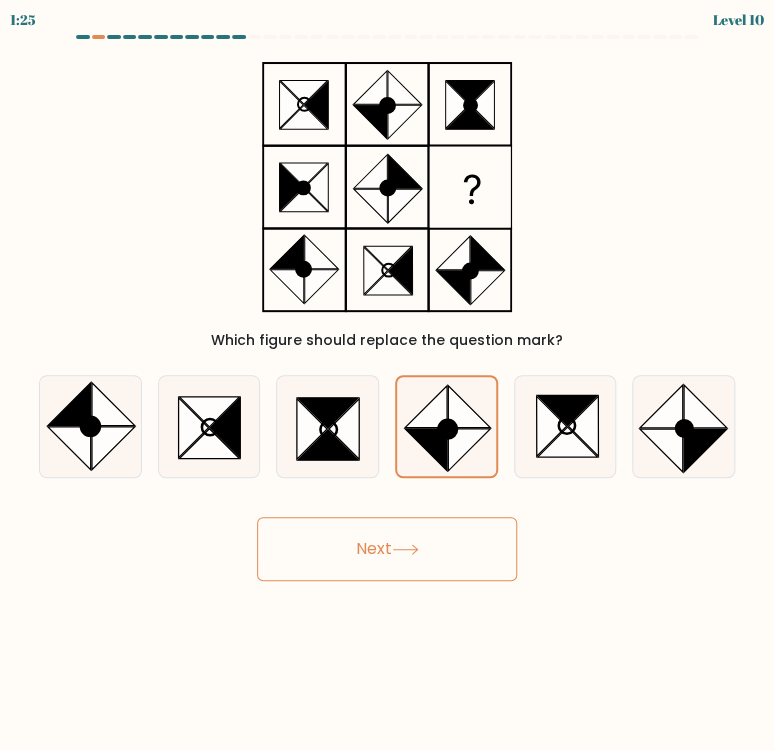 click on "Next" at bounding box center [387, 549] 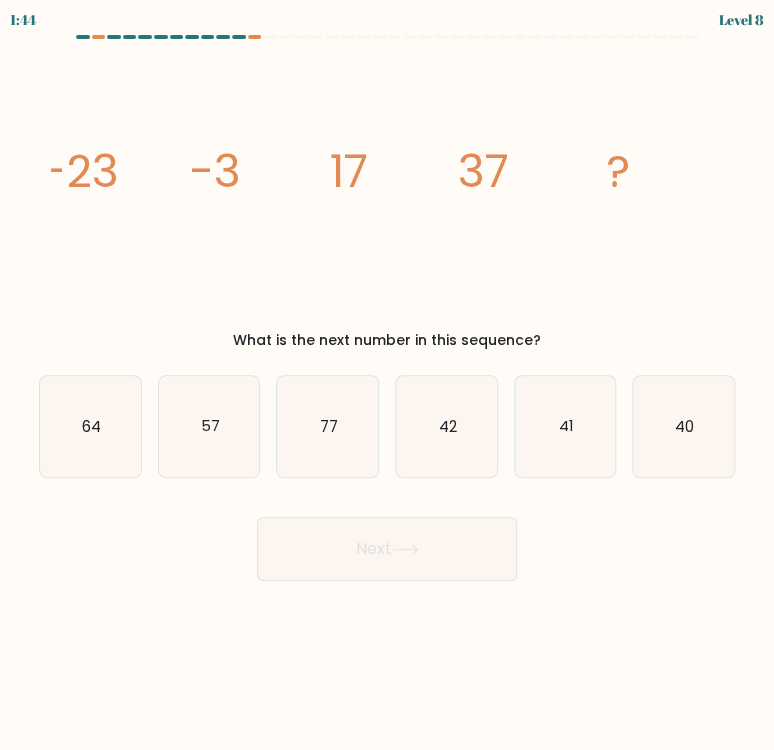 click on "image/svg+xml
-23
-3
17
37
?" 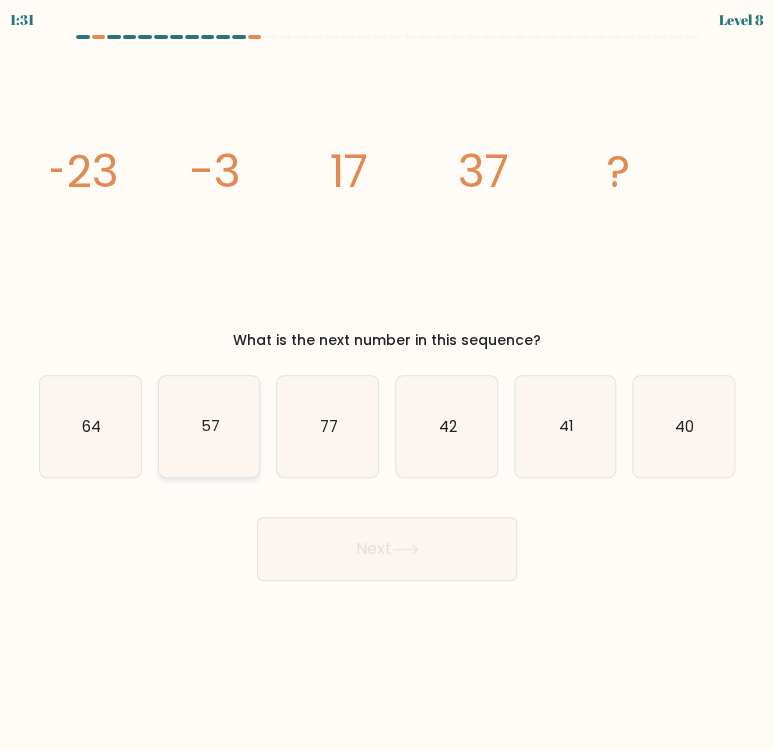 click on "57" 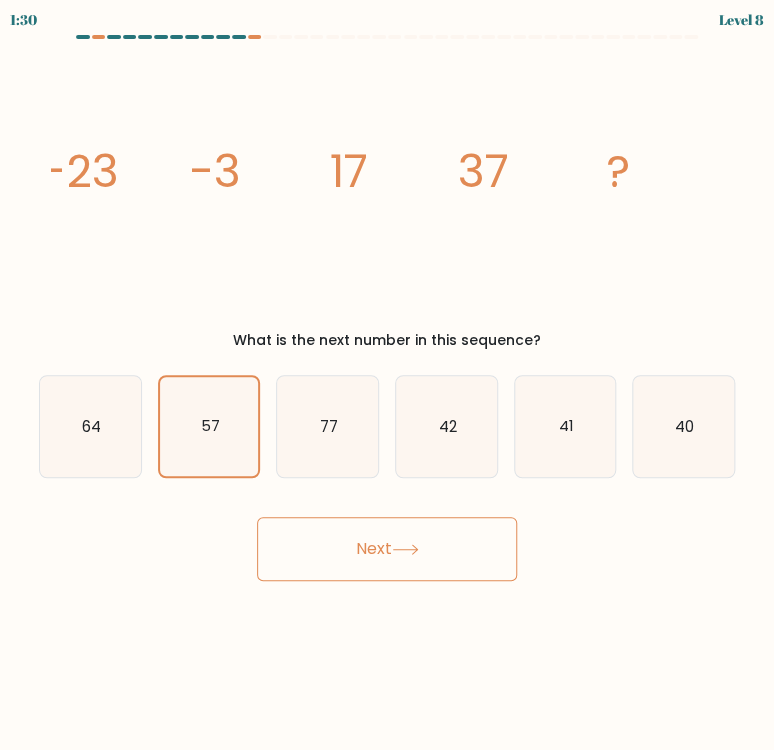 click on "Next" at bounding box center [387, 549] 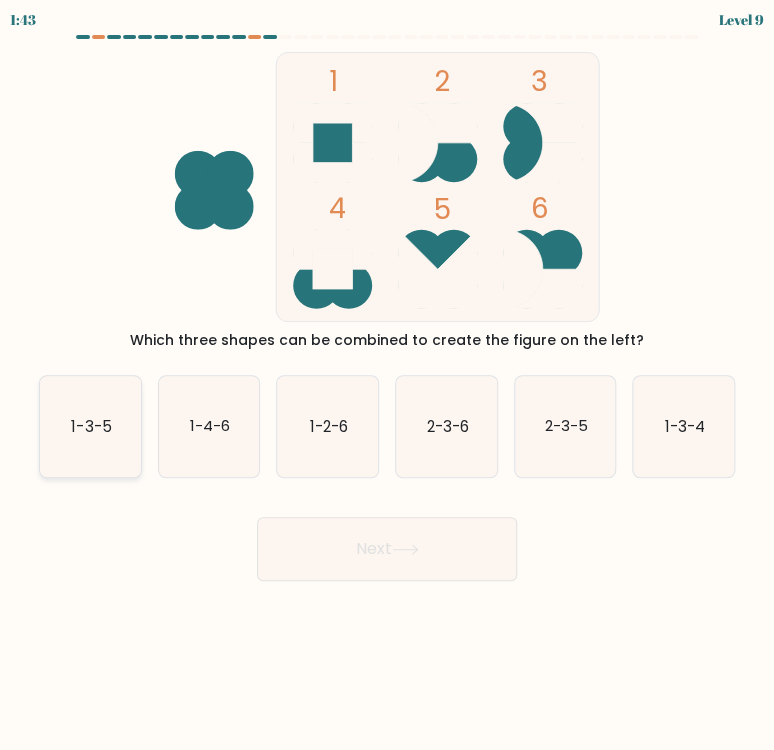 click on "1-3-5" 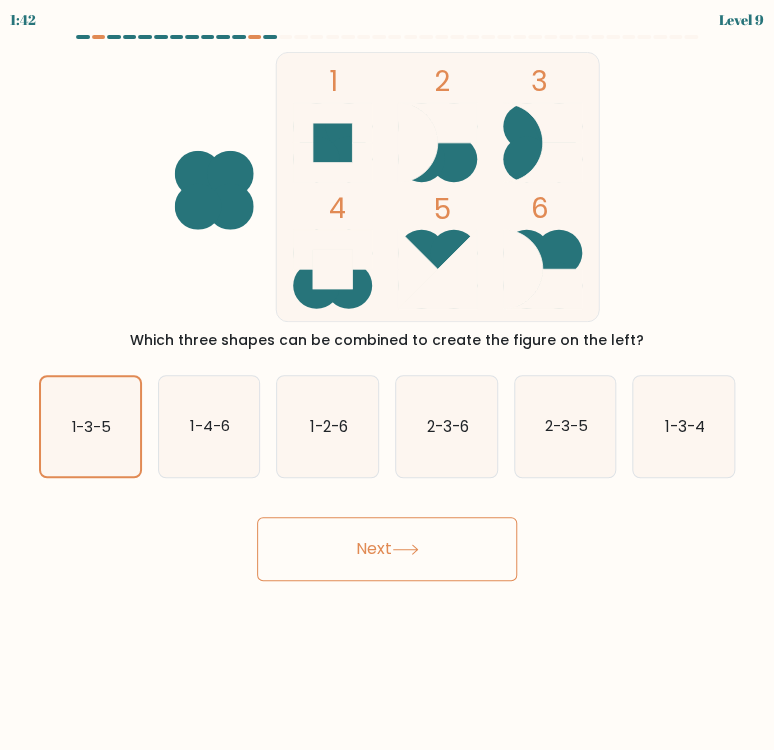 click on "Next" at bounding box center (387, 549) 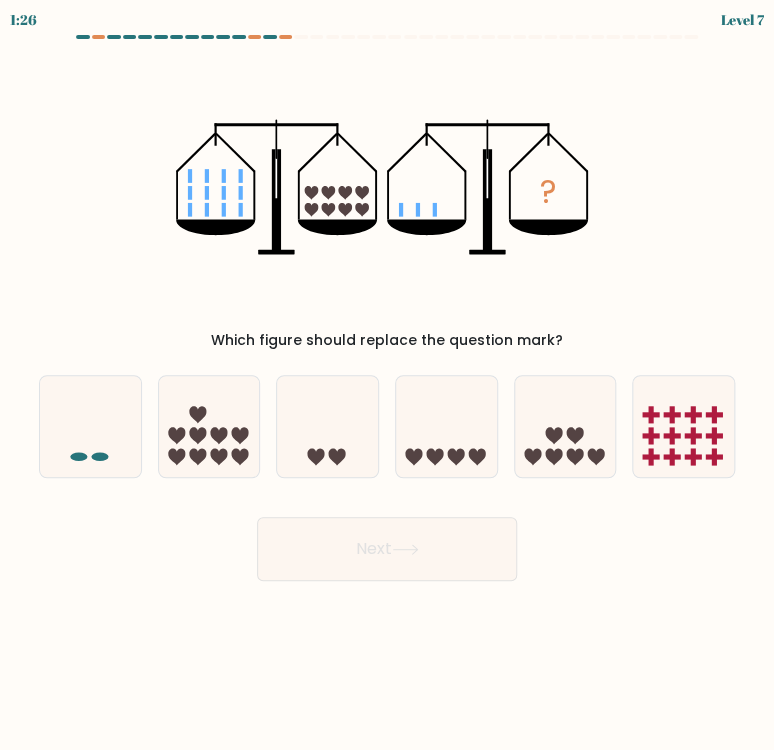click on "?
Which figure should replace the question mark?" at bounding box center [387, 201] 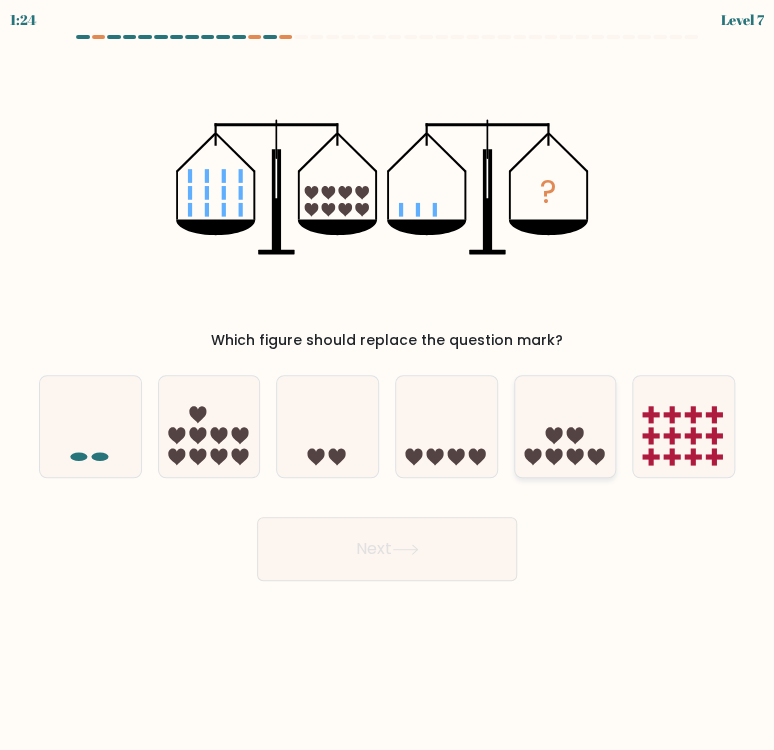 click 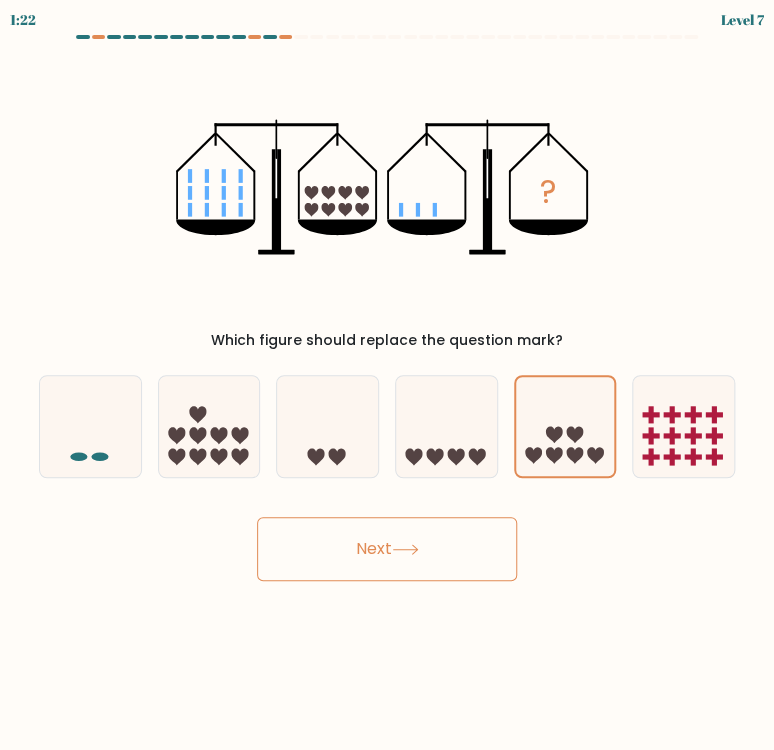 click 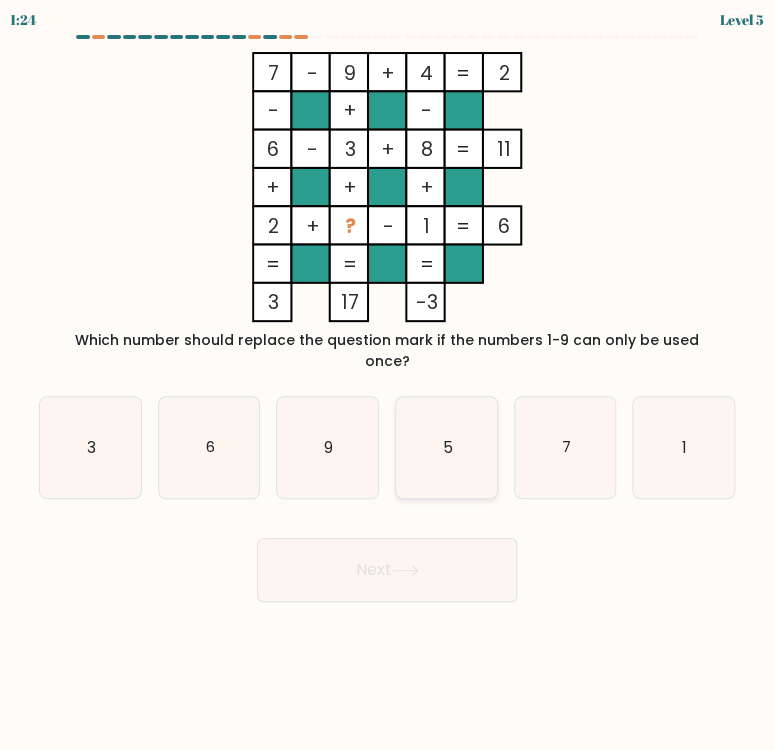 click on "5" 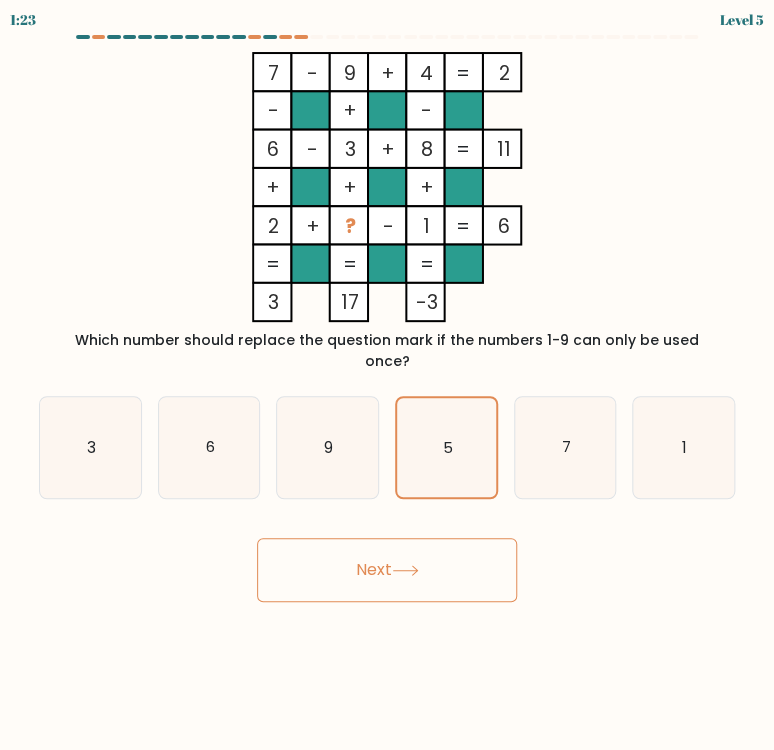 click on "Next" at bounding box center (387, 570) 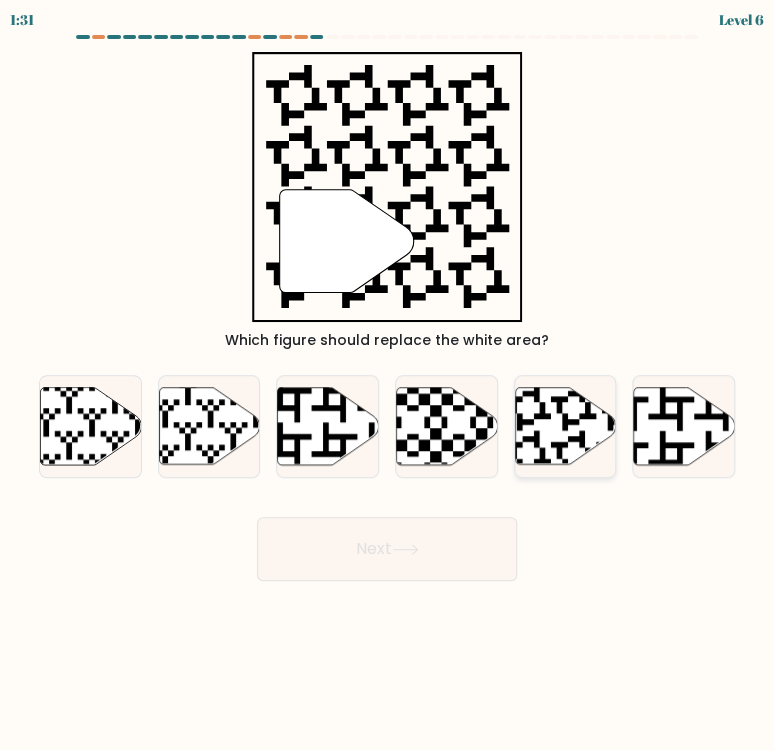 click 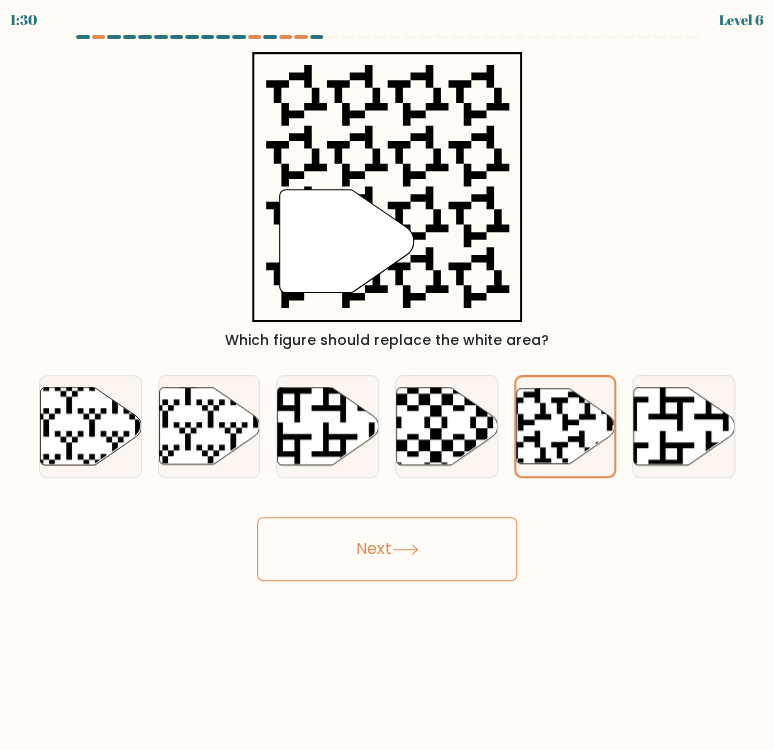 click on "Next" at bounding box center [387, 549] 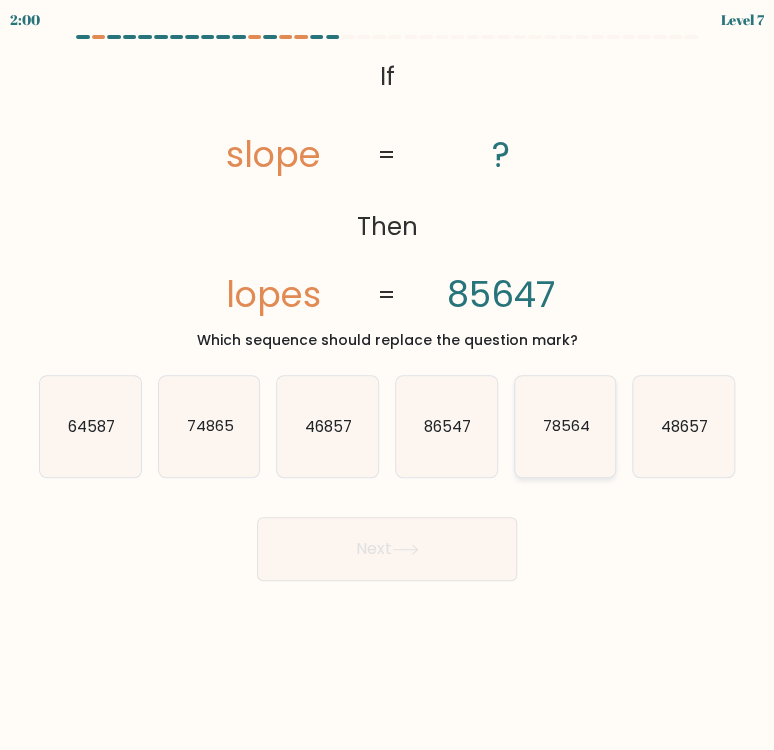 click on "78564" 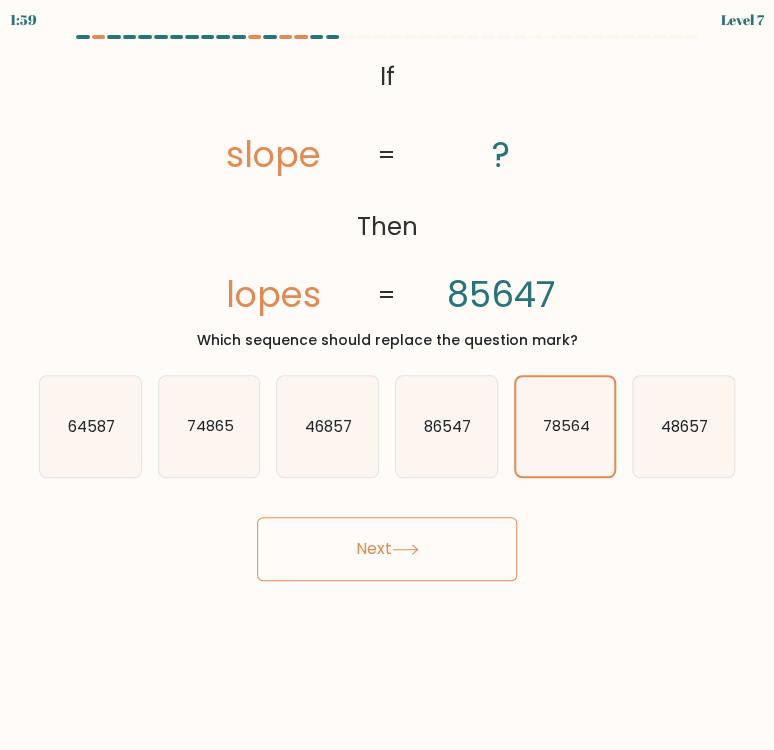 click on "Next" at bounding box center [387, 549] 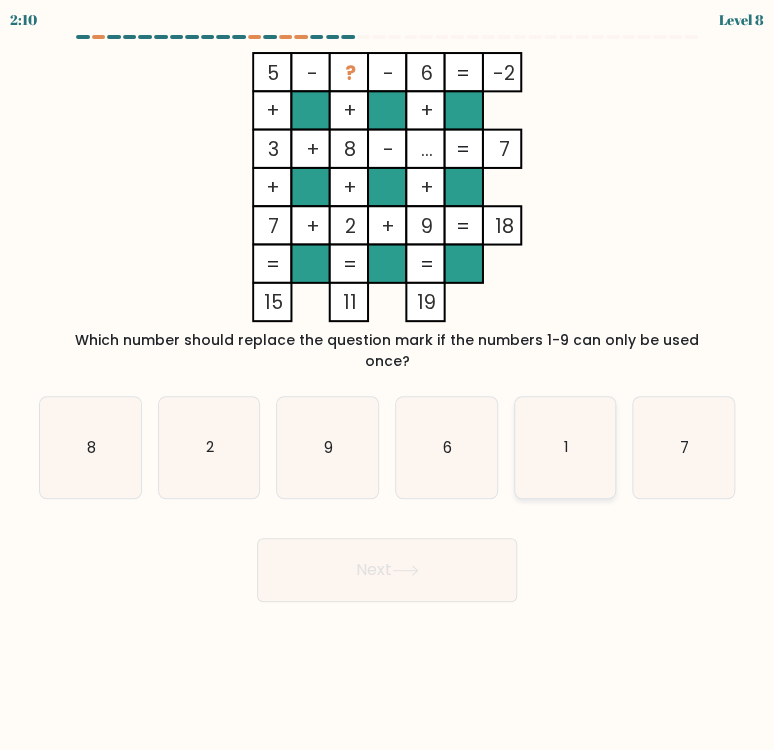 click on "1" 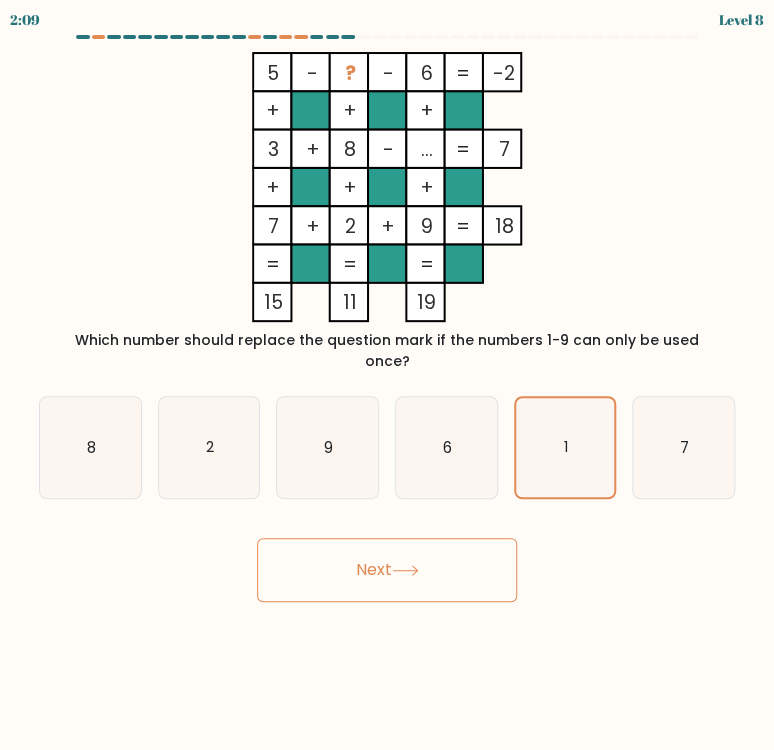 click on "Next" at bounding box center [387, 570] 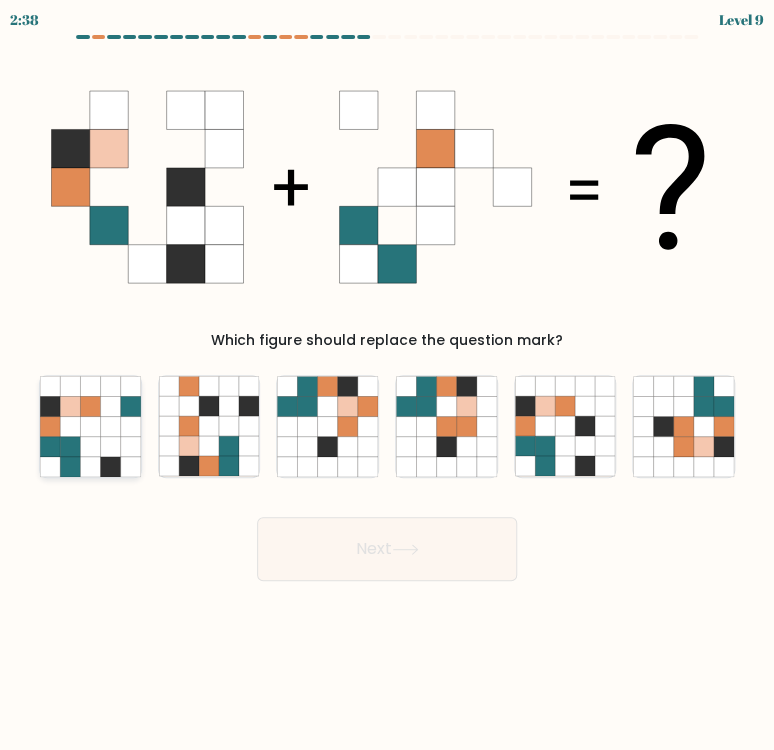 click 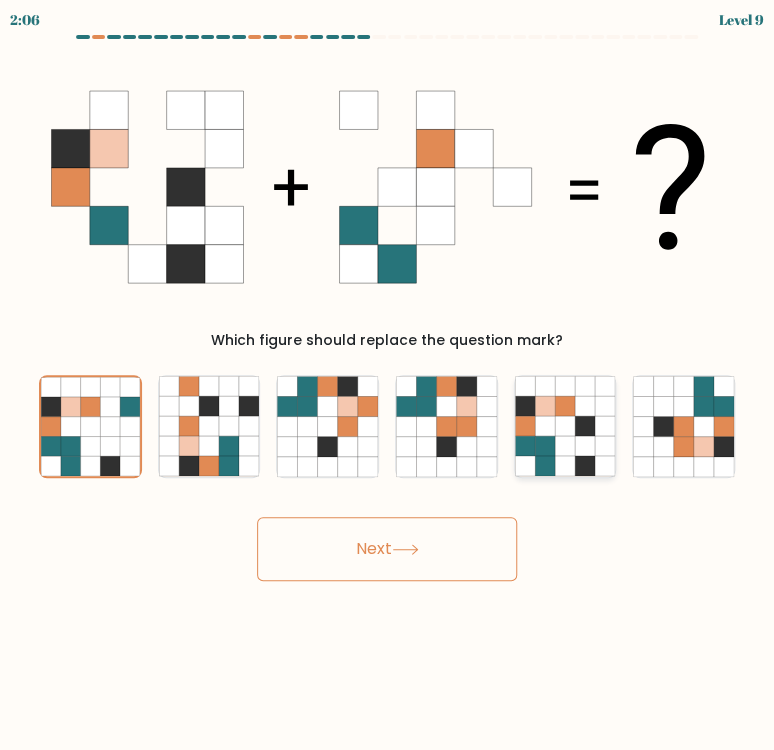click 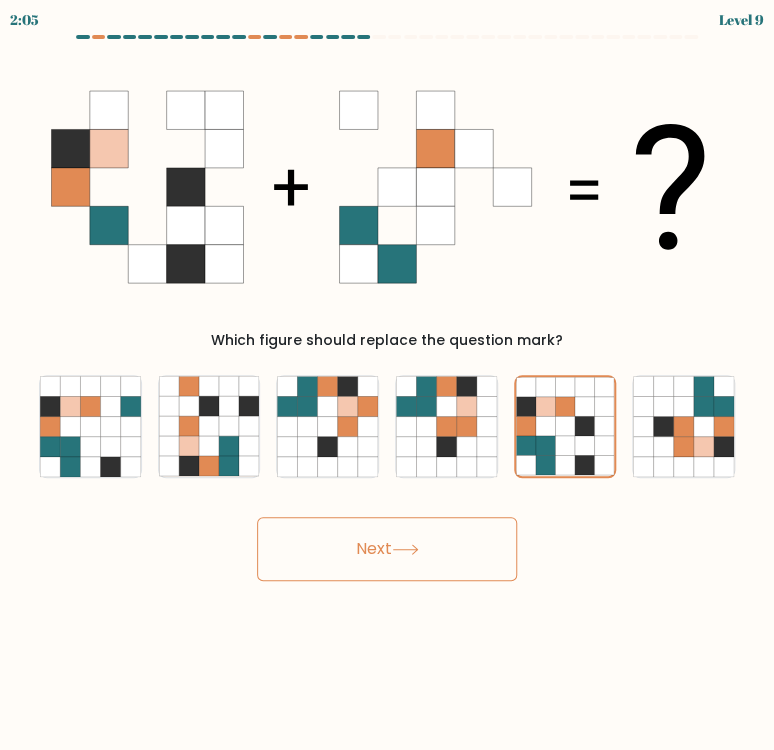 click on "Next" at bounding box center (387, 549) 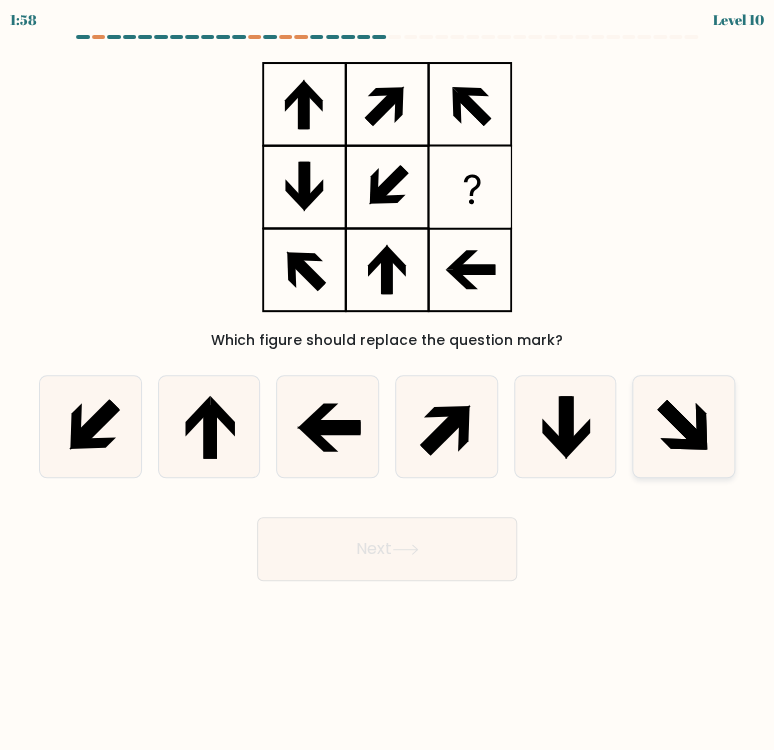 click 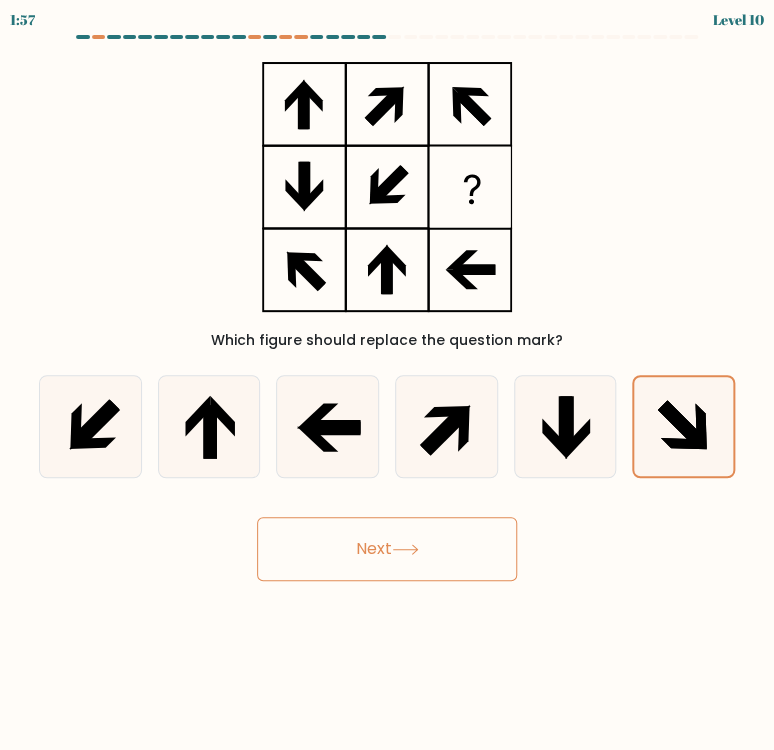 click on "Next" at bounding box center [387, 549] 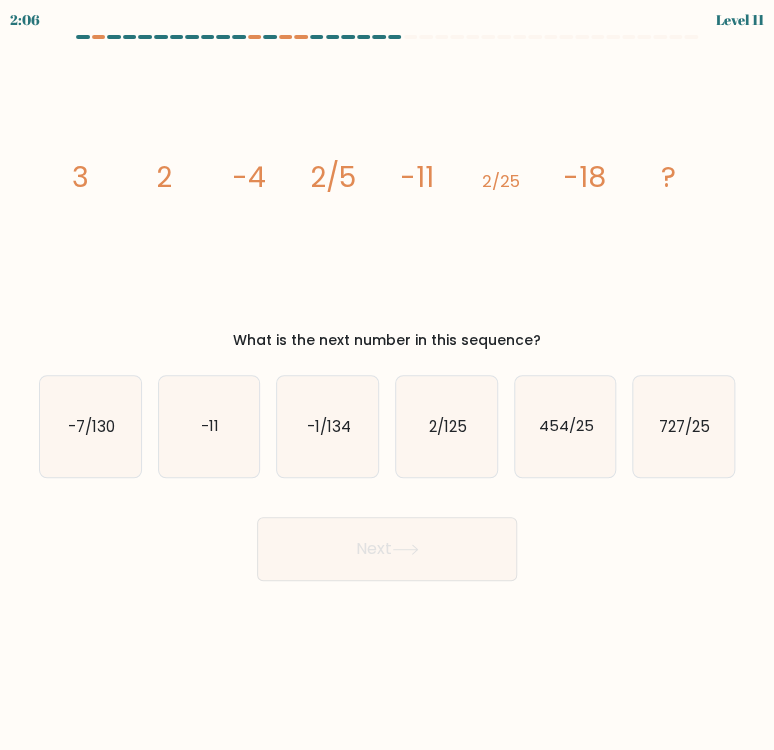 click on "Next" at bounding box center (387, 541) 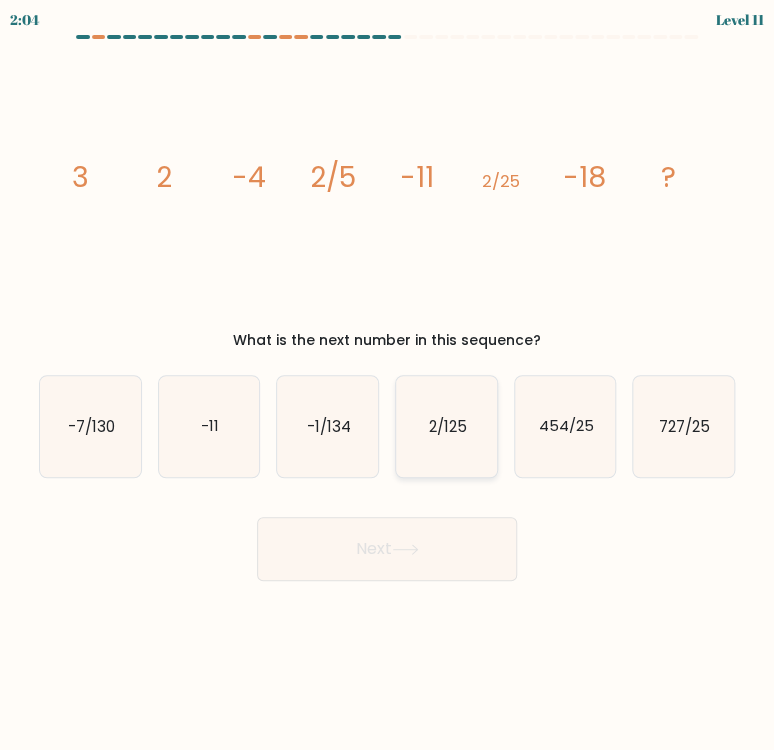 click on "2/125" 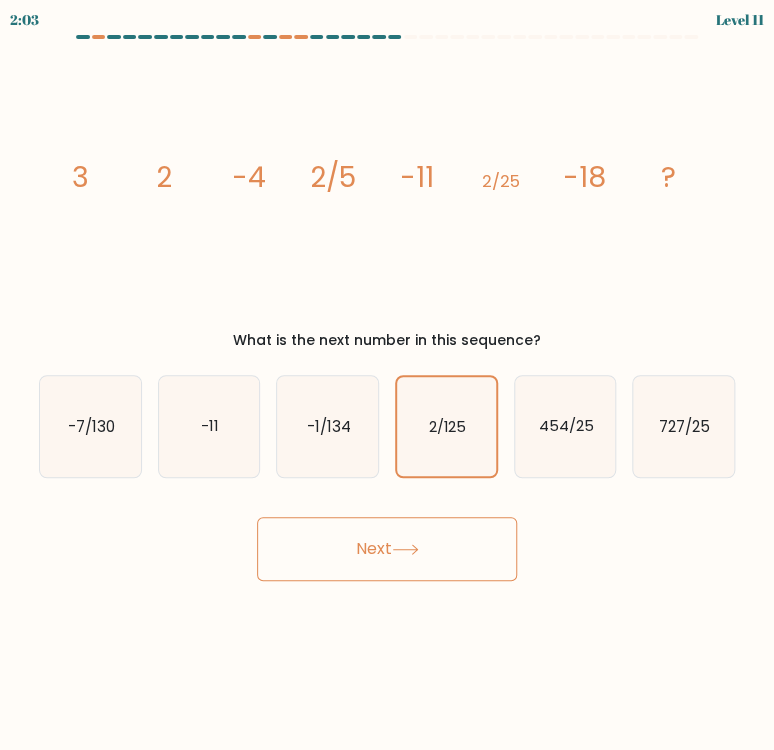 click on "Next" at bounding box center [387, 549] 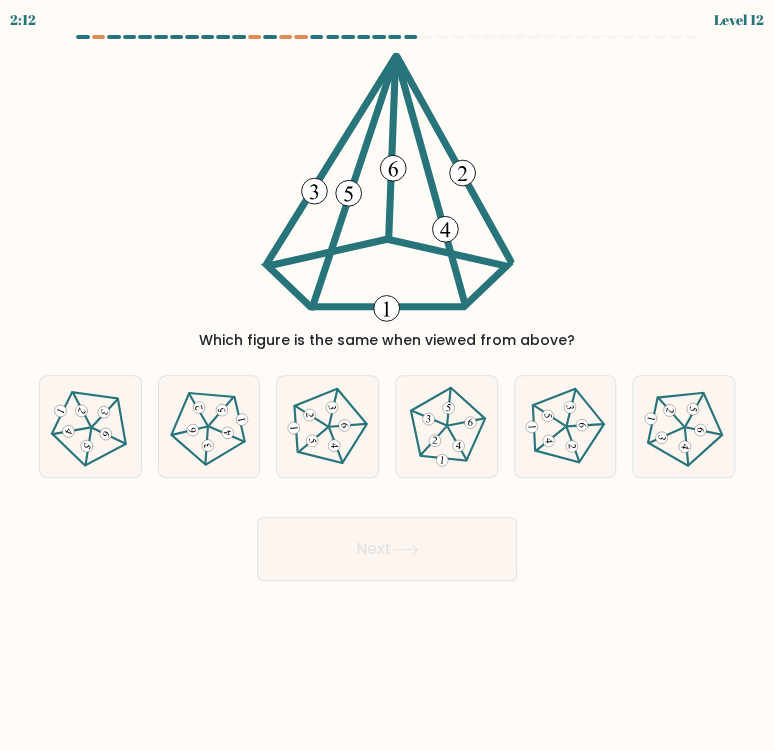 click on "Next" at bounding box center (387, 541) 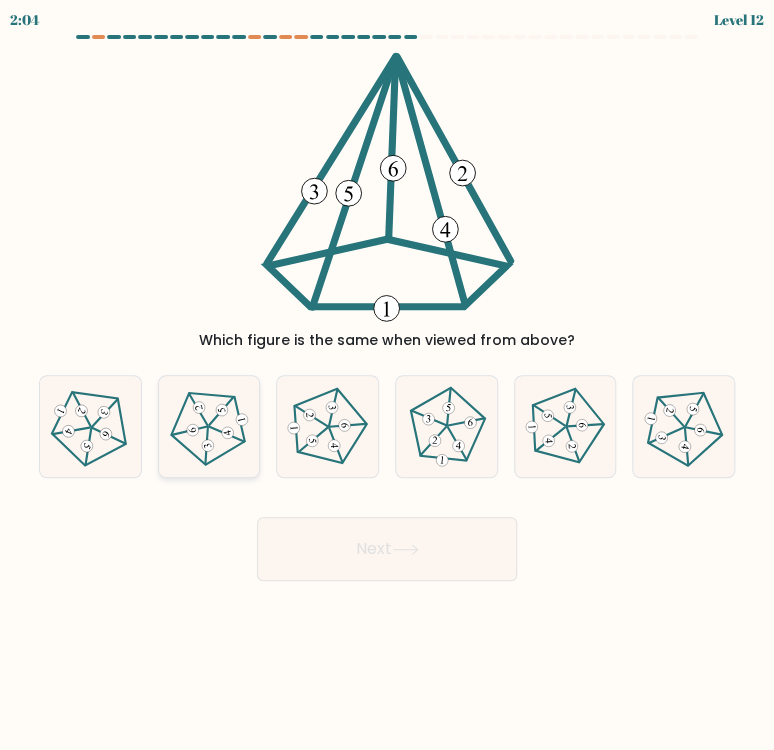 click 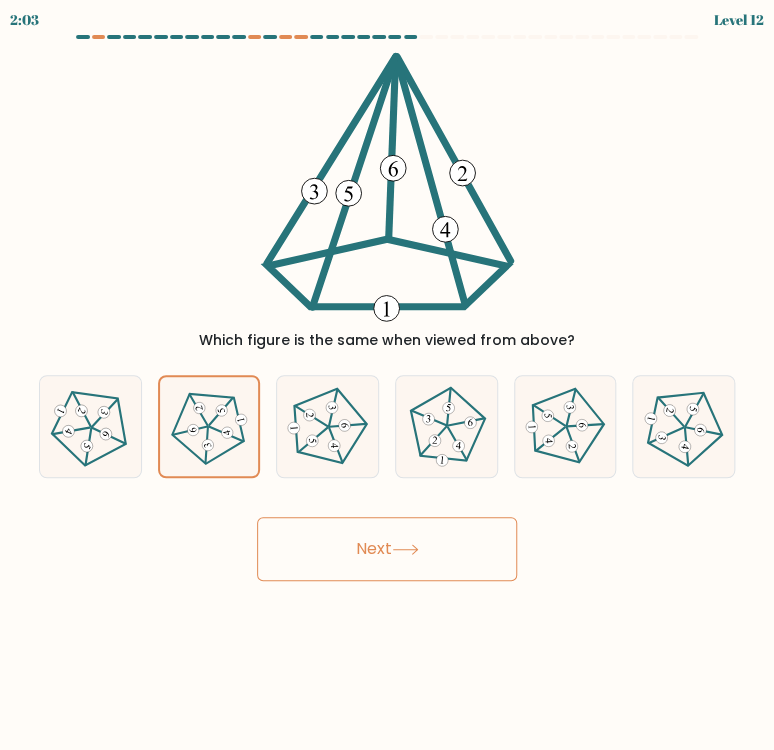 click on "Next" at bounding box center [387, 549] 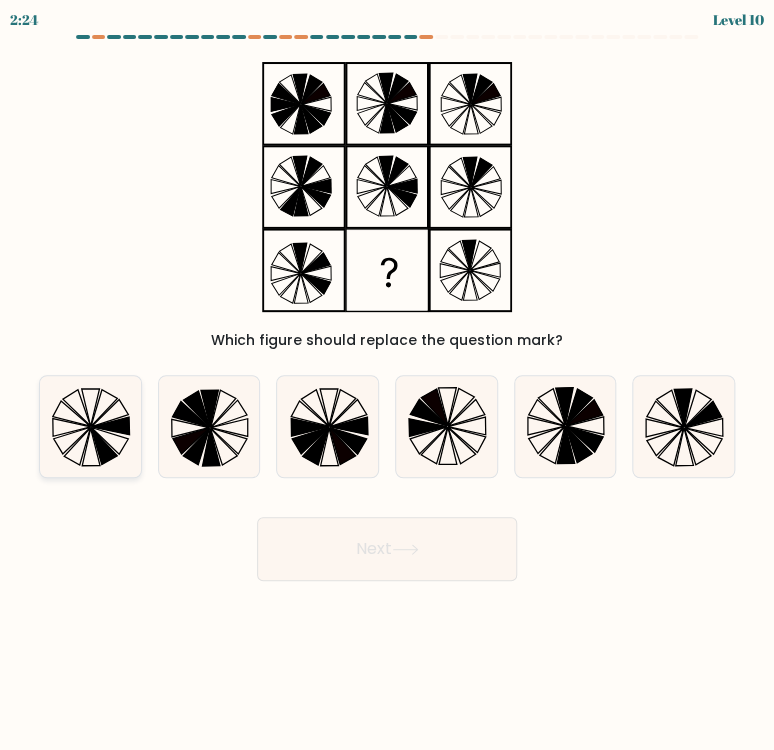 click 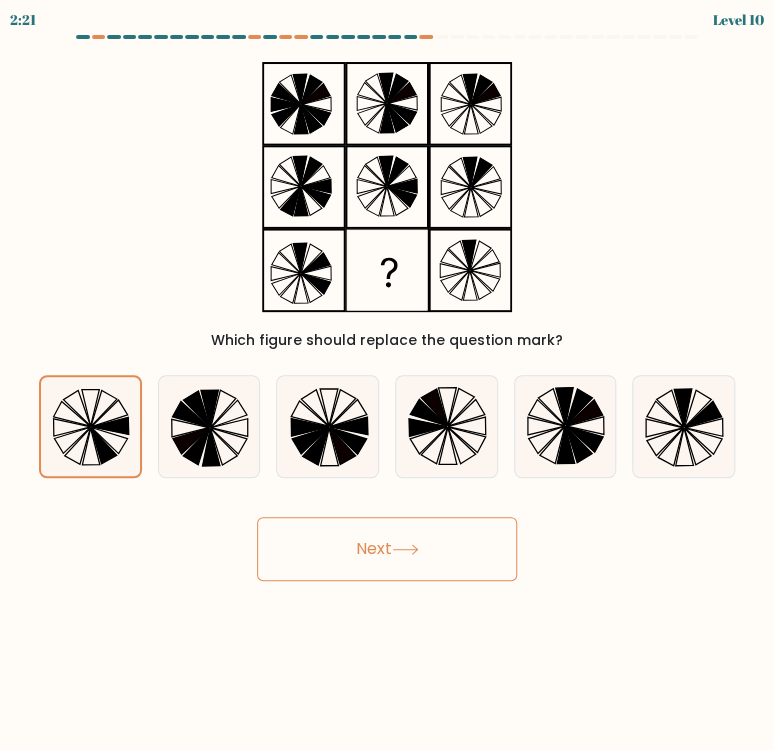 click on "Next" at bounding box center (387, 549) 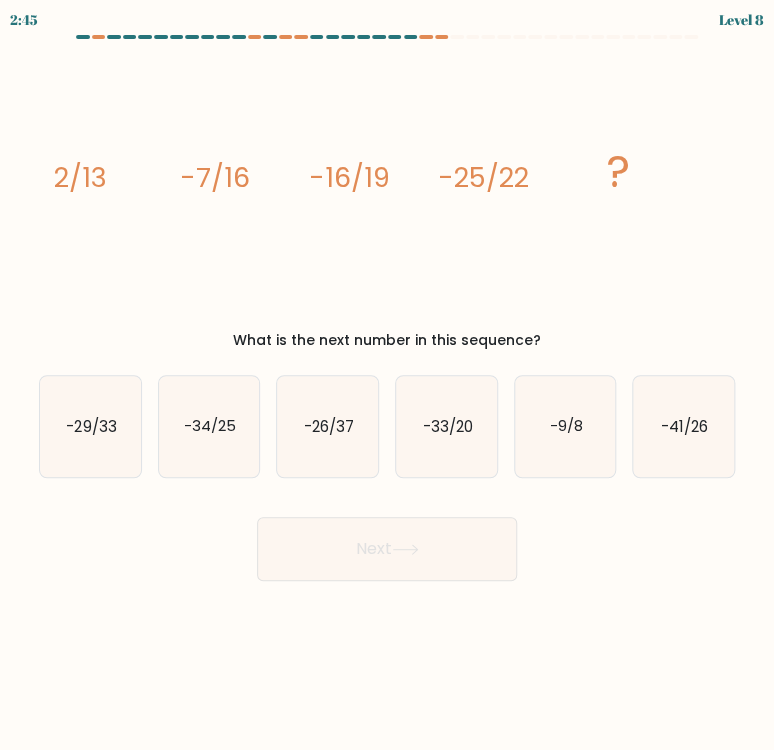click on "Next" at bounding box center [387, 541] 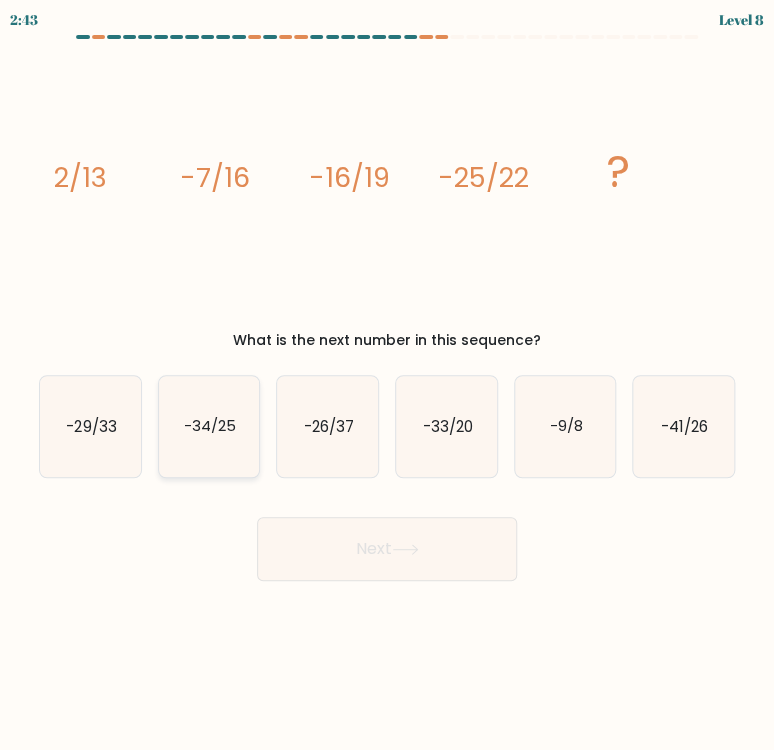 click on "-34/25" 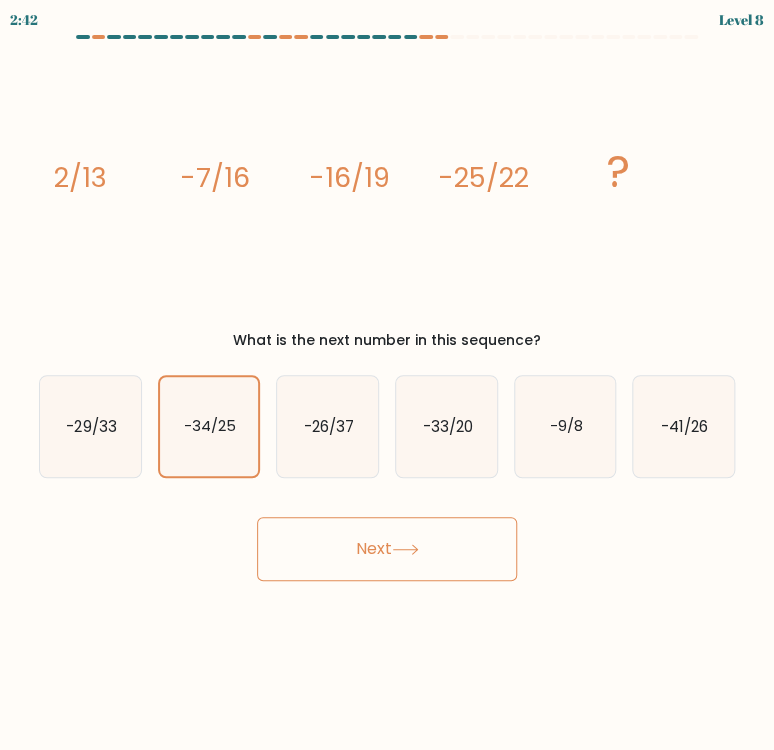 click on "Next" at bounding box center [387, 549] 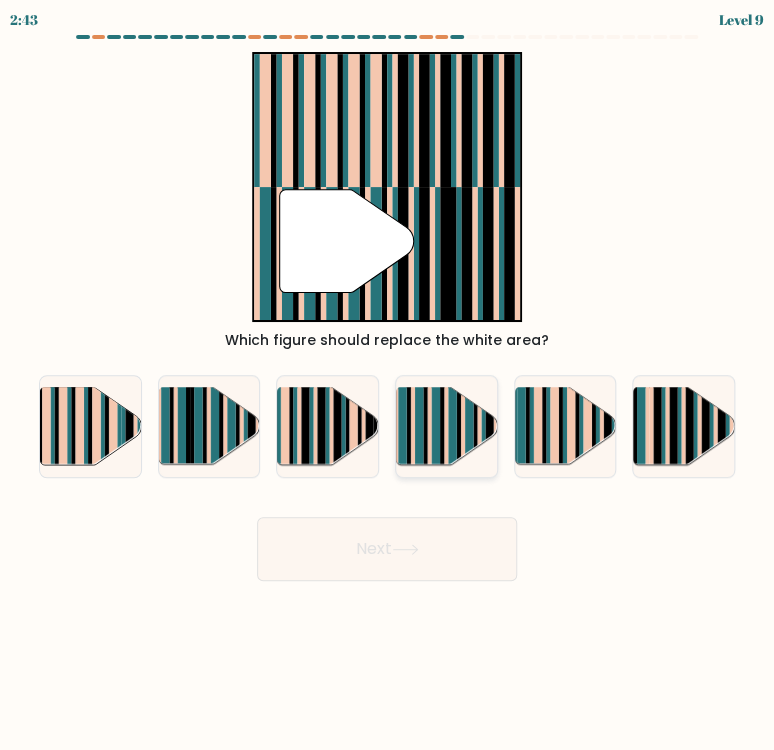 click 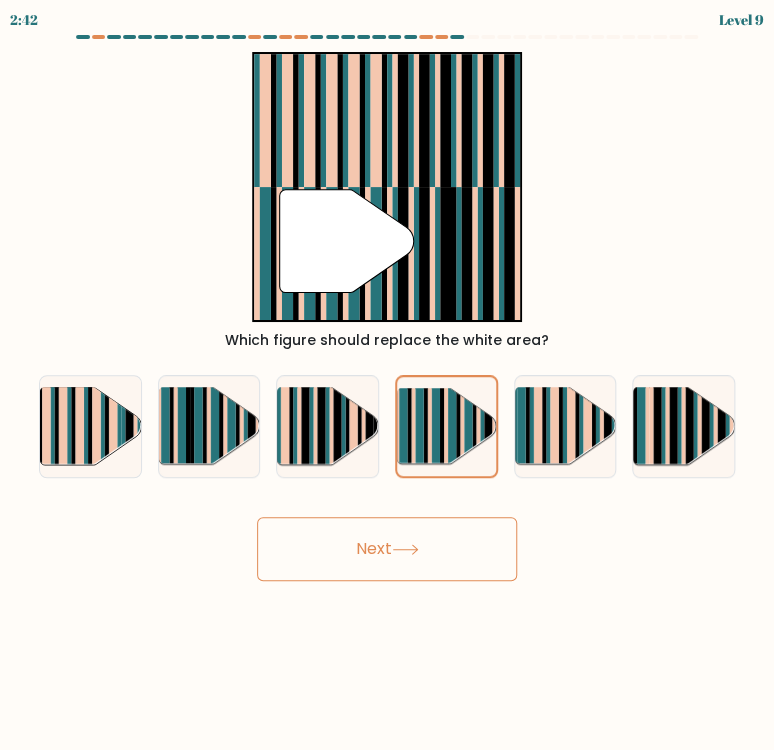 click on "Next" at bounding box center (387, 549) 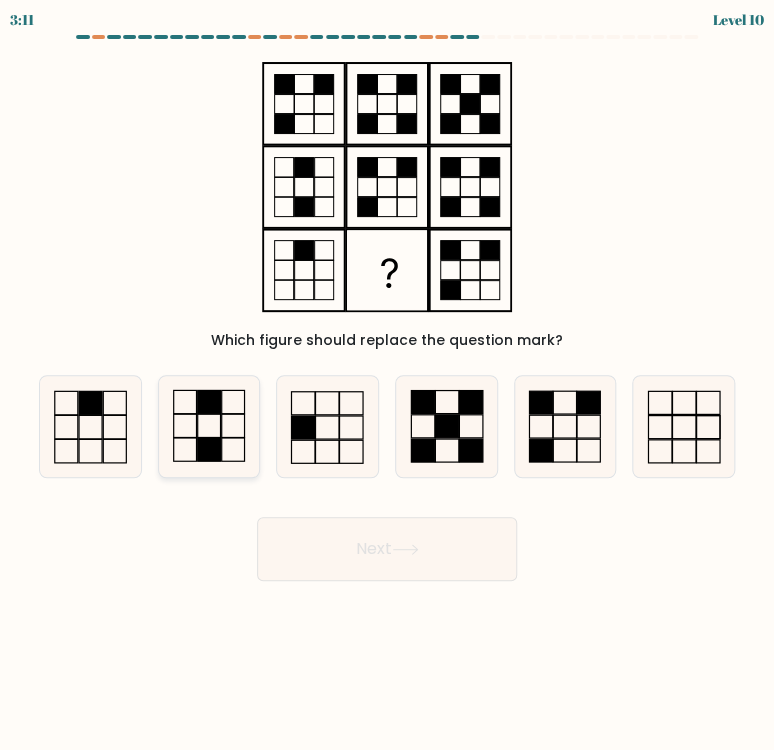 click 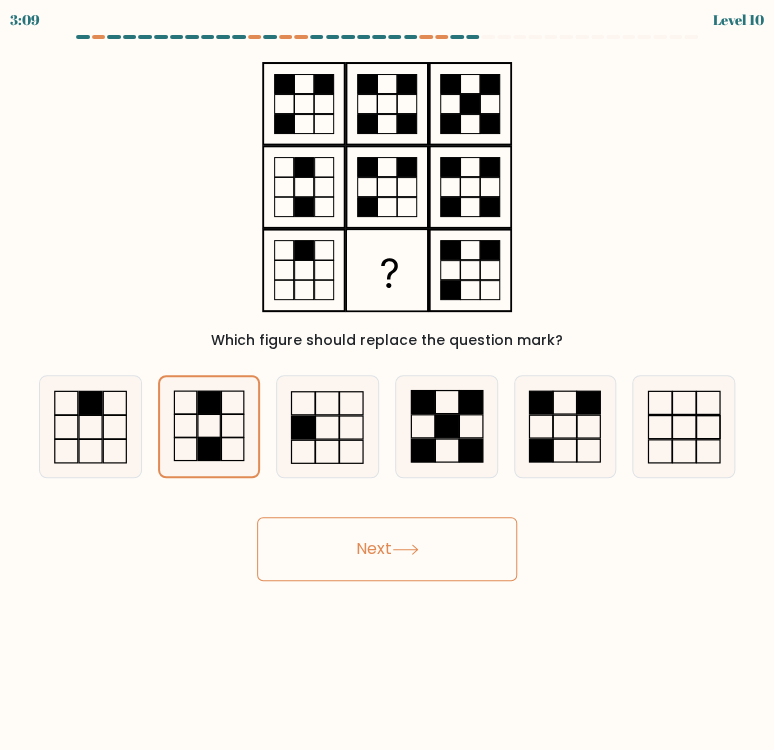 click on "Next" at bounding box center (387, 549) 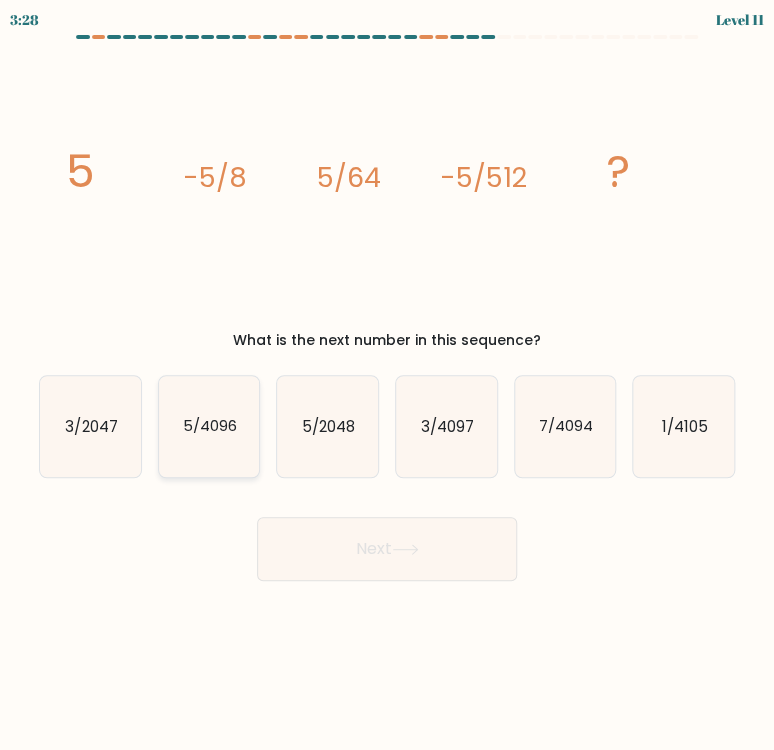 click on "5/4096" 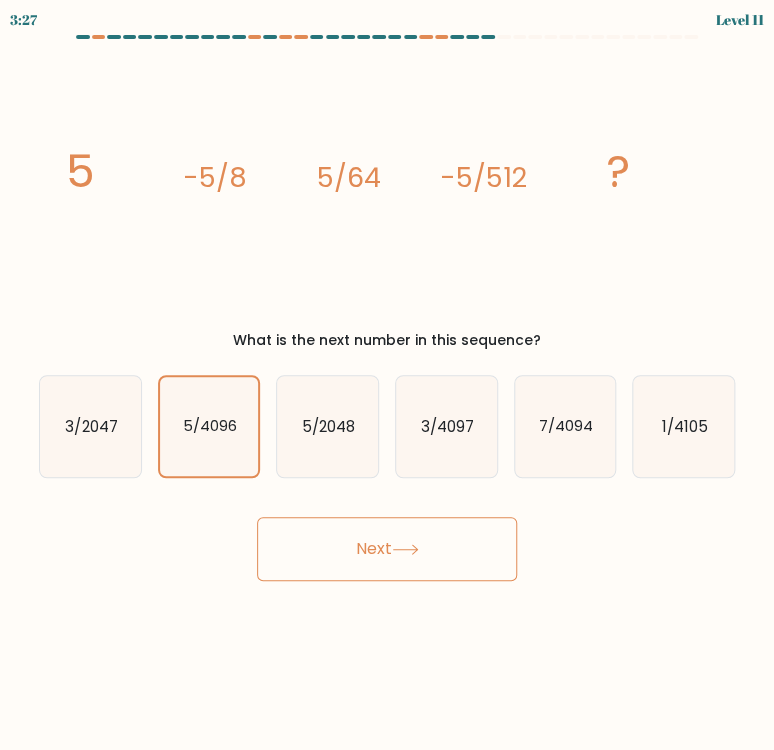 click on "Next" at bounding box center [387, 549] 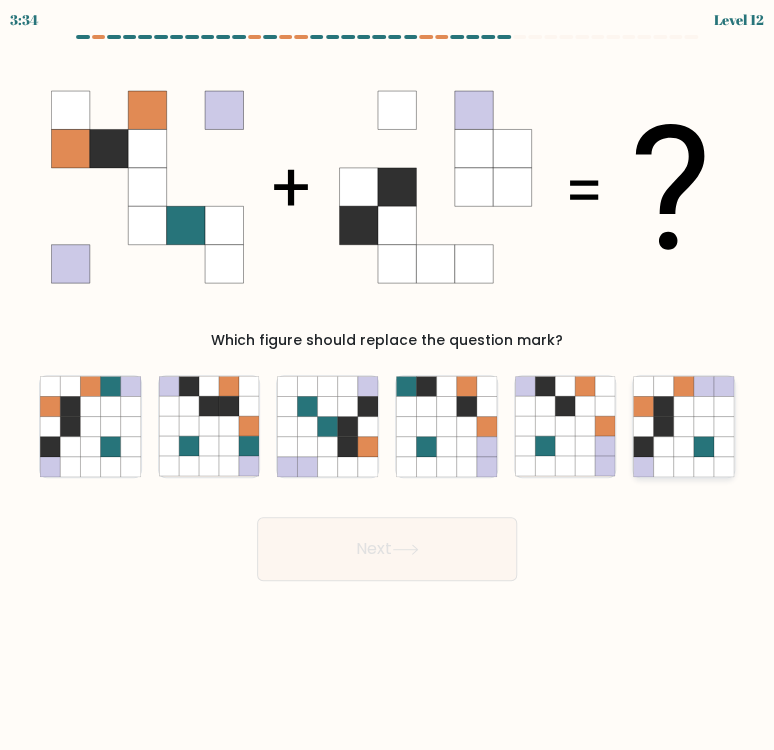 click 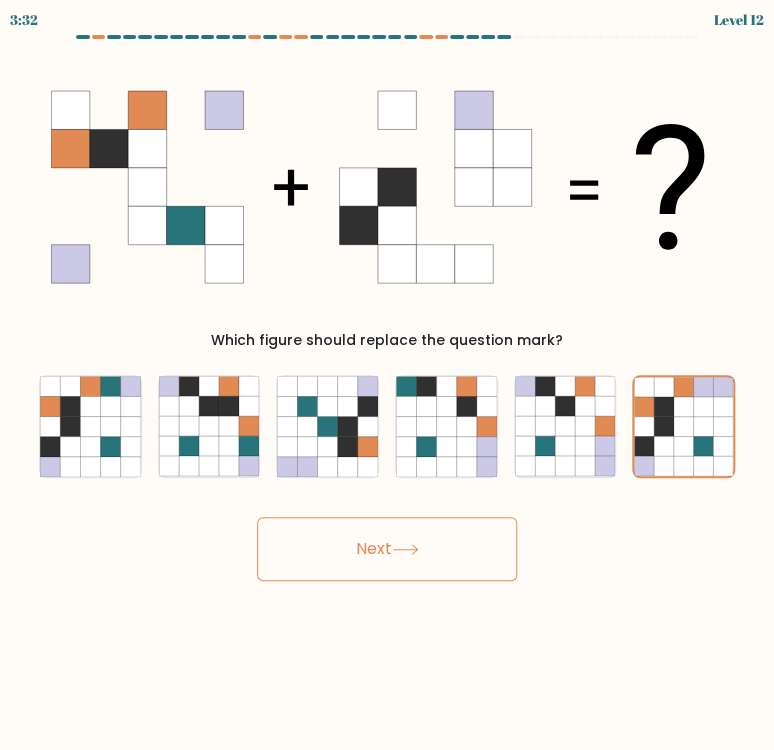 click on "Next" at bounding box center [387, 549] 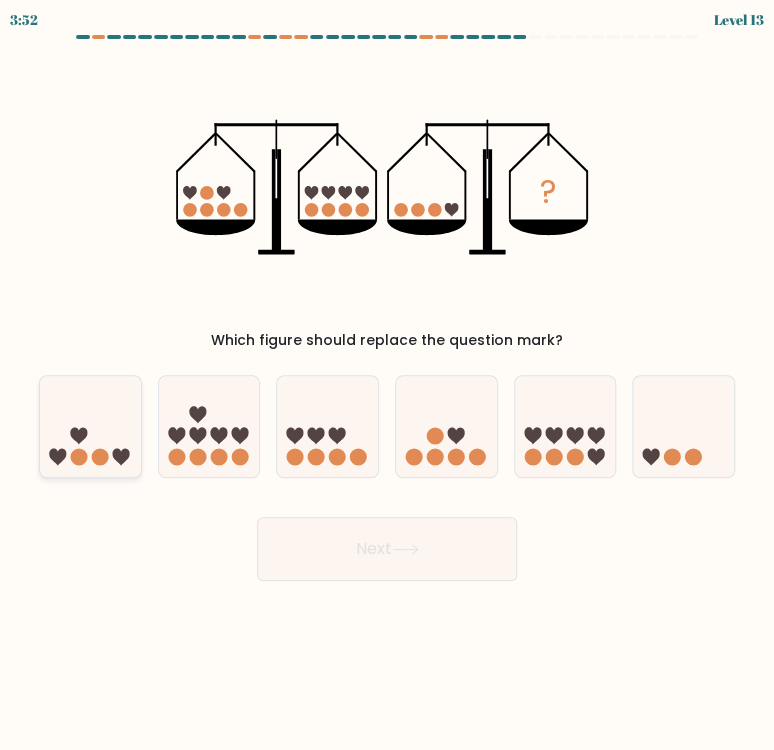 click 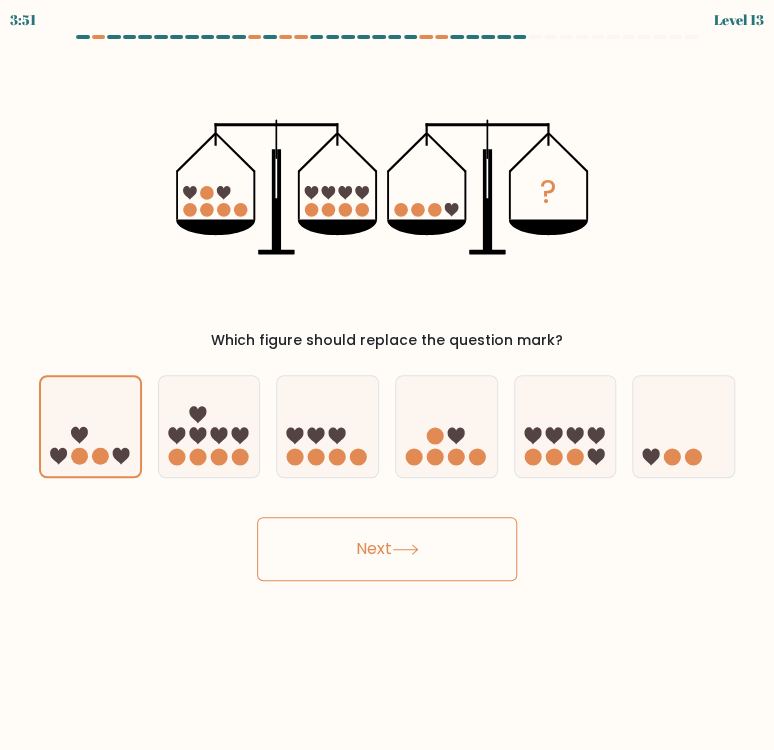 click on "Next" at bounding box center [387, 549] 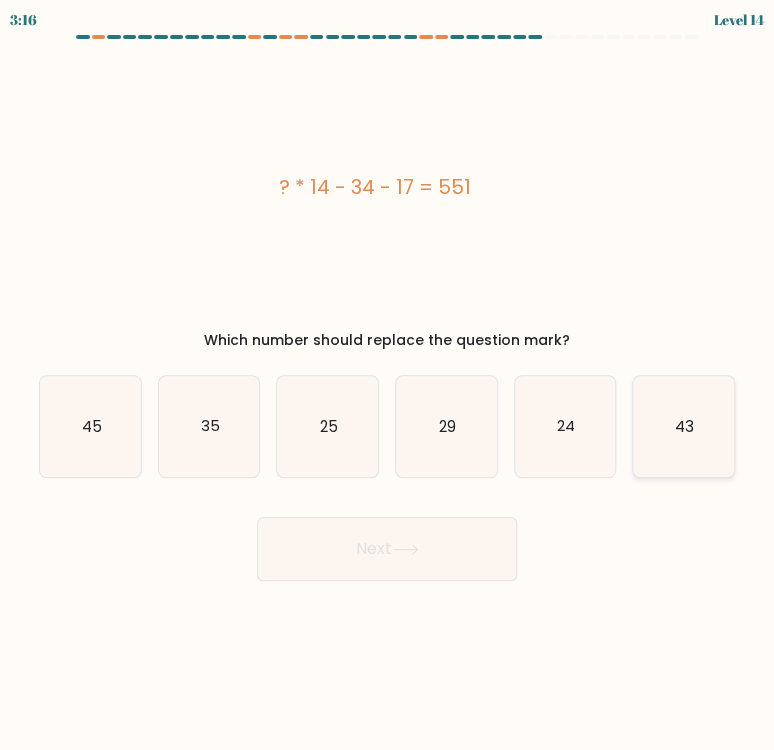 click on "43" 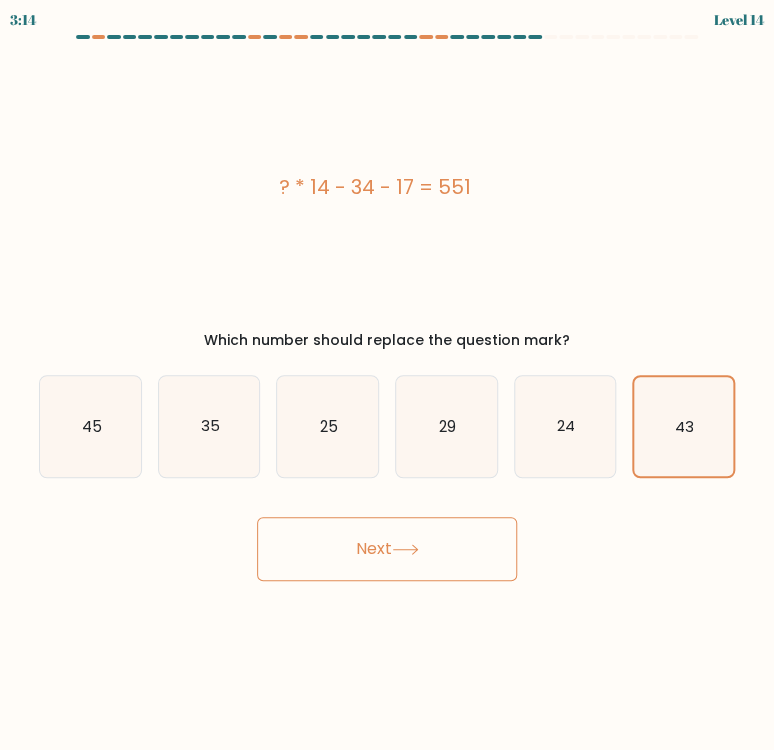 click on "Next" at bounding box center [387, 549] 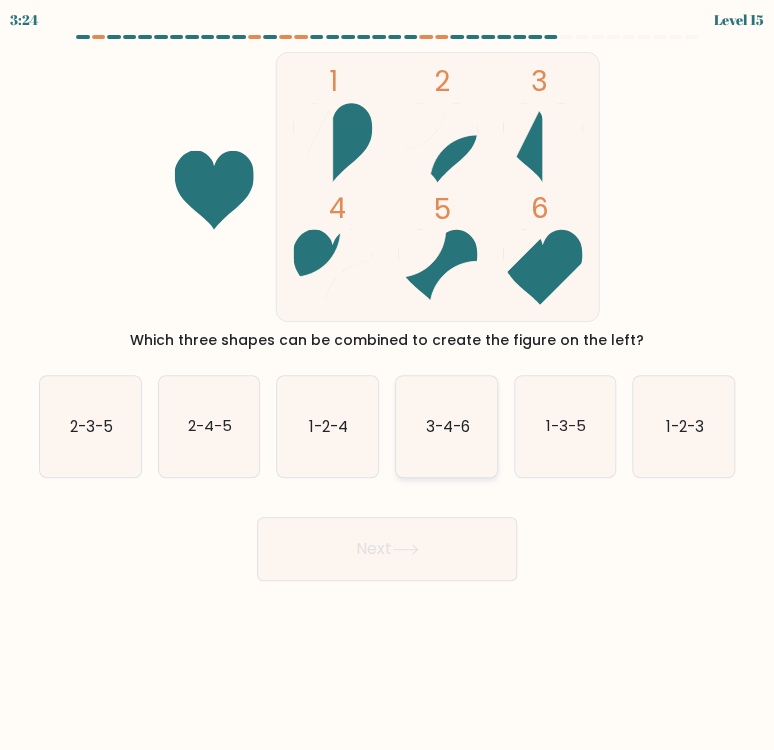 click on "3-4-6" 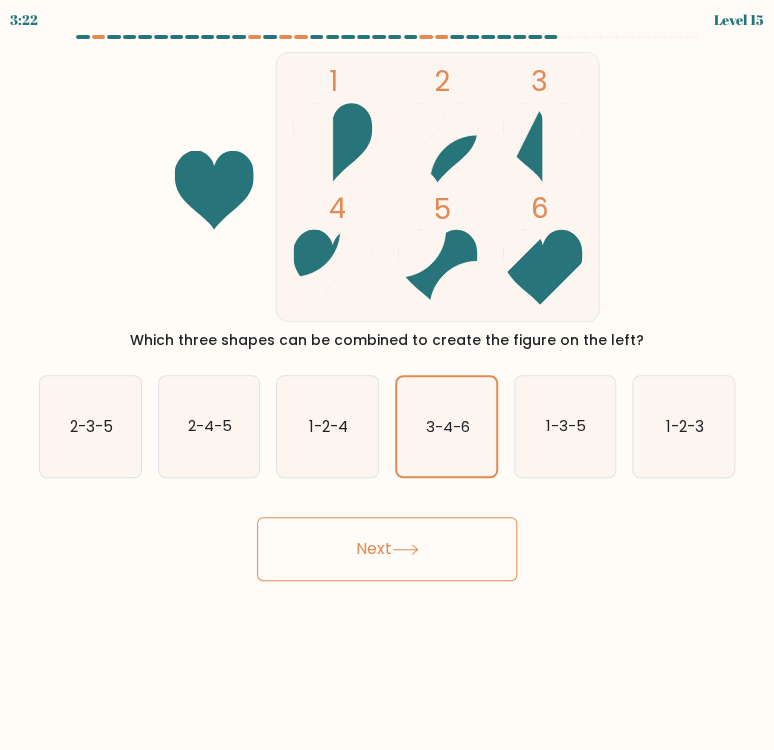 click on "Next" at bounding box center [387, 549] 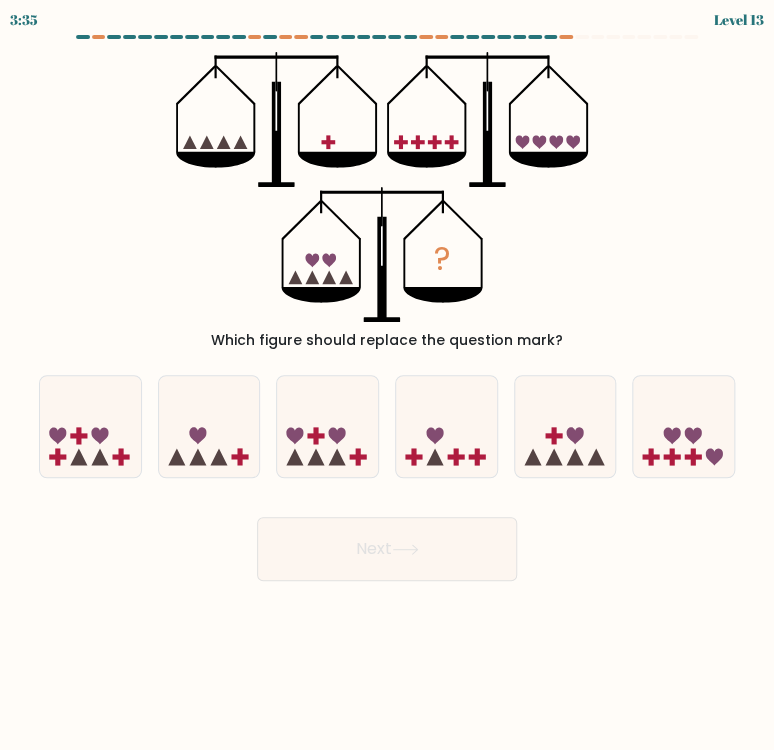 click on "Next" at bounding box center (387, 541) 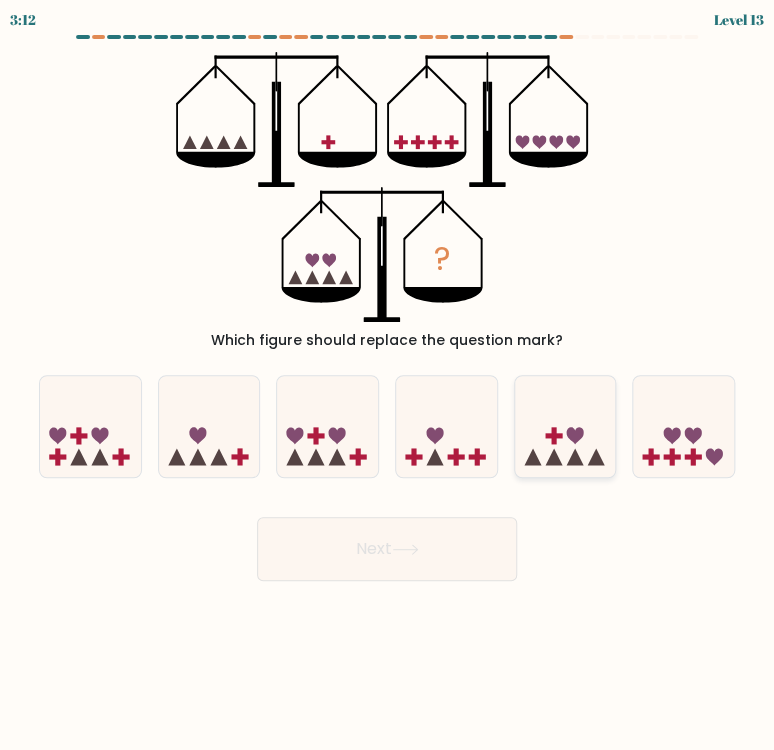 click 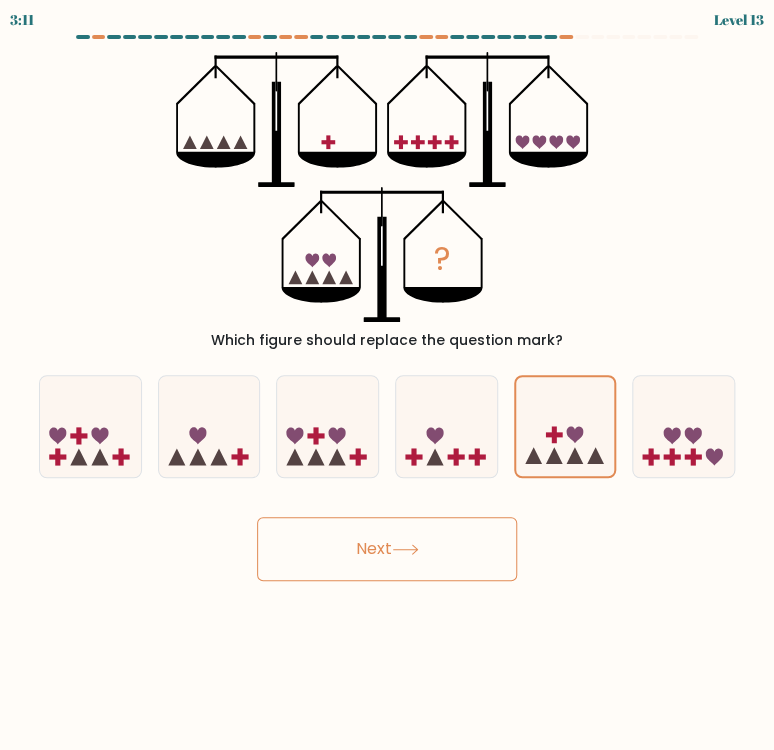 click on "Next" at bounding box center [387, 549] 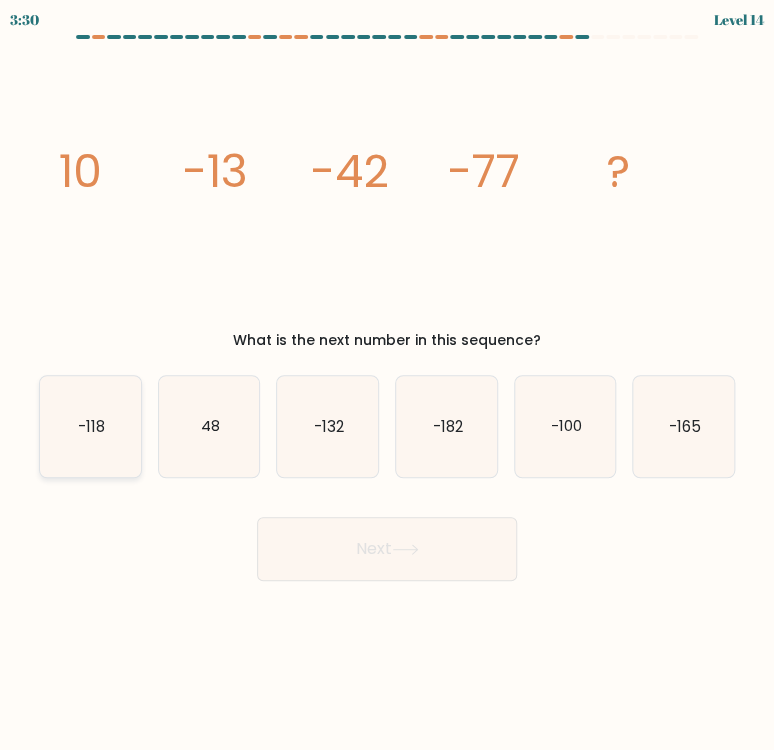 click on "-118" 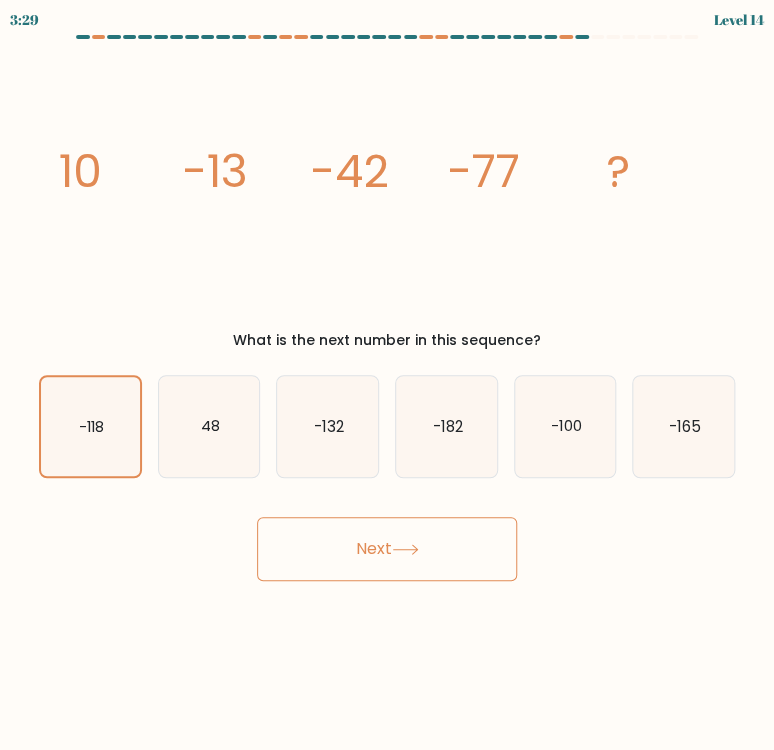 click on "Next" at bounding box center [387, 549] 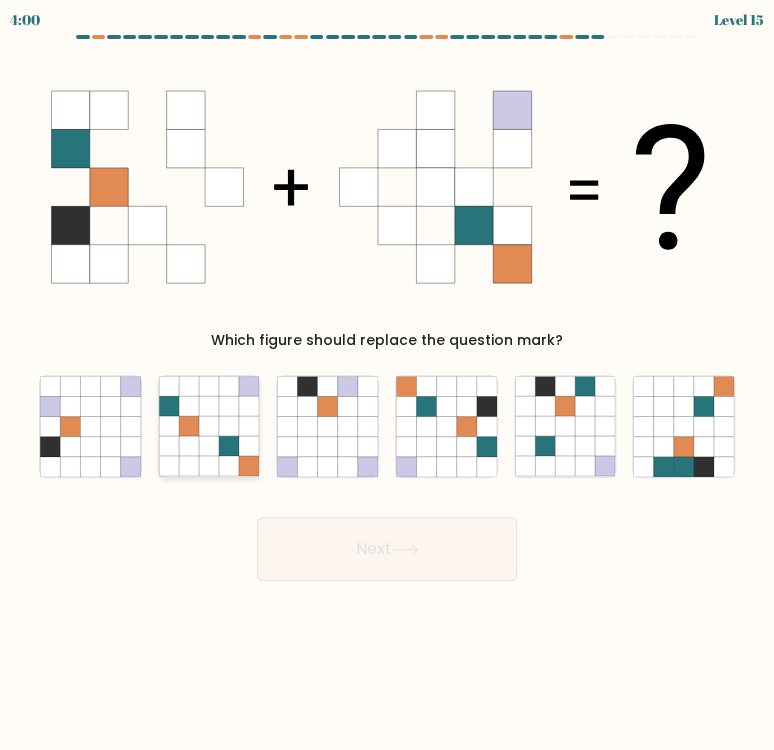 click 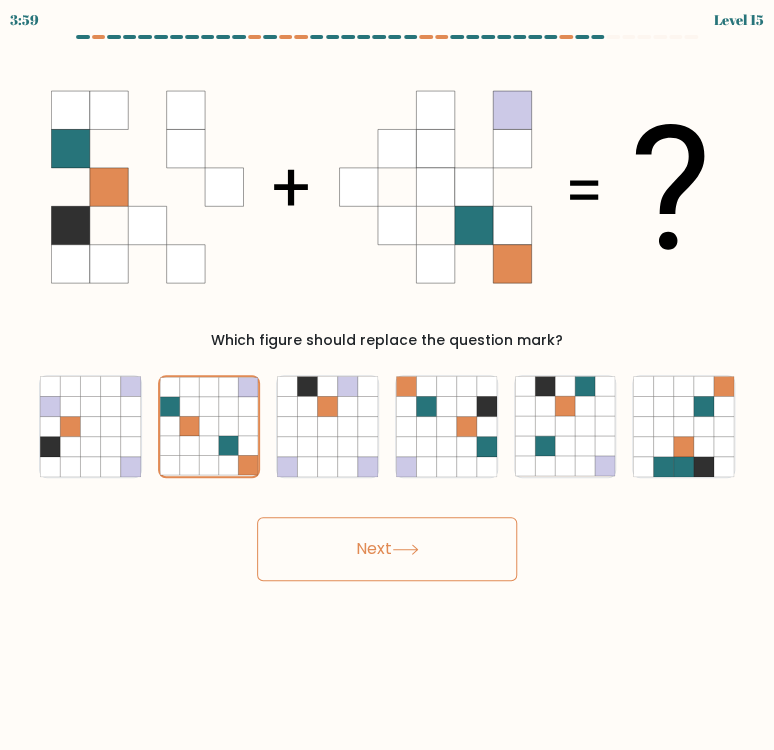 click on "Next" at bounding box center [387, 549] 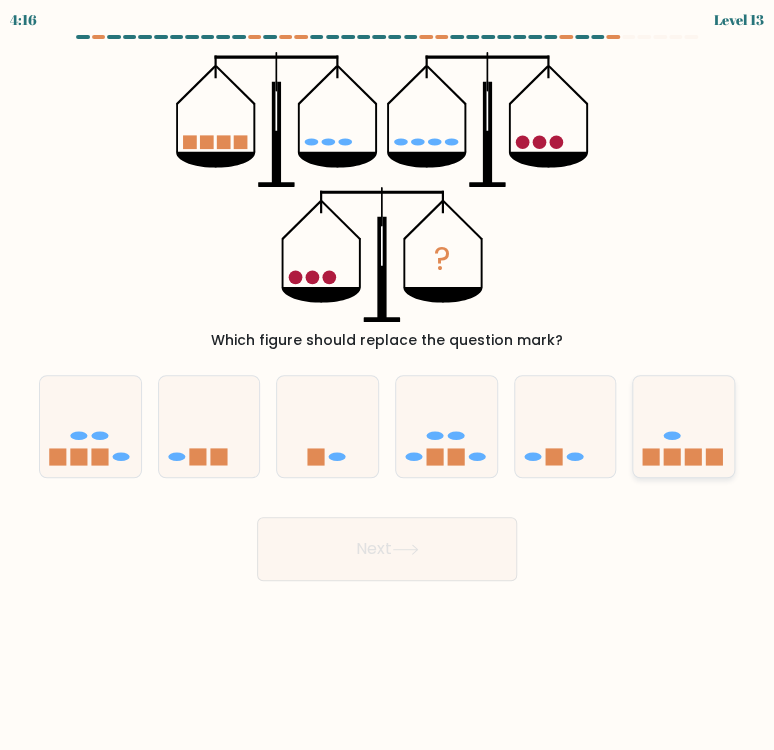 click 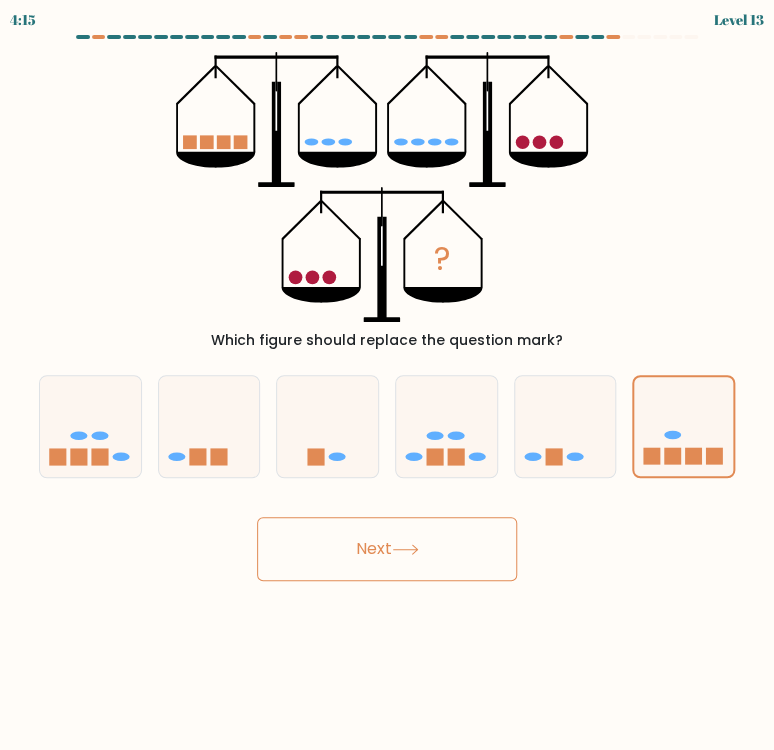 click on "Next" at bounding box center (387, 549) 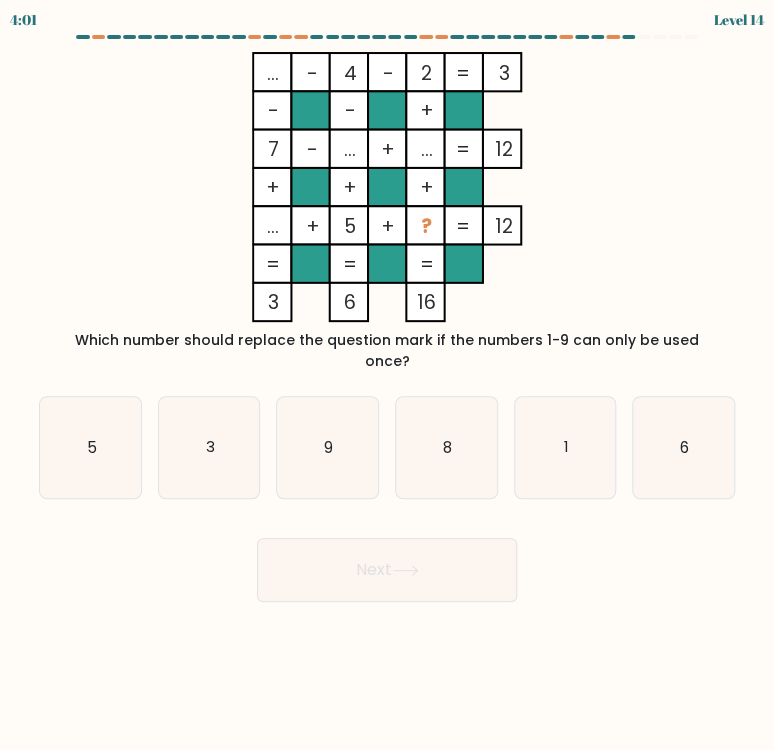 click on "...    -    4    -    2    3    -    -    +    7    -    ...    +    ...    12    +    +    +    ...    +    5    +    ?    =   12    =   =   =   =   3    6    16    =" 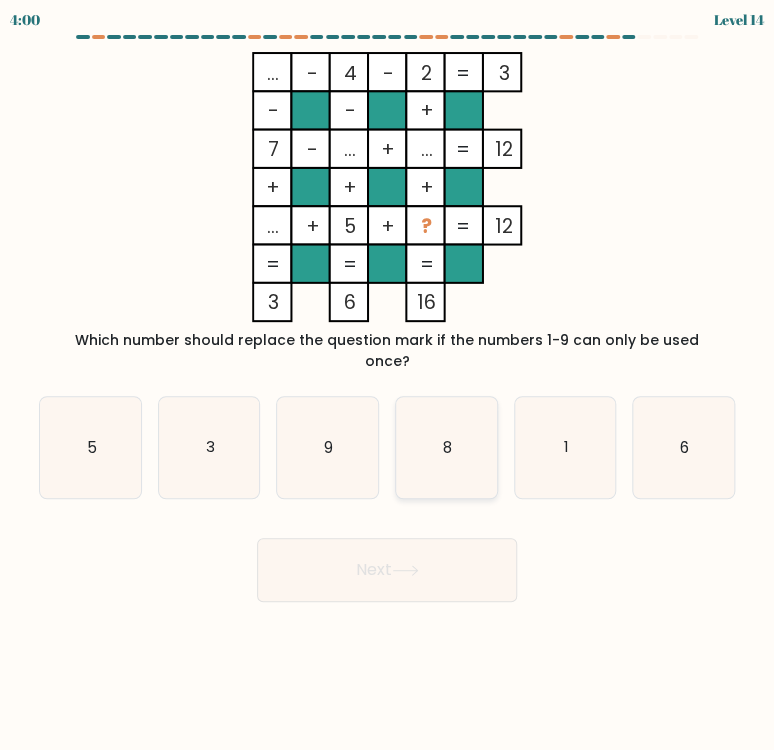 click on "8" 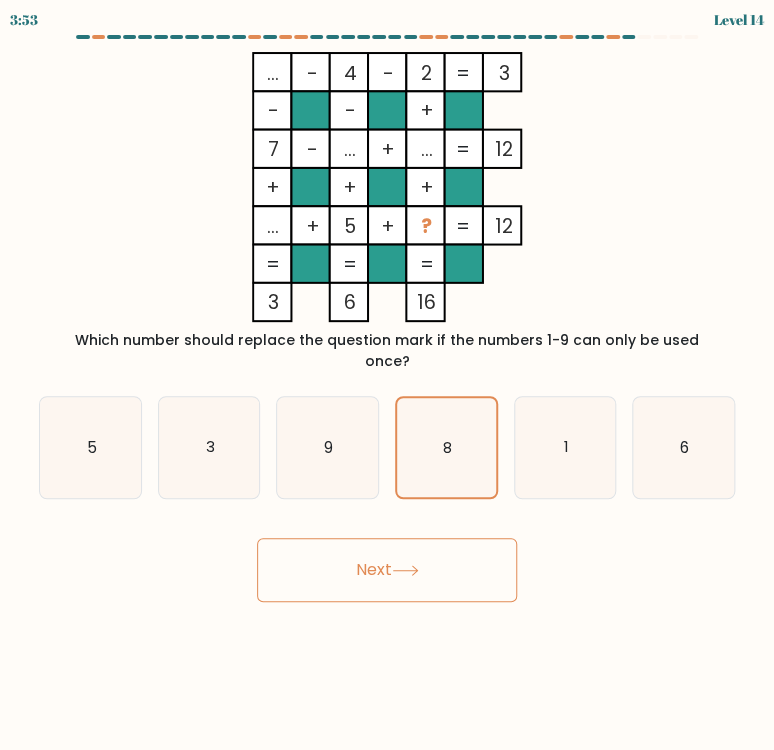 click 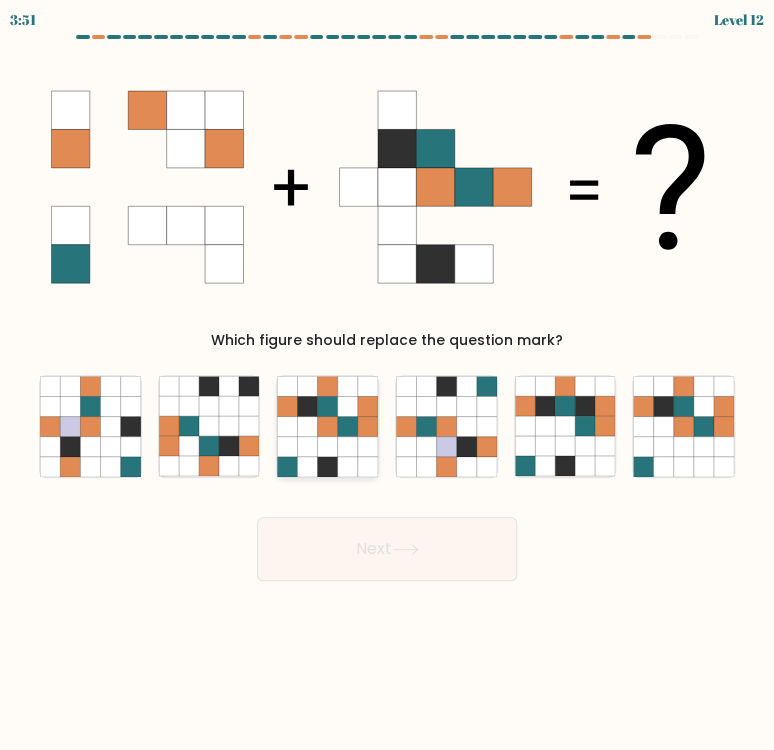 click 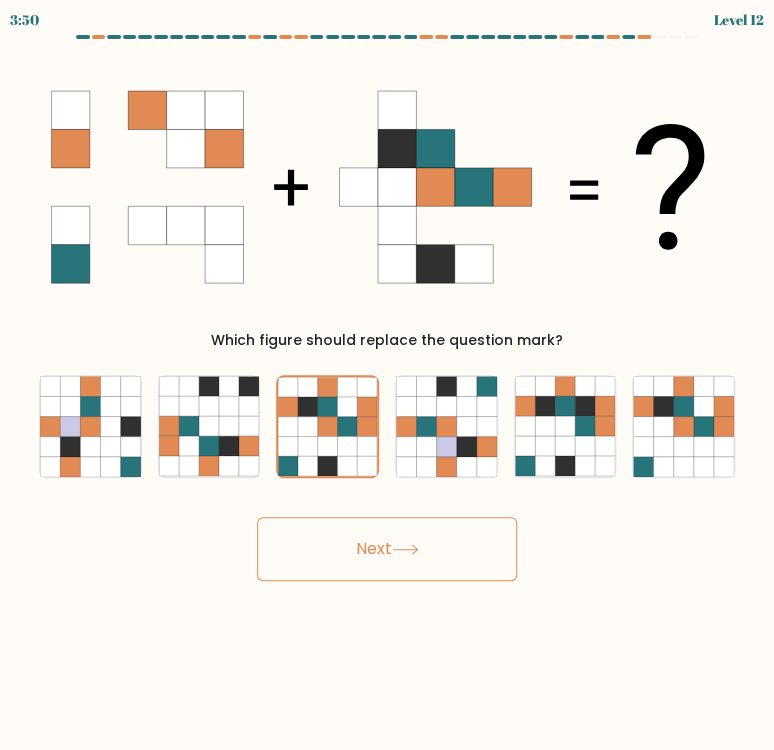 click on "Next" at bounding box center [387, 549] 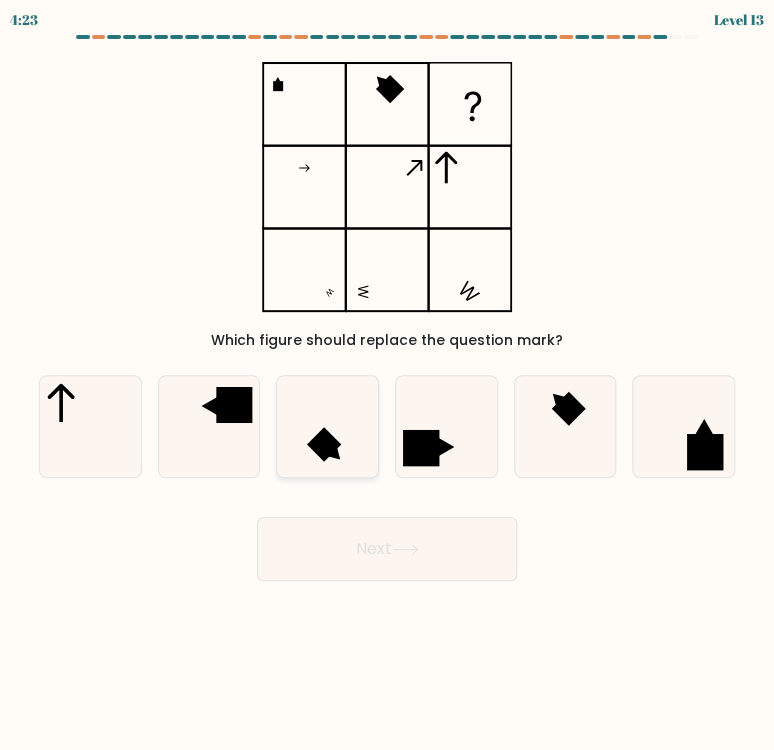 click 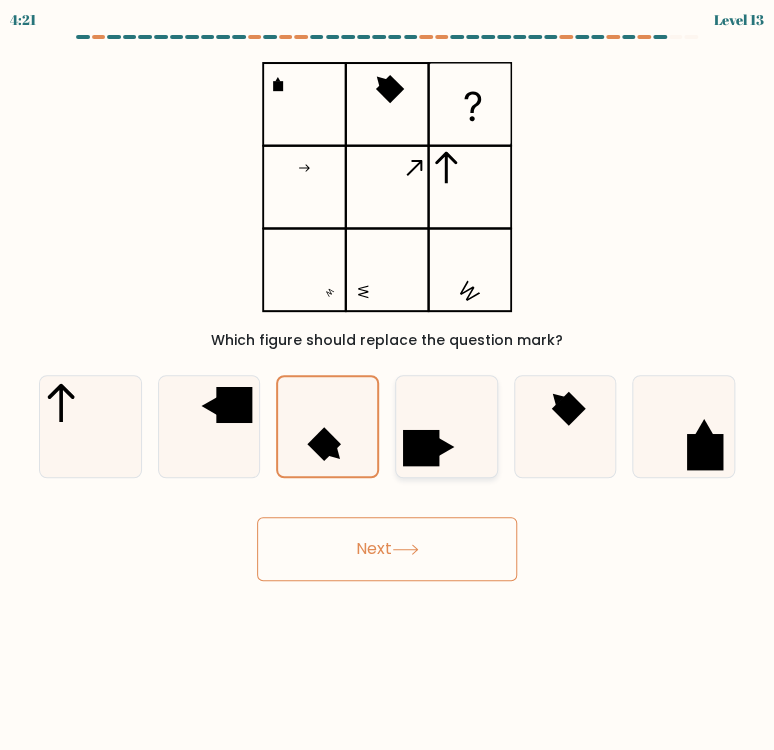 click 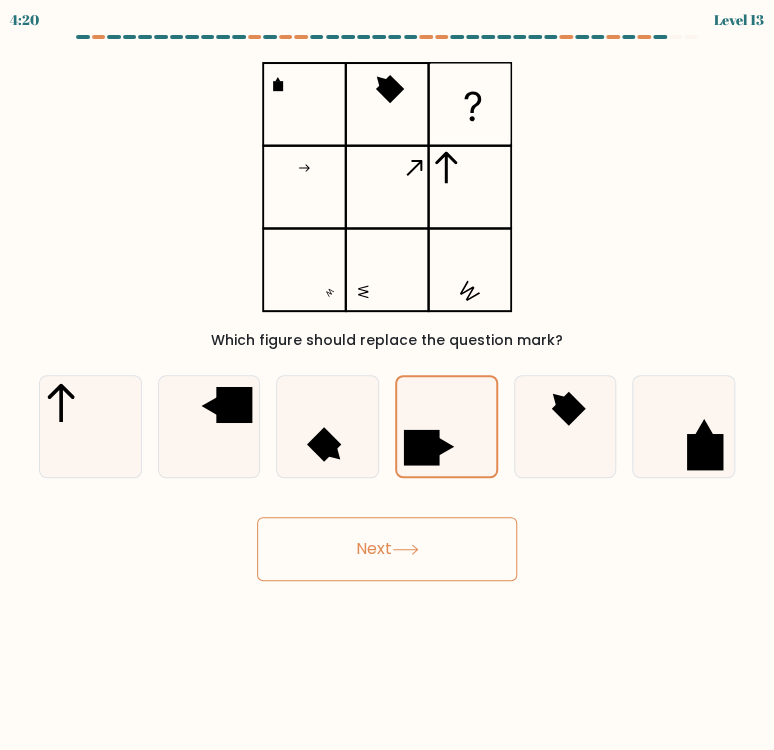 click on "Next" at bounding box center (387, 549) 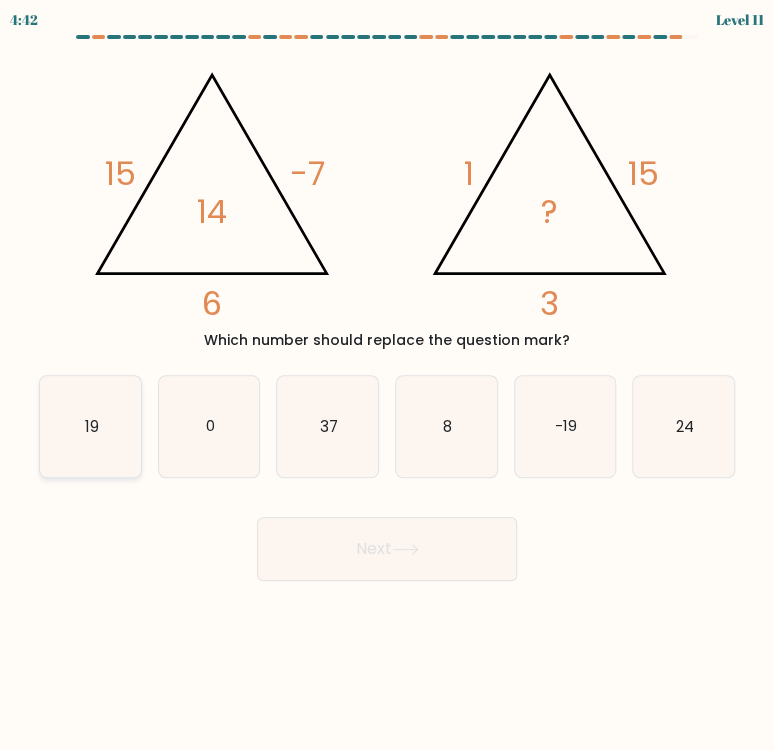 click on "19" 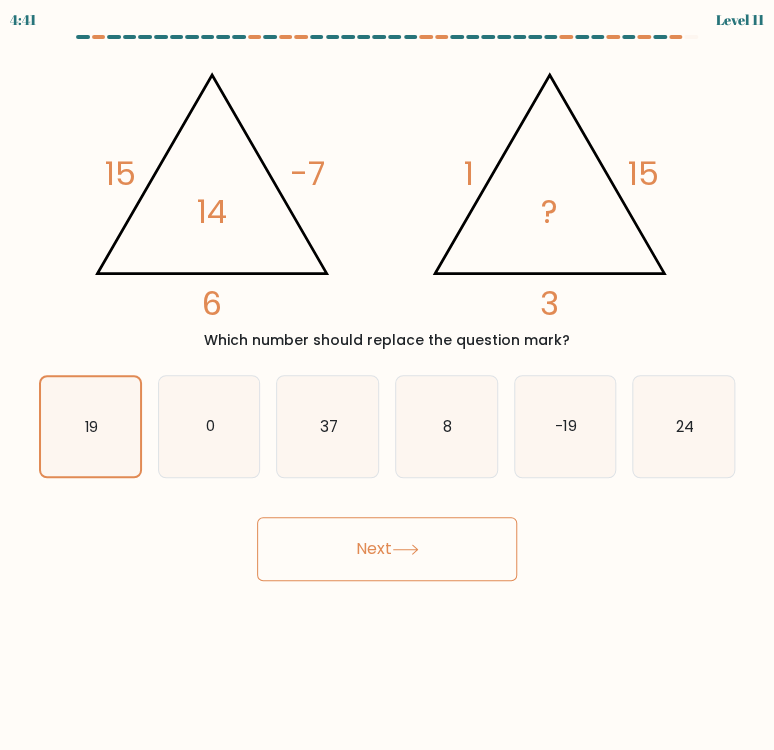 click on "Next" at bounding box center [387, 549] 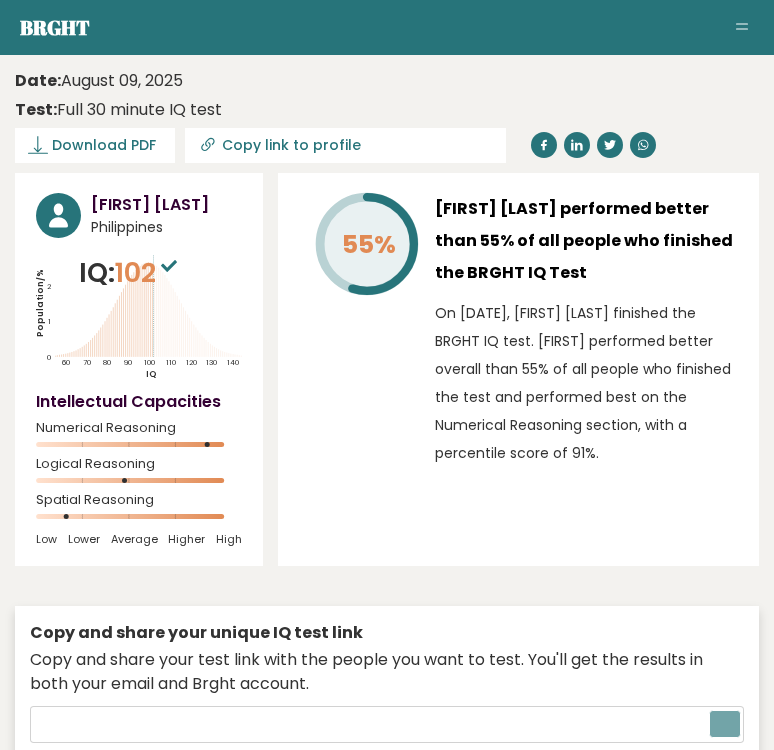 type on "https://brght.org/share/e231qc15/?brght-intelligence-test" 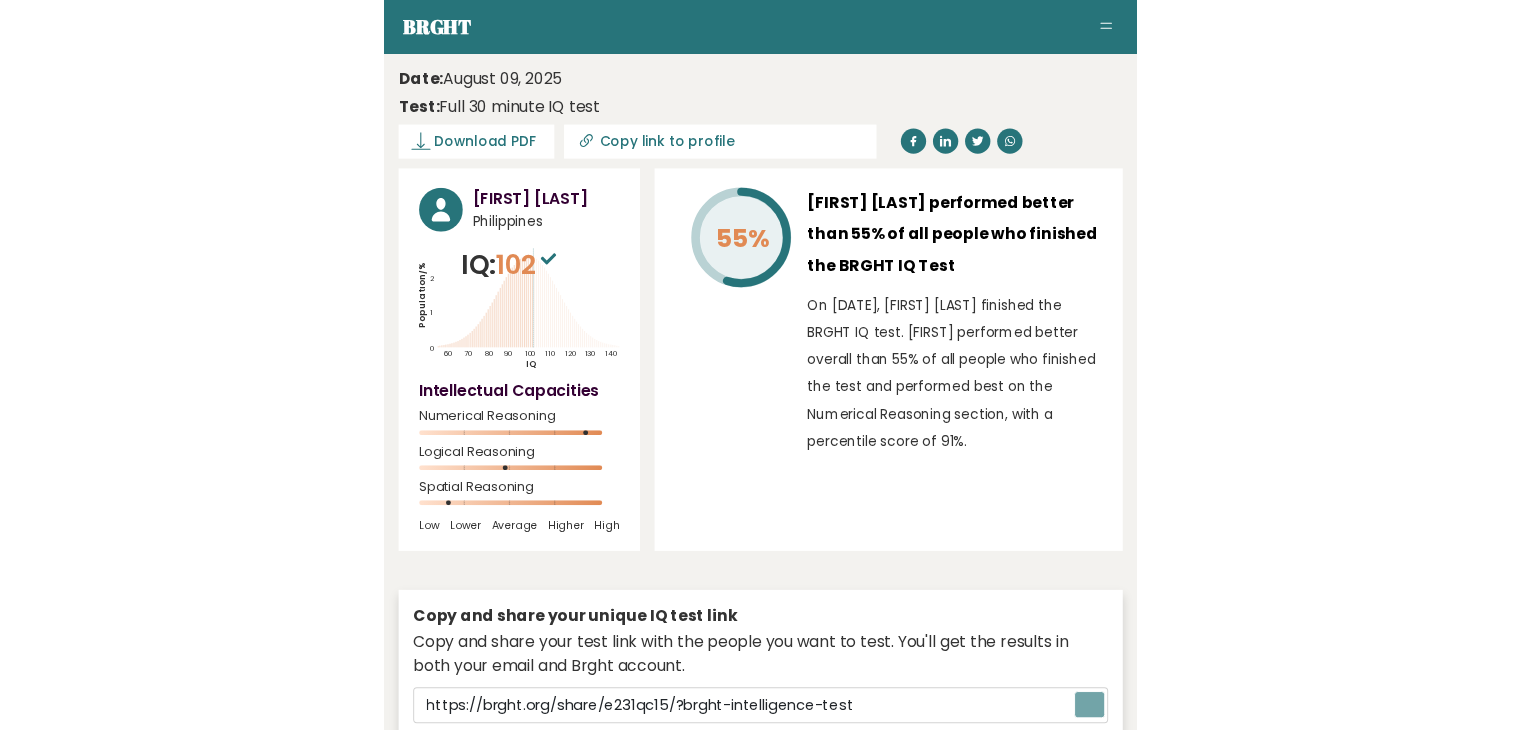 scroll, scrollTop: 0, scrollLeft: 0, axis: both 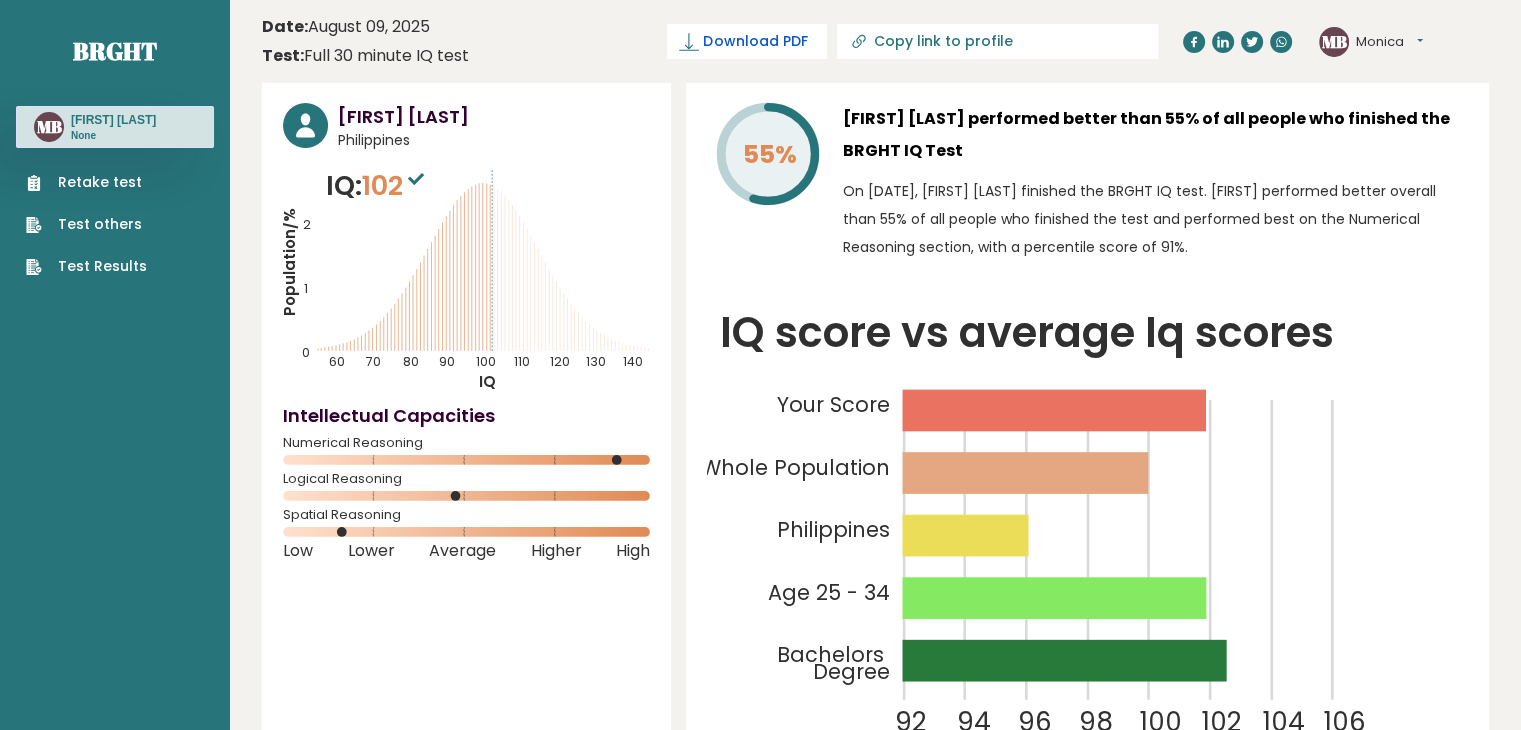 click on "Download PDF" at bounding box center [747, 41] 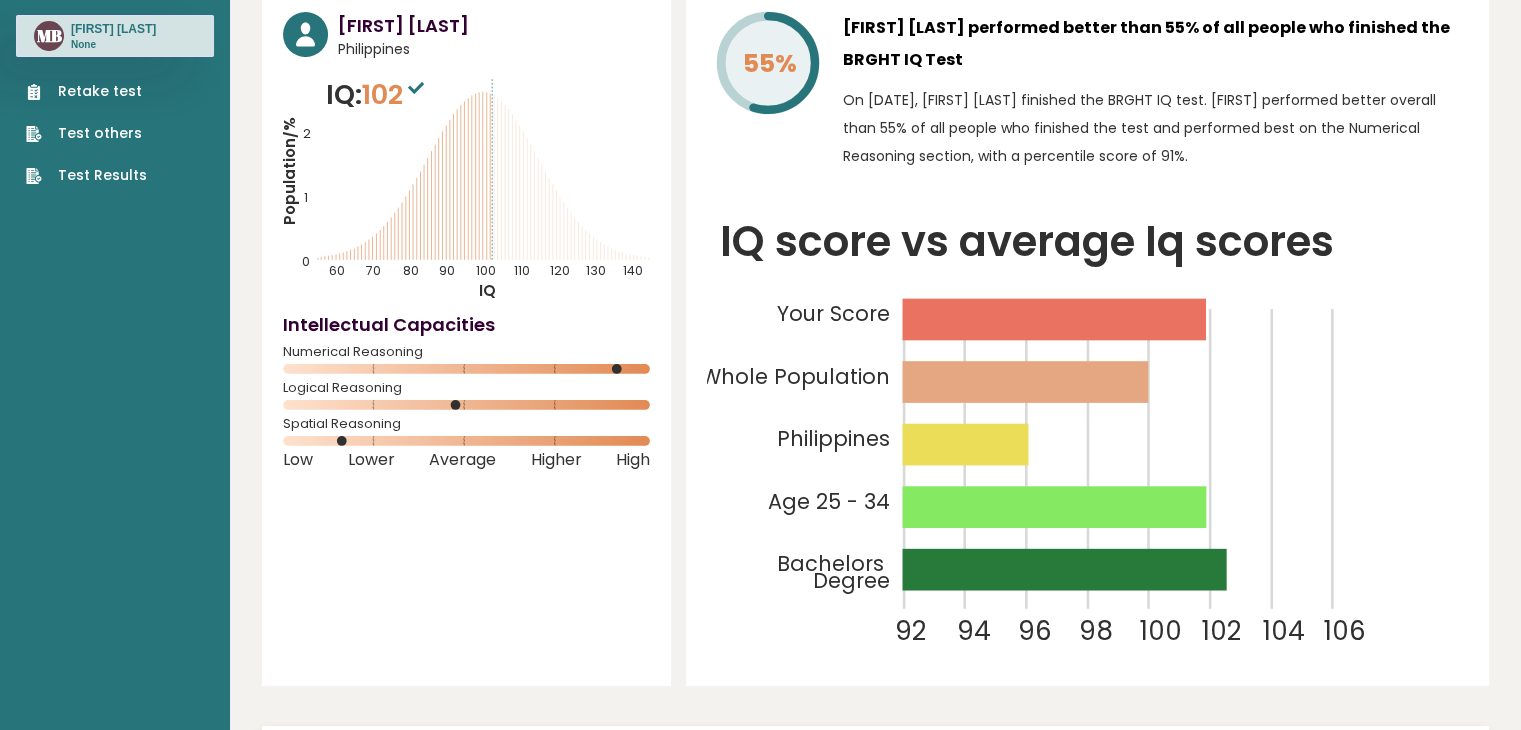 scroll, scrollTop: 0, scrollLeft: 0, axis: both 